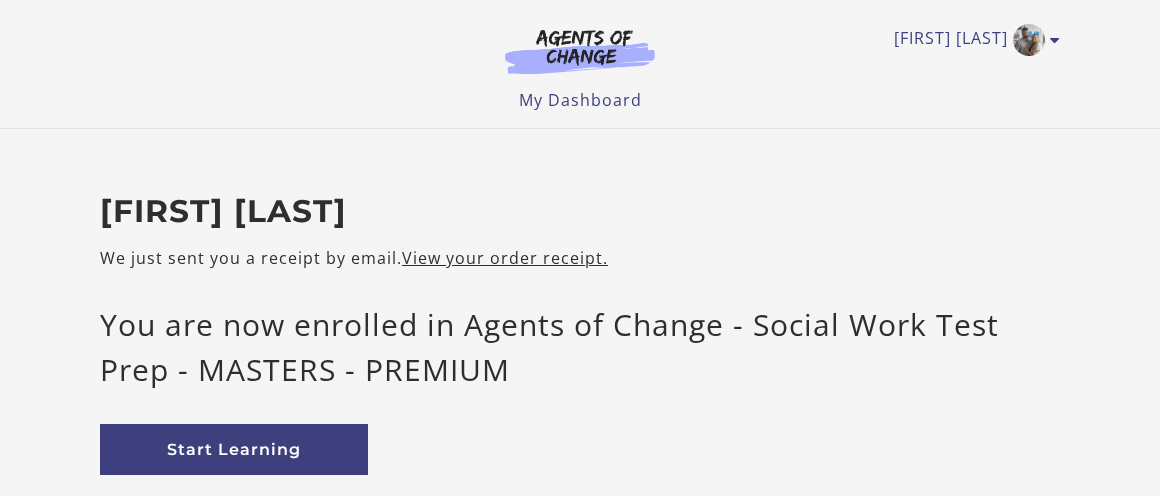 scroll, scrollTop: 0, scrollLeft: 0, axis: both 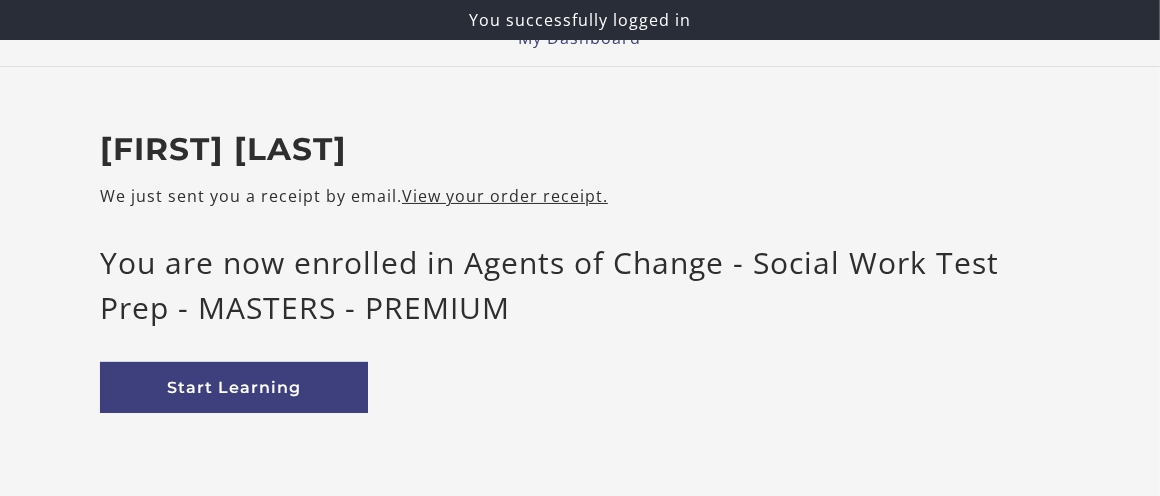 click on "Thanks, Lisa  R
We just sent you a receipt by email.
View your order receipt.
You are now enrolled in Agents of Change - Social Work Test Prep - MASTERS - PREMIUM
Start Learning
Want to Add Another Full Length Practice Exam (150 Questions)?
170 Question Practice Test #2
4 Lessons
$35.00
Purchase" at bounding box center [580, 622] 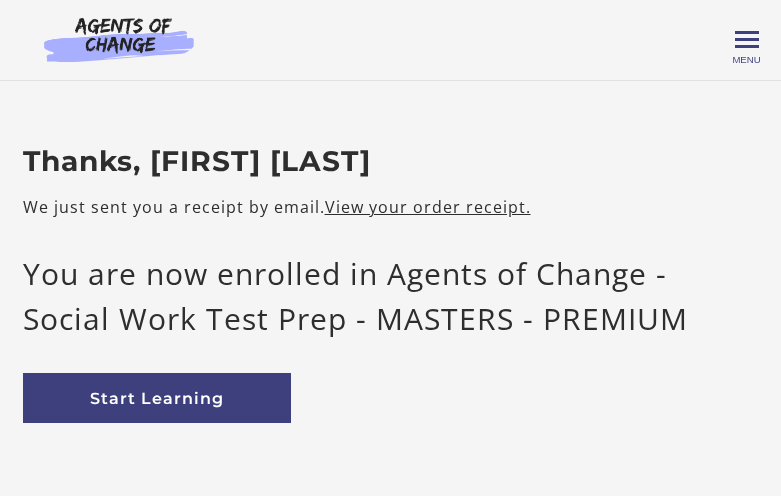 scroll, scrollTop: 0, scrollLeft: 0, axis: both 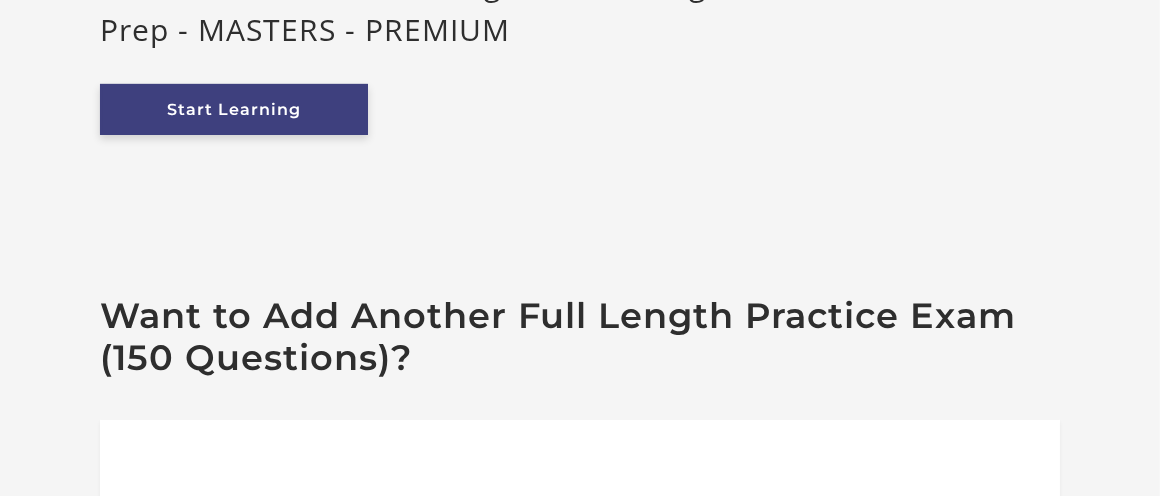 click on "Start Learning" at bounding box center (234, 109) 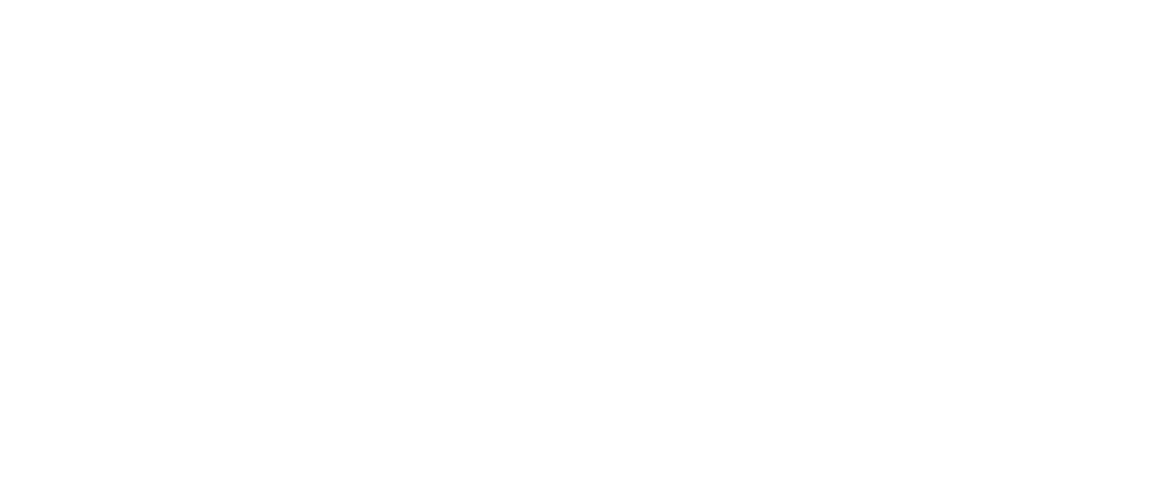 scroll, scrollTop: 0, scrollLeft: 0, axis: both 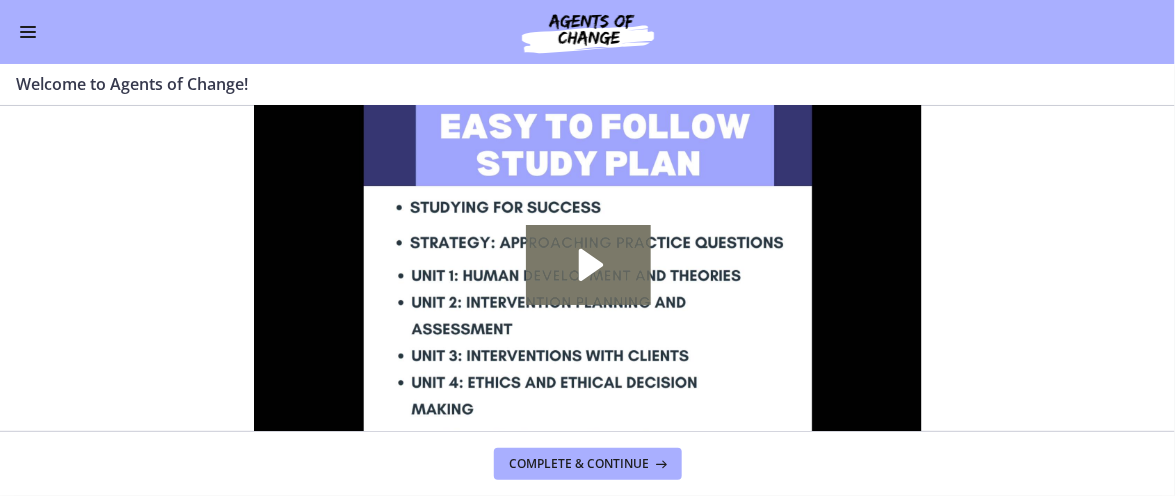 click 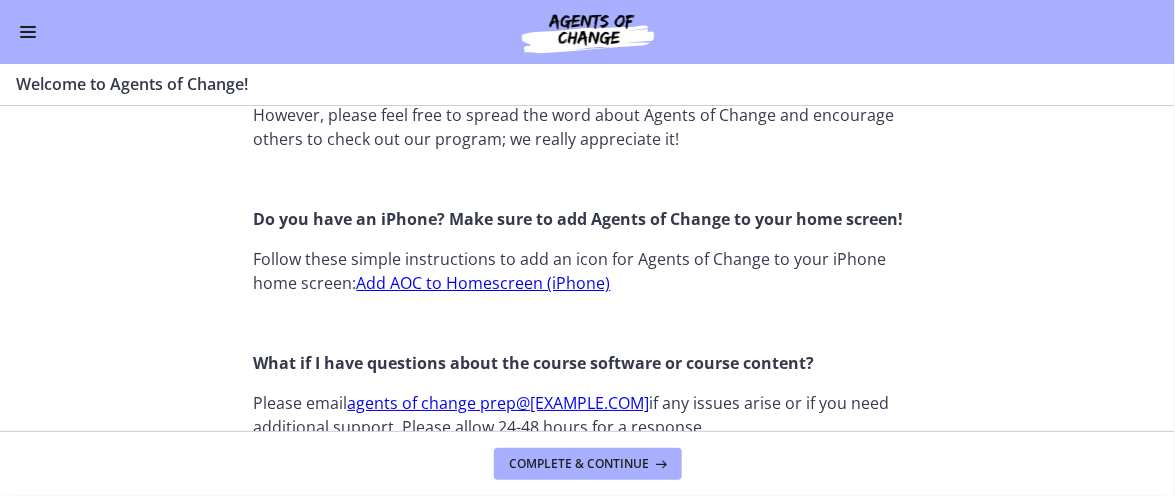 scroll, scrollTop: 2021, scrollLeft: 0, axis: vertical 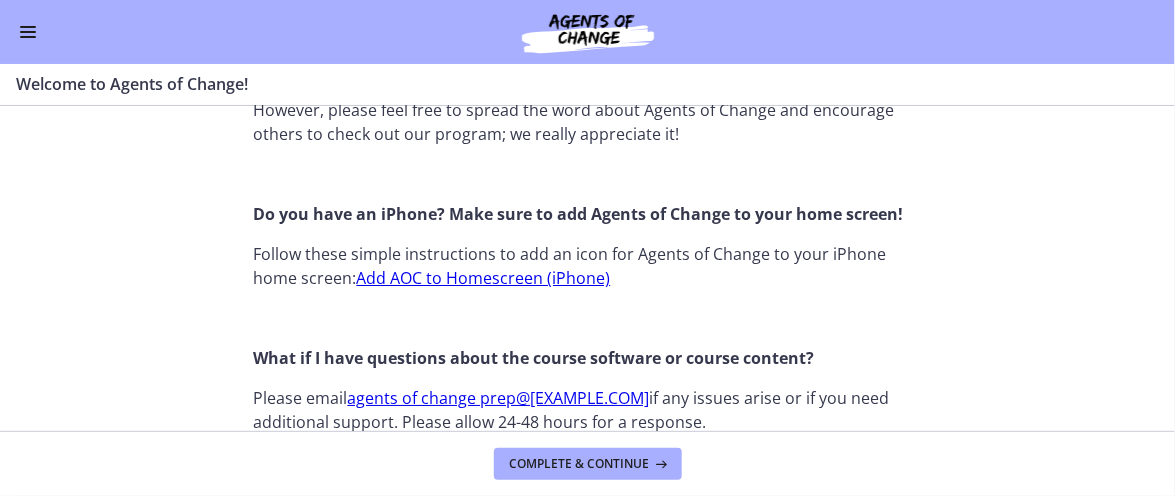 click on "Add AOC to Homescreen (iPhone)" at bounding box center [484, 278] 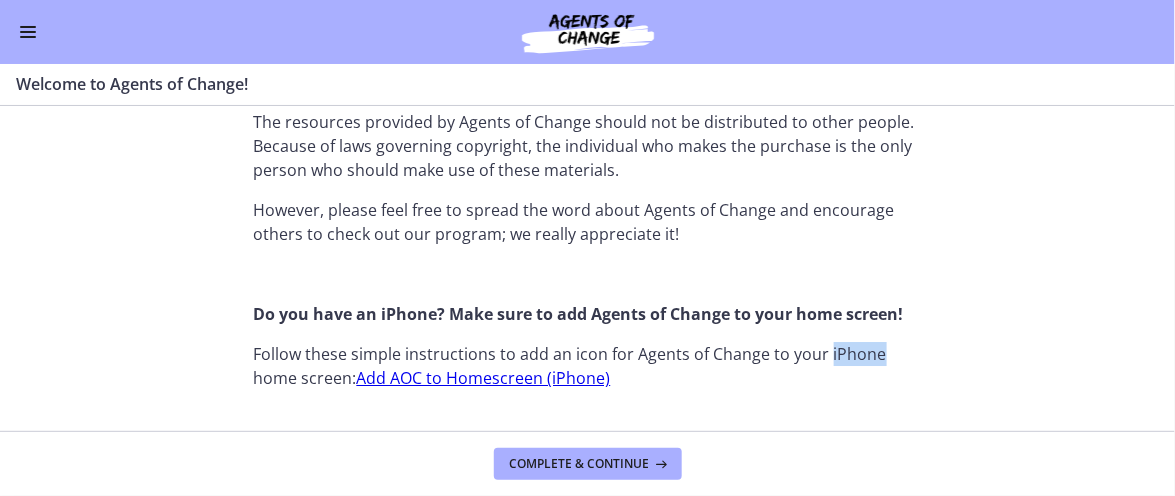 click on "Welcome!
We are grateful that you have placed your trust in Agents of Change to assist you in preparing for the ASWB Social Work Exam. This process may be nerve-wracking and overwhelming at times, but it also has the potential to be thrilling and inspiring.
We want to congratulate you on starting a new chapter of your life by applauding your decision to take the steps toward sitting for your licensing exam.
We have been putting in a lot of effort to develop study information that is pertinent, of good quality, and will assist you in making connections to strengthen your knowledge base. These materials will help your prepare to PASS the test. The exam will not be easy, but with organized, consistent, and efficient studying, you are setting yourself up for success!
As you work through this challenge, Agents of Change is here to provide you with the encouragement and support you need to conquer this challenge. Let's get you licensed!" at bounding box center [587, 268] 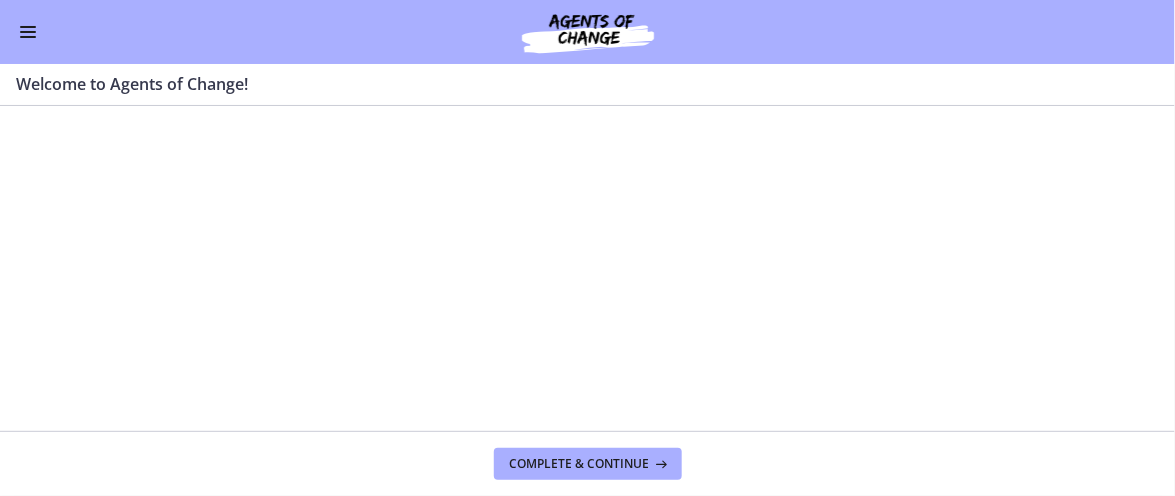 scroll, scrollTop: 87, scrollLeft: 0, axis: vertical 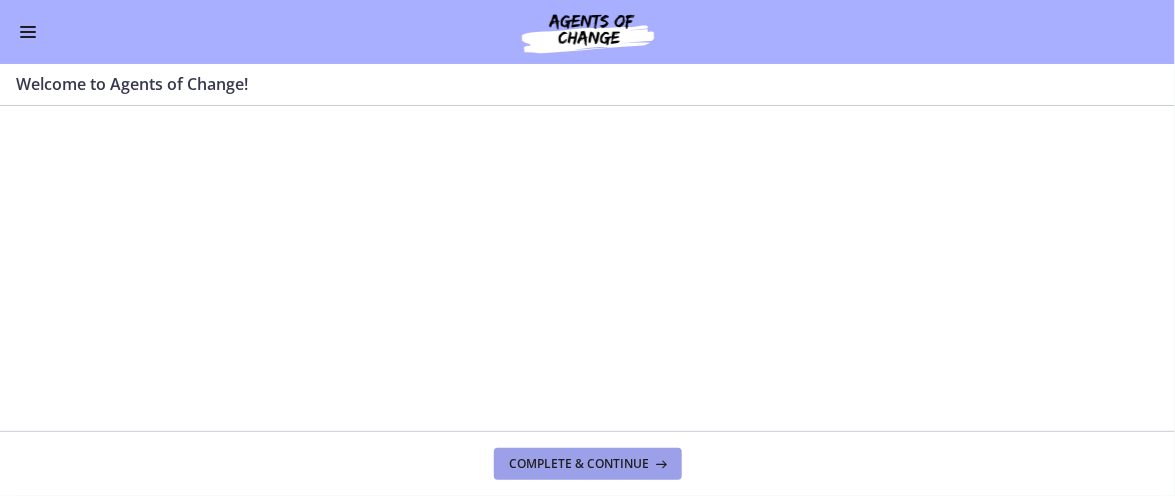 click at bounding box center [660, 464] 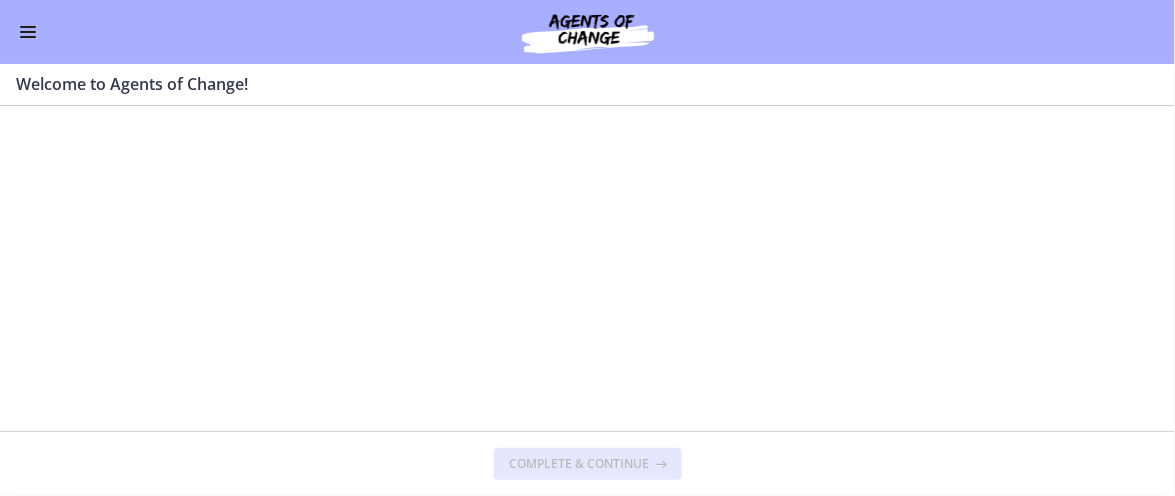 scroll, scrollTop: 0, scrollLeft: 0, axis: both 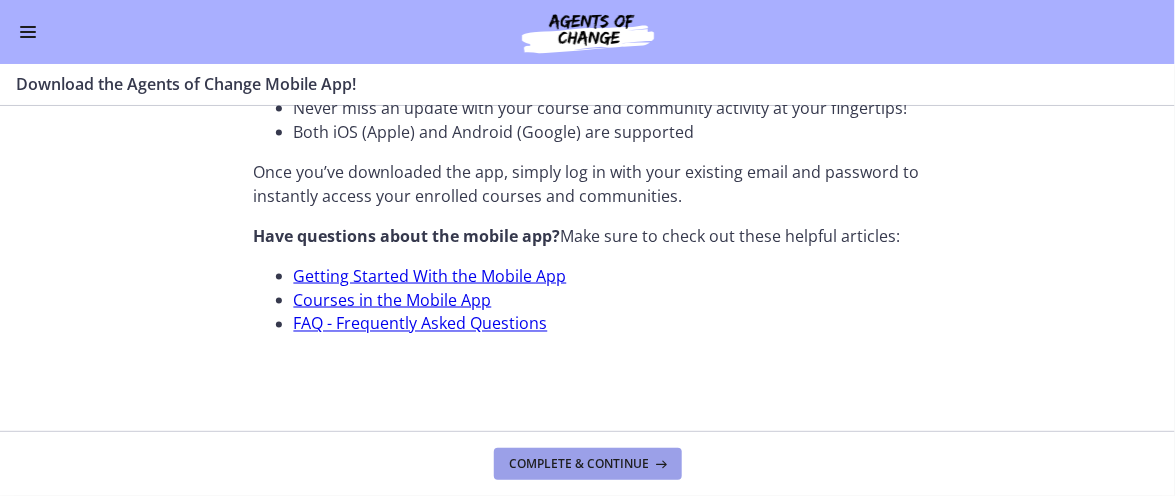 click on "Complete & continue" at bounding box center [580, 464] 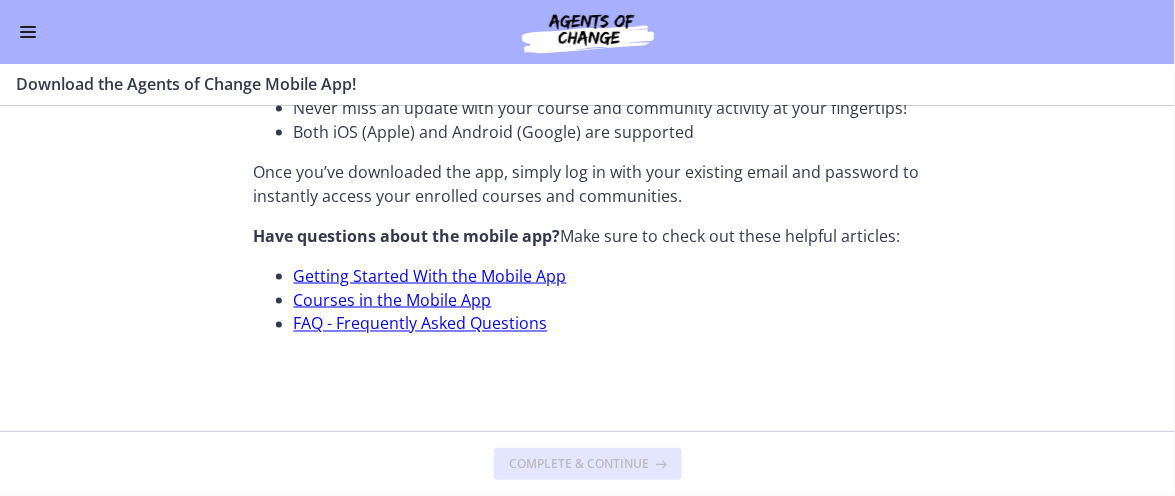 scroll, scrollTop: 0, scrollLeft: 0, axis: both 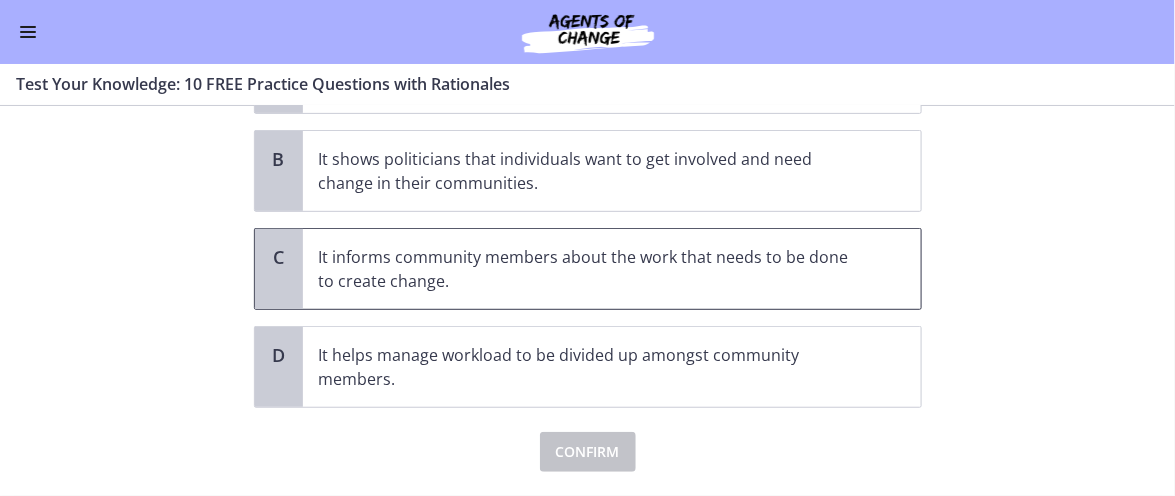 click on "It informs community members about the work that needs to be done to create change." at bounding box center [592, 269] 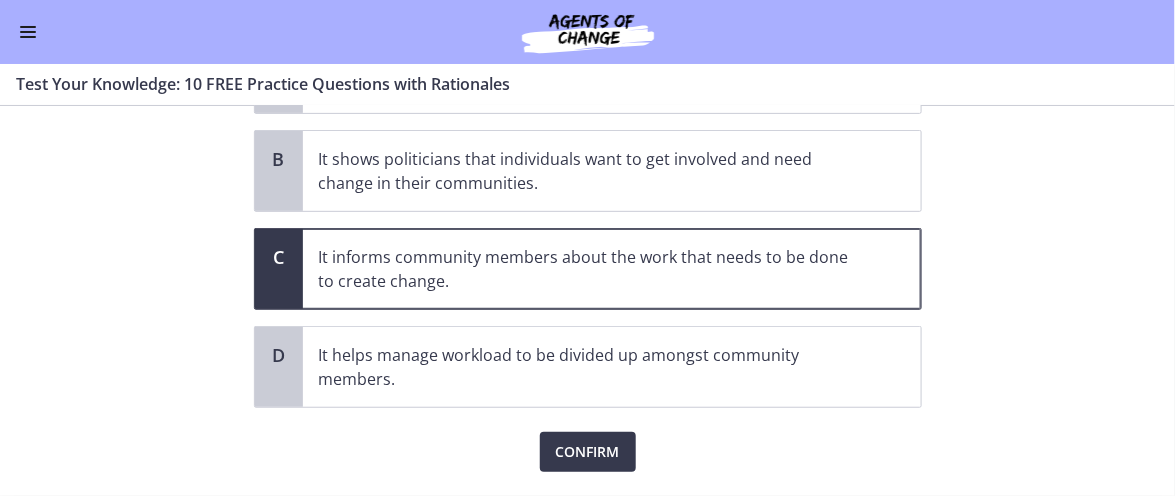 click on "Confirm" at bounding box center [588, 440] 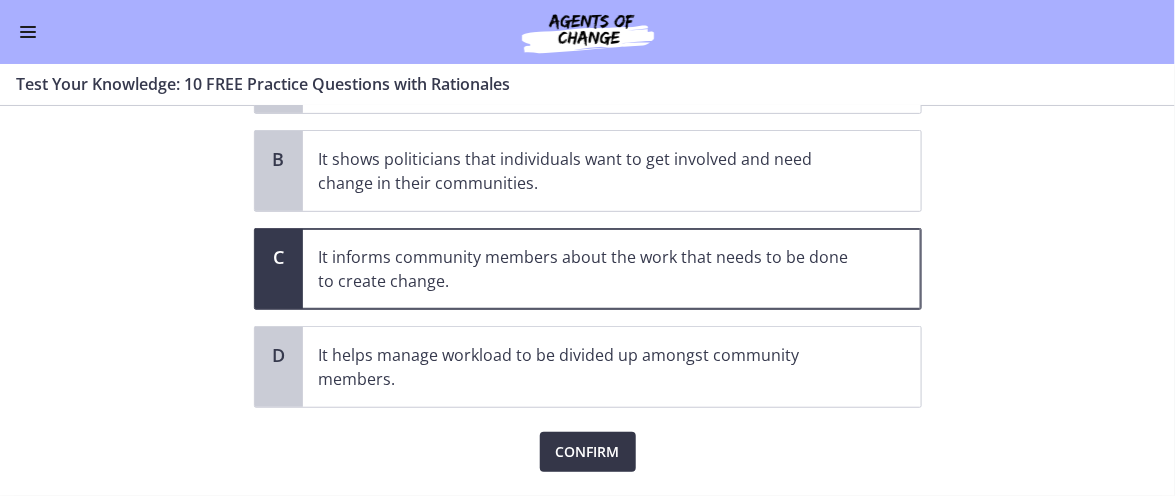 click on "Confirm" at bounding box center [588, 452] 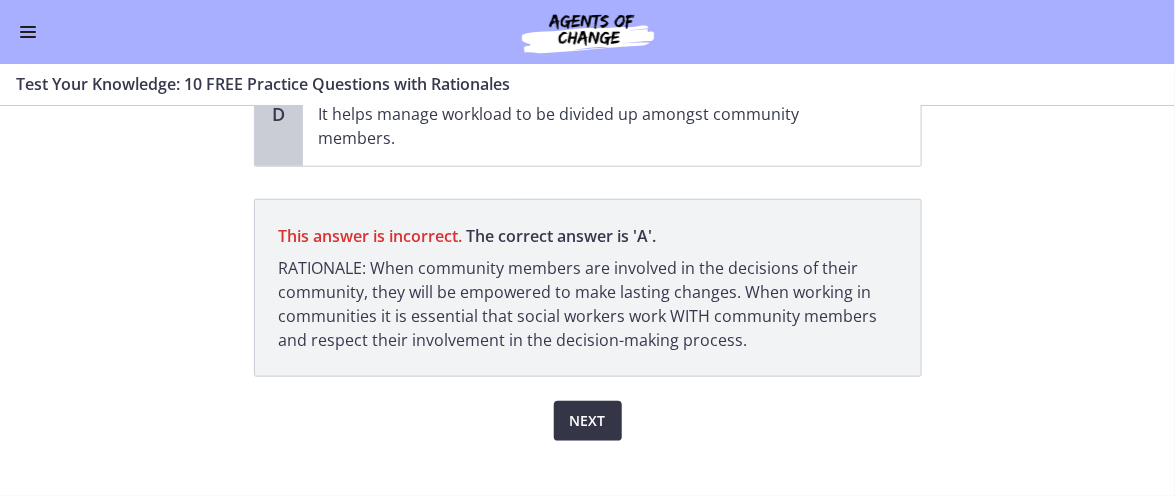 scroll, scrollTop: 508, scrollLeft: 0, axis: vertical 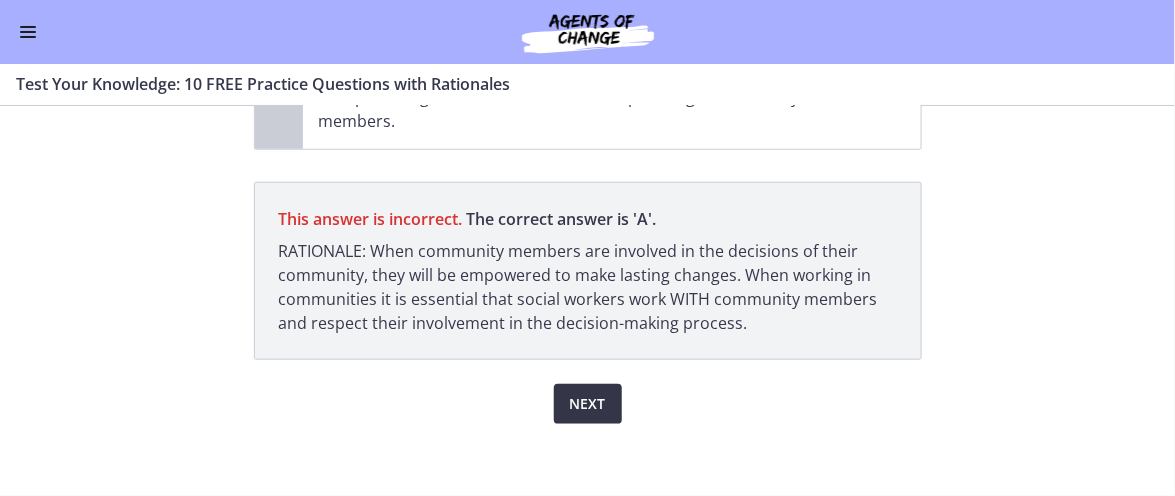 click on "Next" at bounding box center [588, 404] 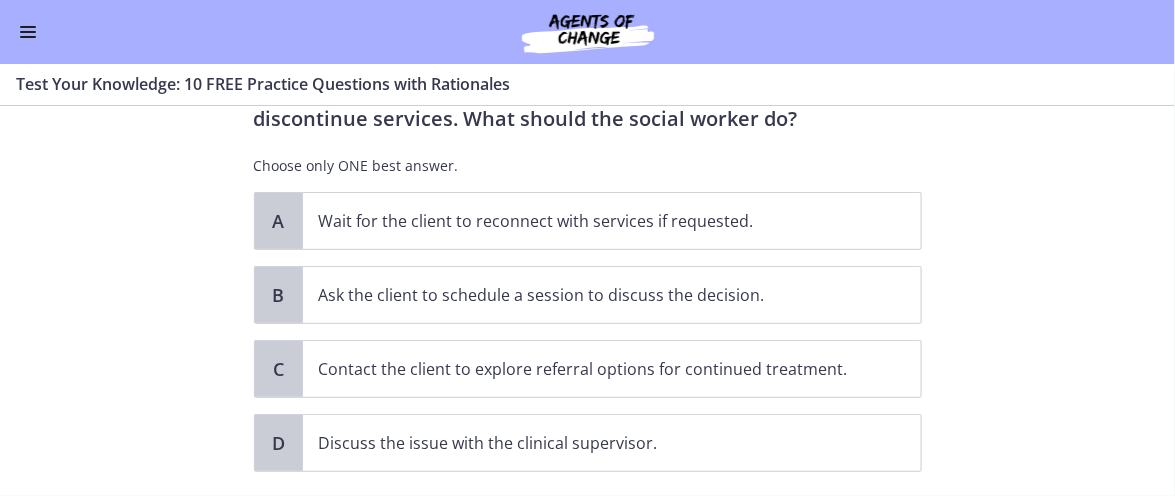 scroll, scrollTop: 176, scrollLeft: 0, axis: vertical 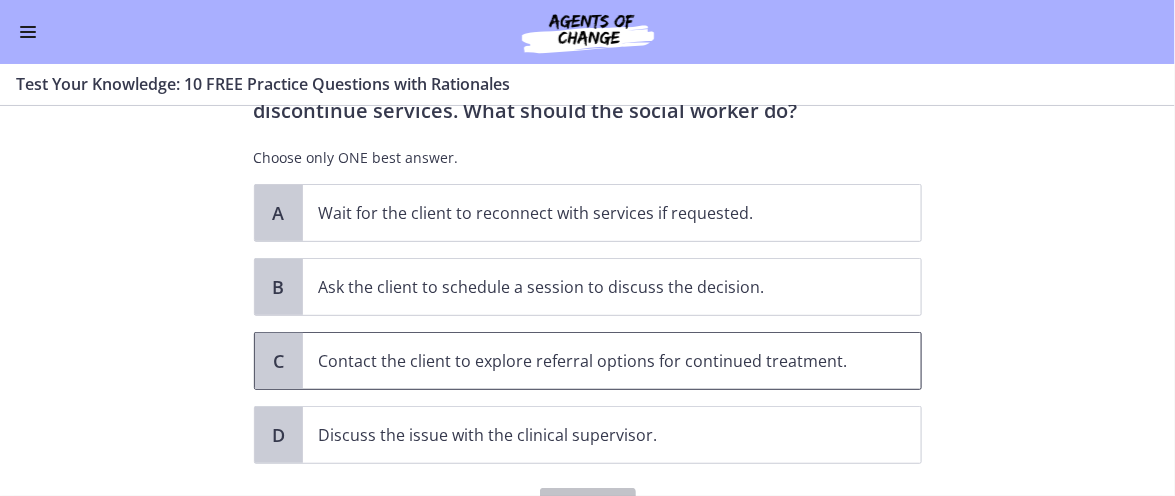 click on "Contact the client to explore referral options for continued treatment." at bounding box center [592, 361] 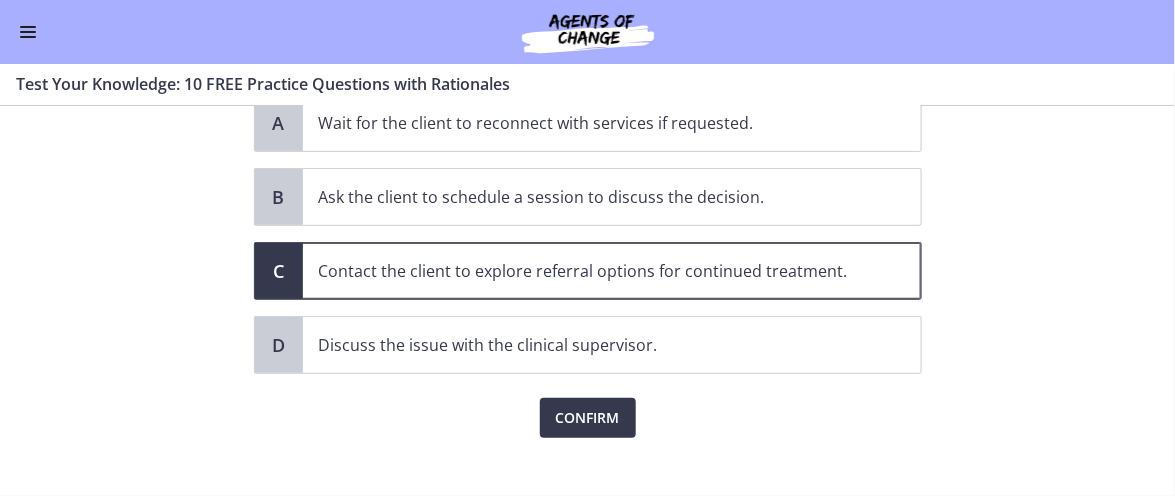 scroll, scrollTop: 267, scrollLeft: 0, axis: vertical 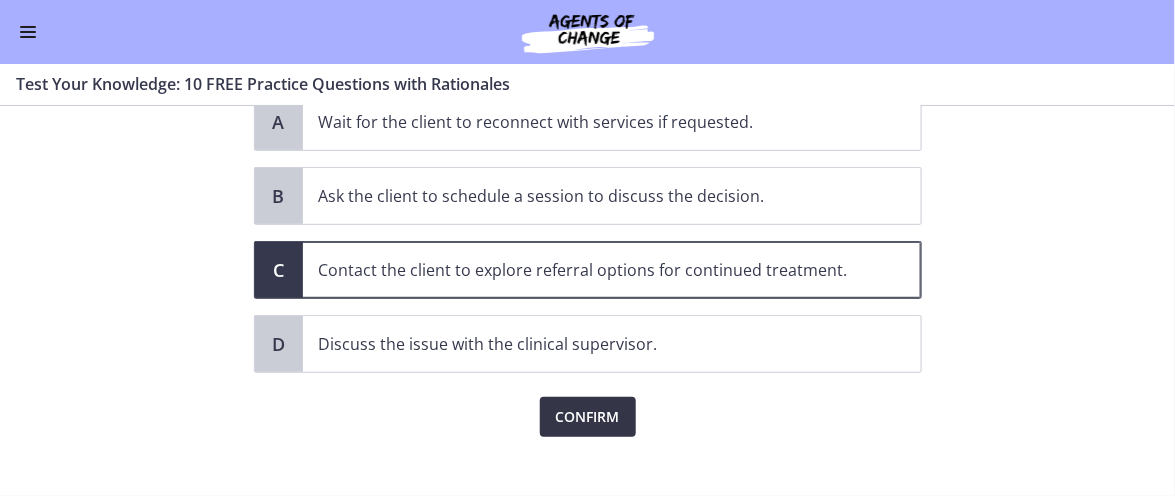 click on "Confirm" at bounding box center [588, 417] 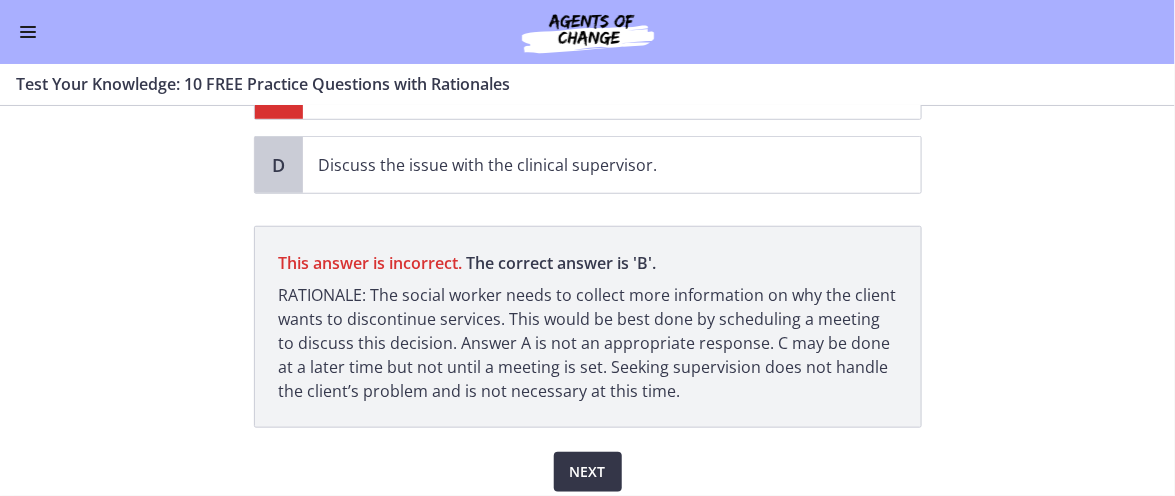 scroll, scrollTop: 447, scrollLeft: 0, axis: vertical 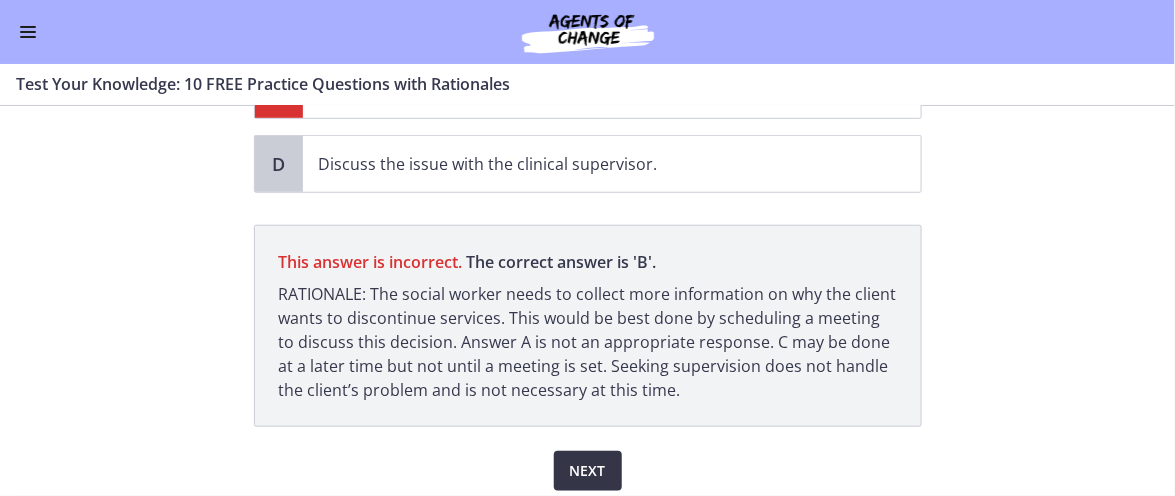 click on "Next" at bounding box center (588, 471) 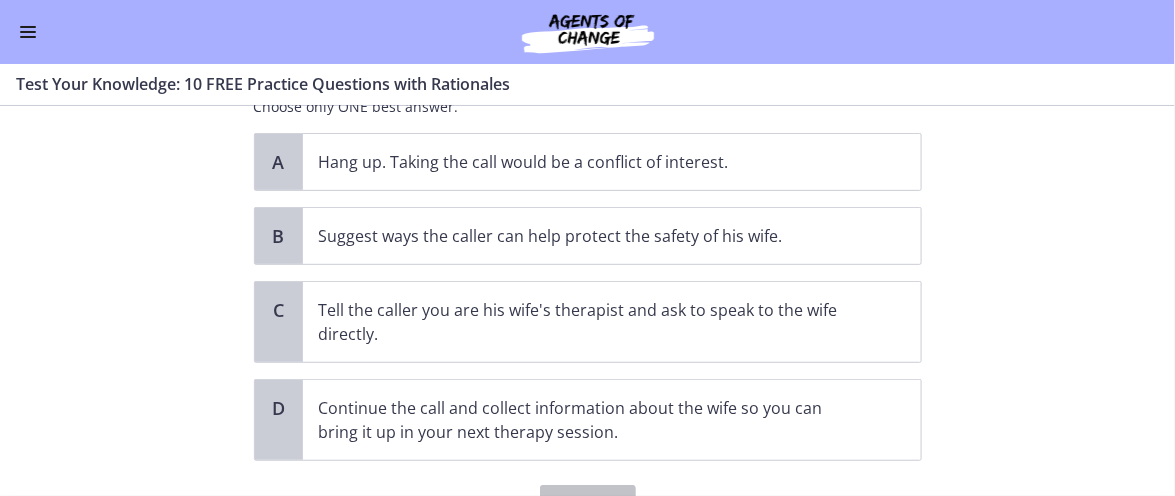 scroll, scrollTop: 261, scrollLeft: 0, axis: vertical 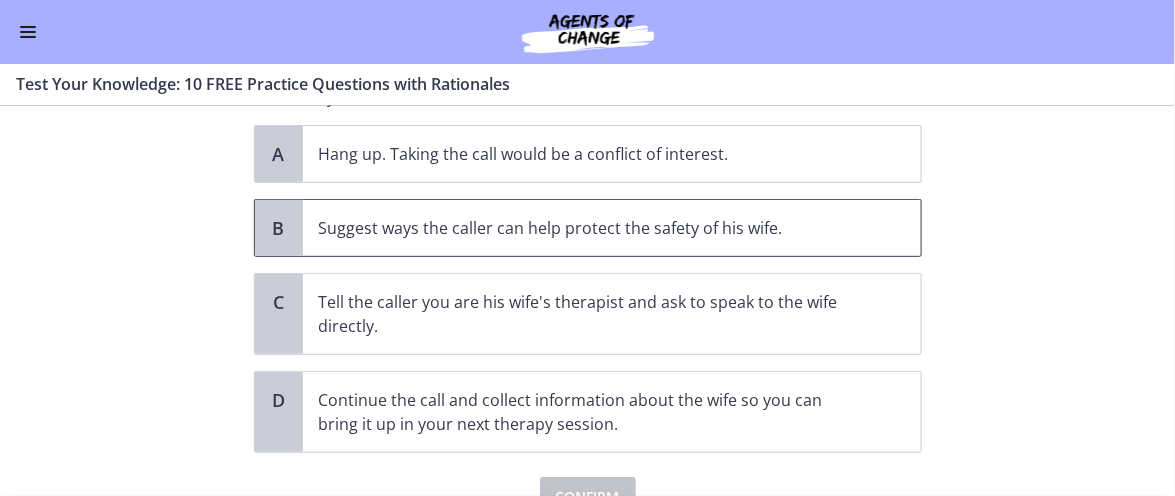 click on "Suggest ways the caller can help protect the safety of his wife." at bounding box center (592, 228) 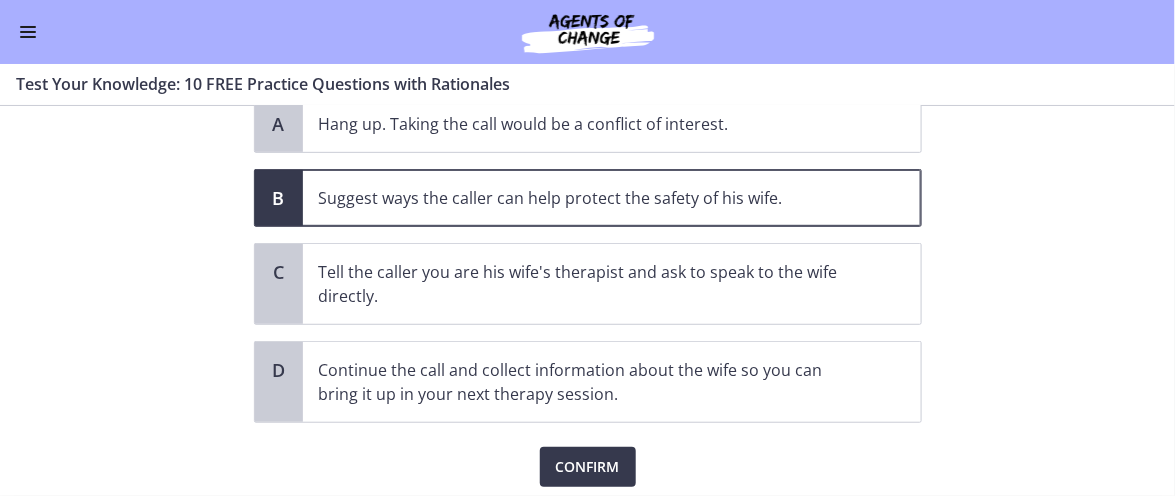 scroll, scrollTop: 358, scrollLeft: 0, axis: vertical 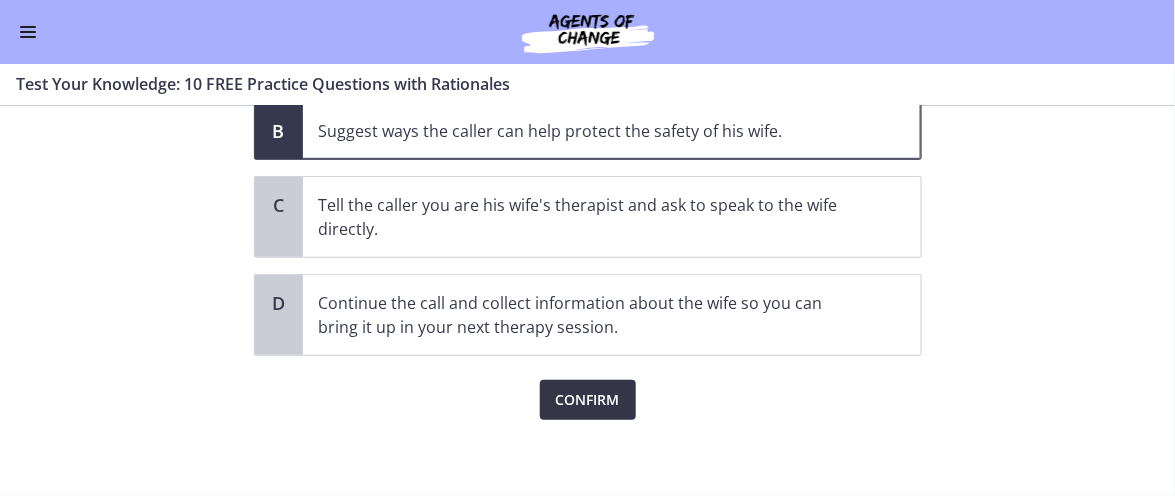 click on "Confirm" at bounding box center (588, 400) 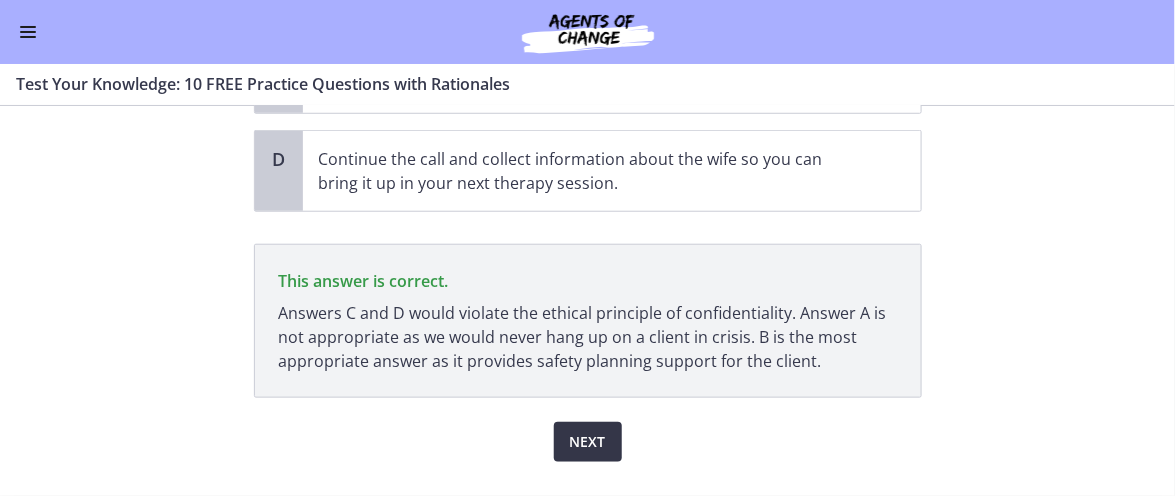 scroll, scrollTop: 543, scrollLeft: 0, axis: vertical 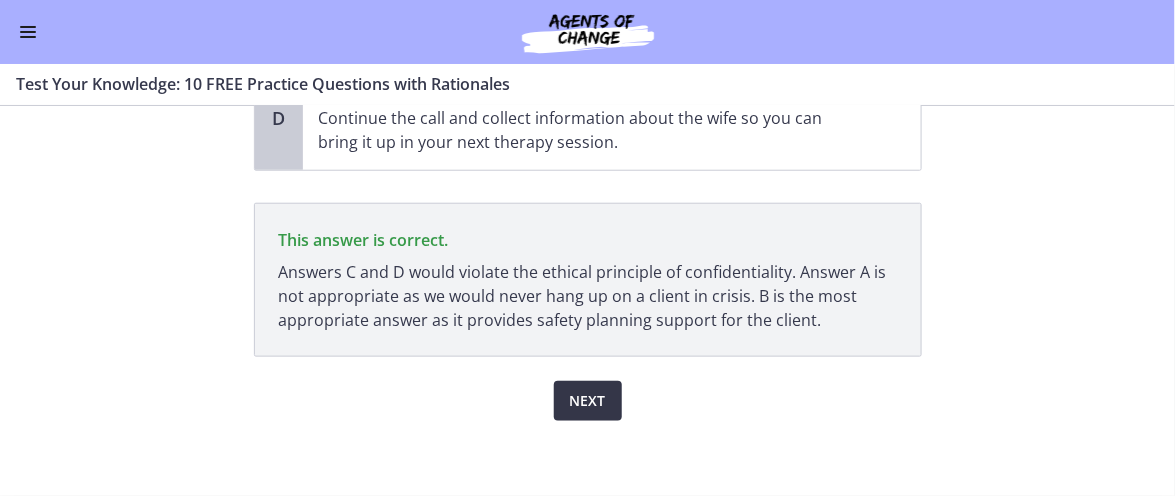 click on "Next" at bounding box center [588, 401] 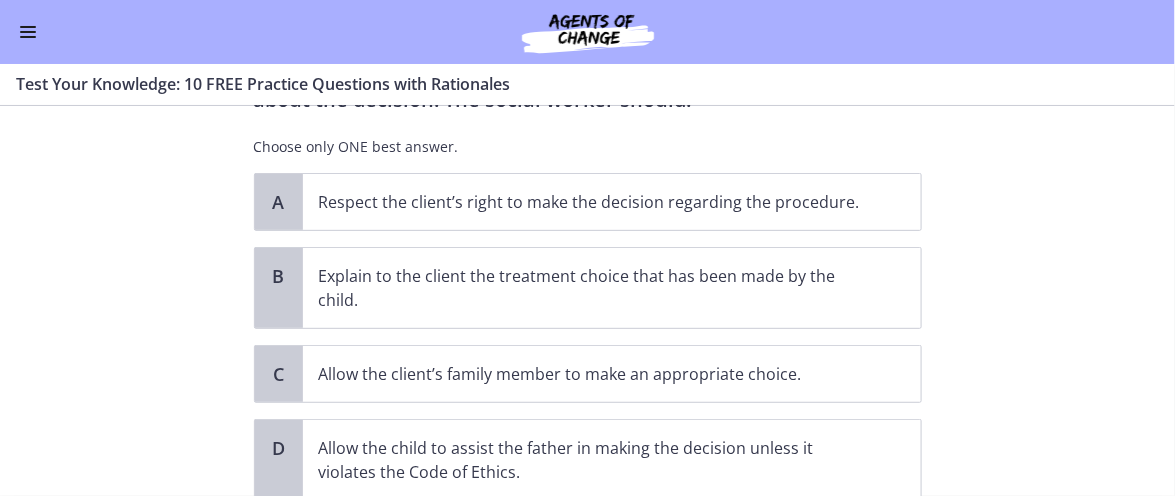 scroll, scrollTop: 189, scrollLeft: 0, axis: vertical 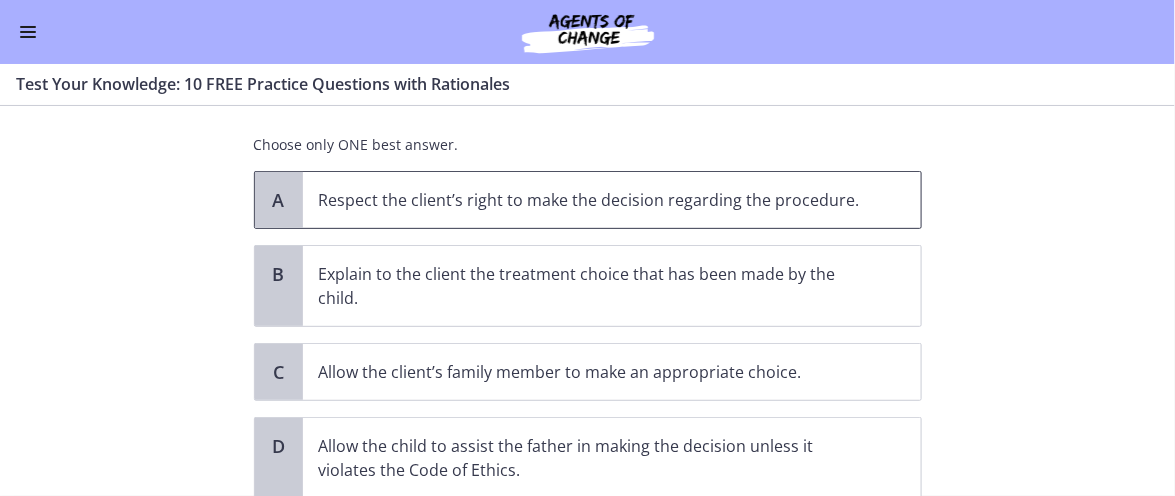 click on "Respect the client’s right to make the decision regarding the procedure." at bounding box center [612, 200] 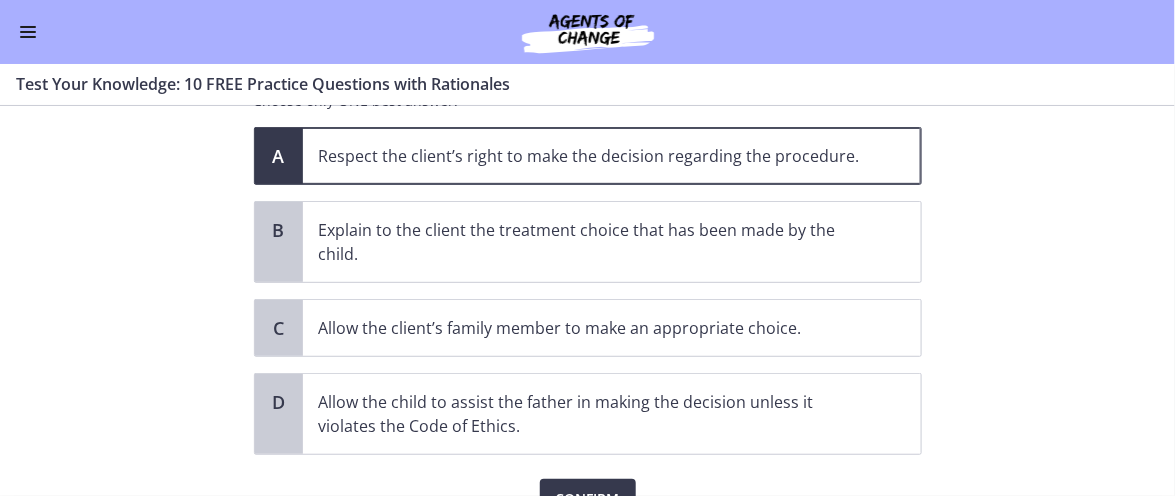 scroll, scrollTop: 332, scrollLeft: 0, axis: vertical 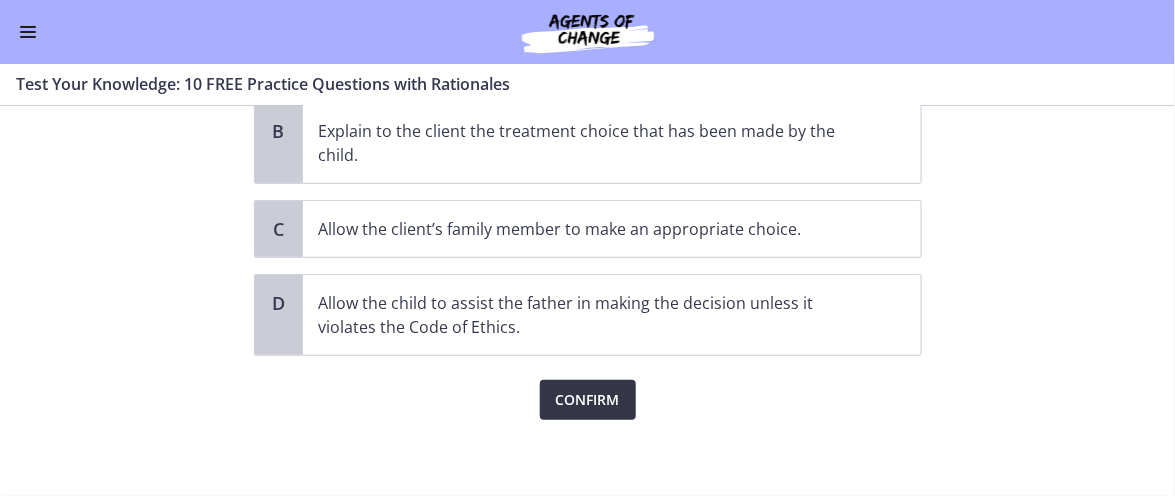 click on "Confirm" at bounding box center (588, 400) 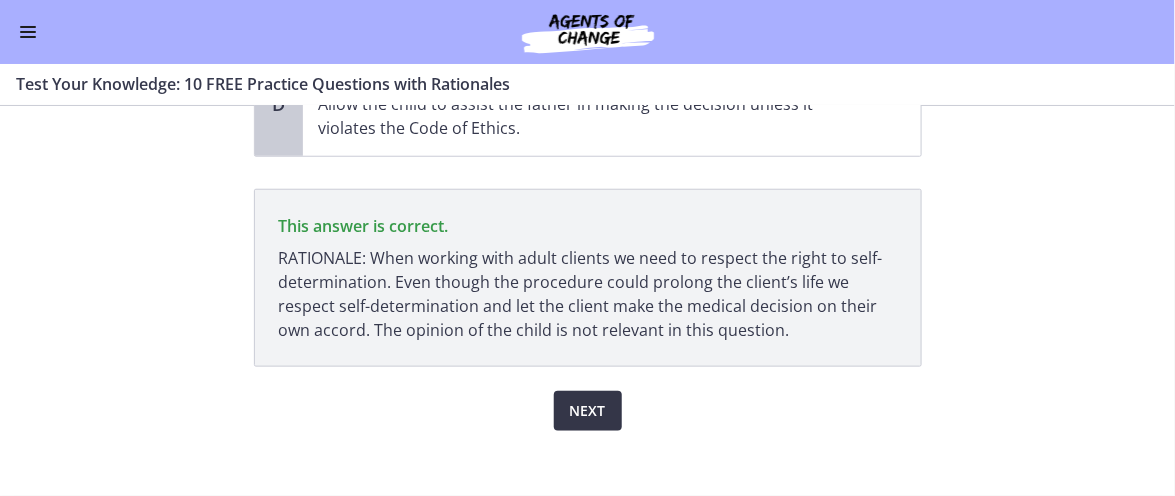scroll, scrollTop: 538, scrollLeft: 0, axis: vertical 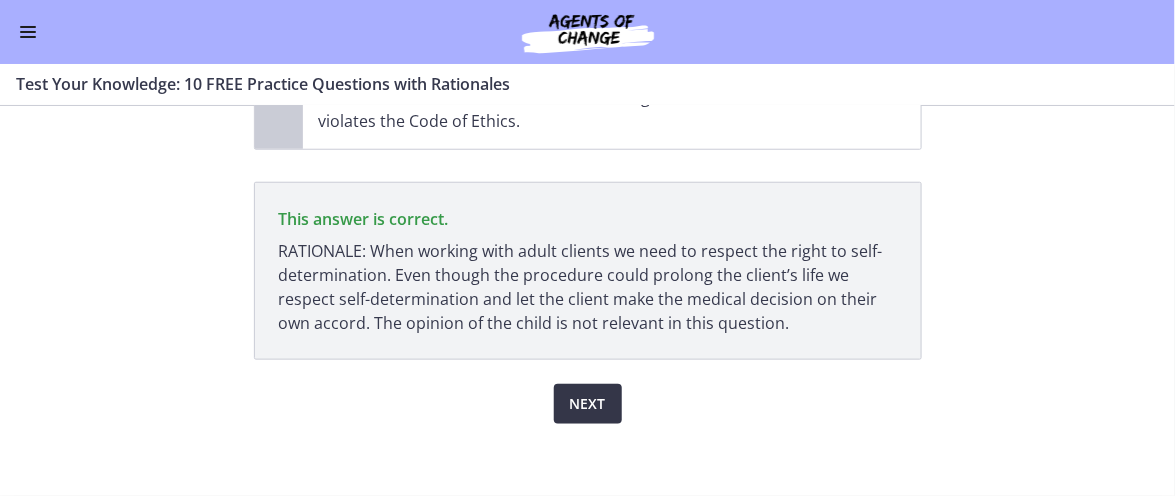 click on "Next" at bounding box center (588, 404) 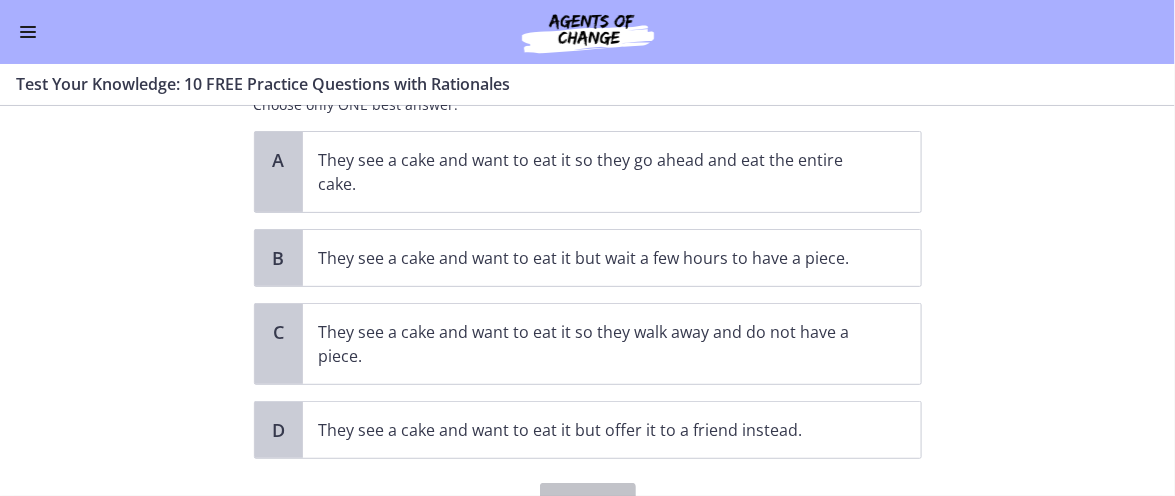 scroll, scrollTop: 151, scrollLeft: 0, axis: vertical 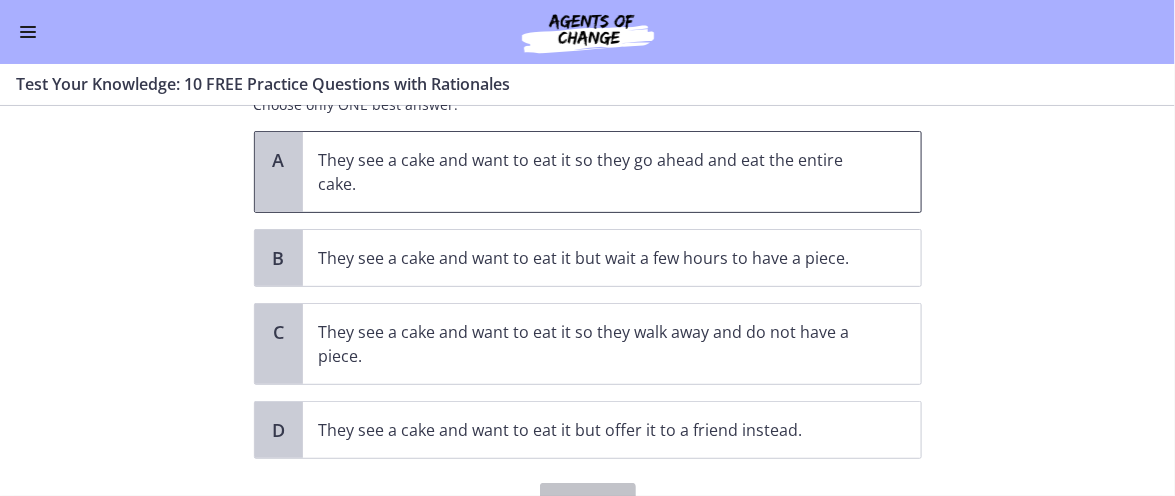 click on "They see a cake and want to eat it so they go ahead and eat the entire cake." at bounding box center [612, 172] 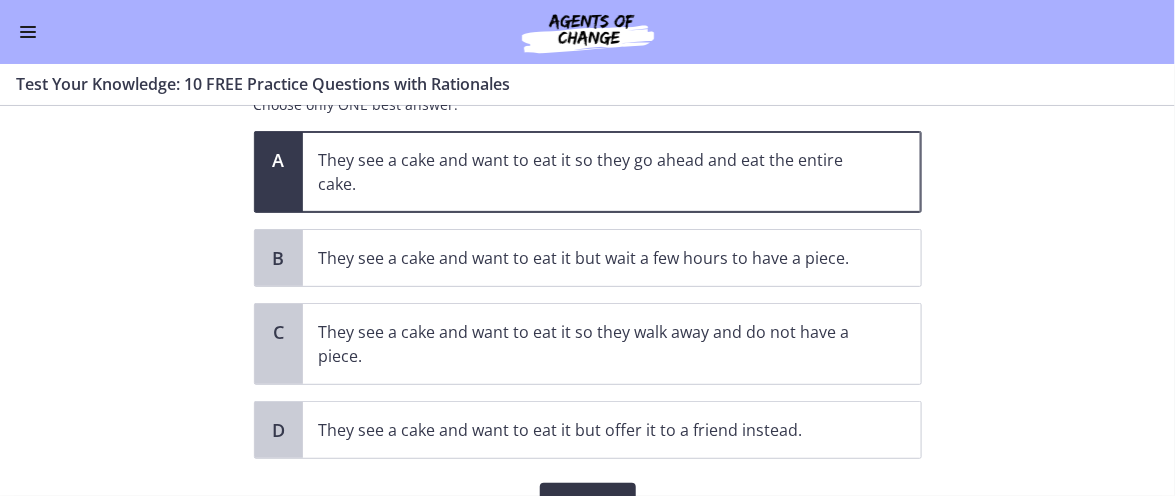 click on "Confirm" at bounding box center [588, 503] 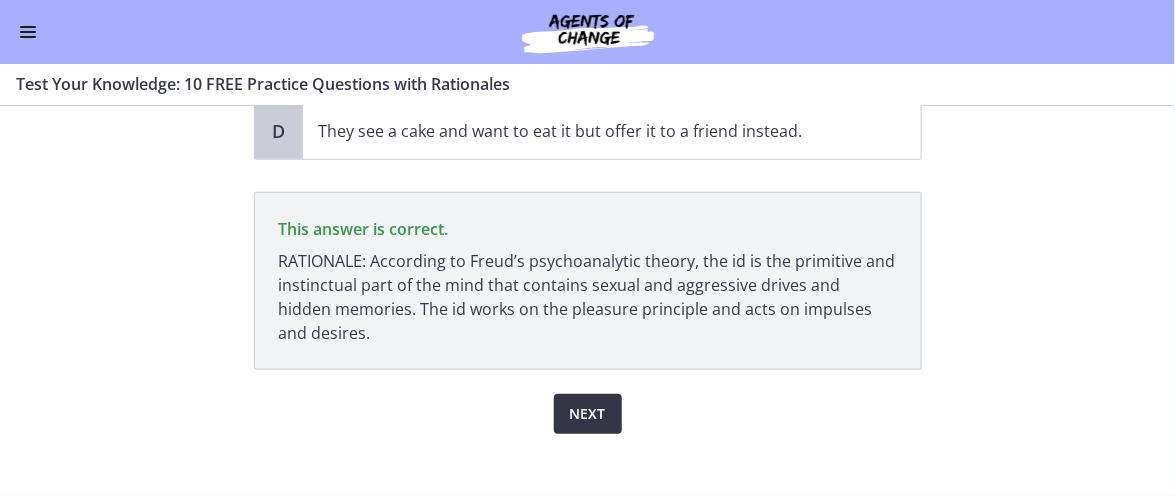 scroll, scrollTop: 460, scrollLeft: 0, axis: vertical 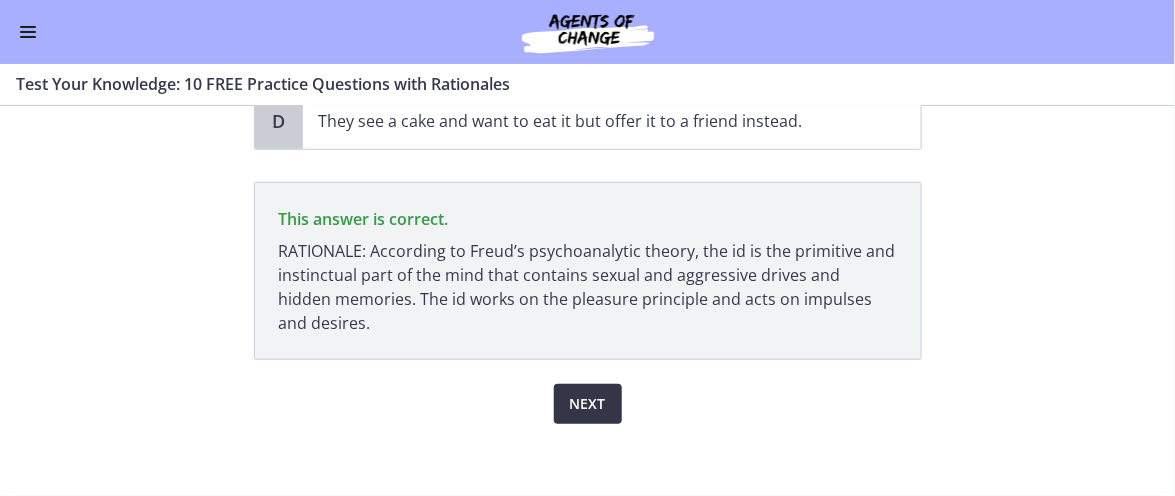 click on "Next" at bounding box center [588, 404] 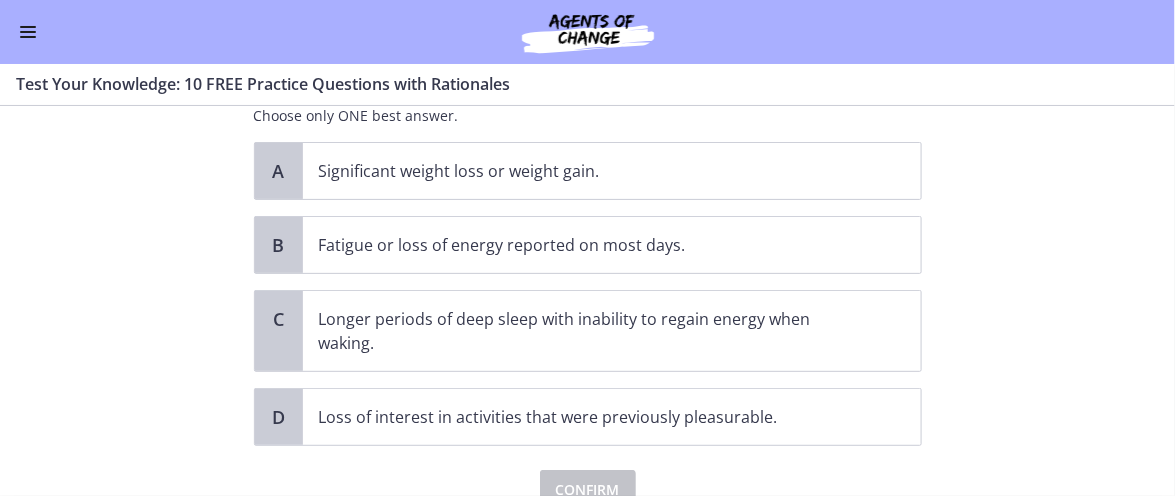scroll, scrollTop: 139, scrollLeft: 0, axis: vertical 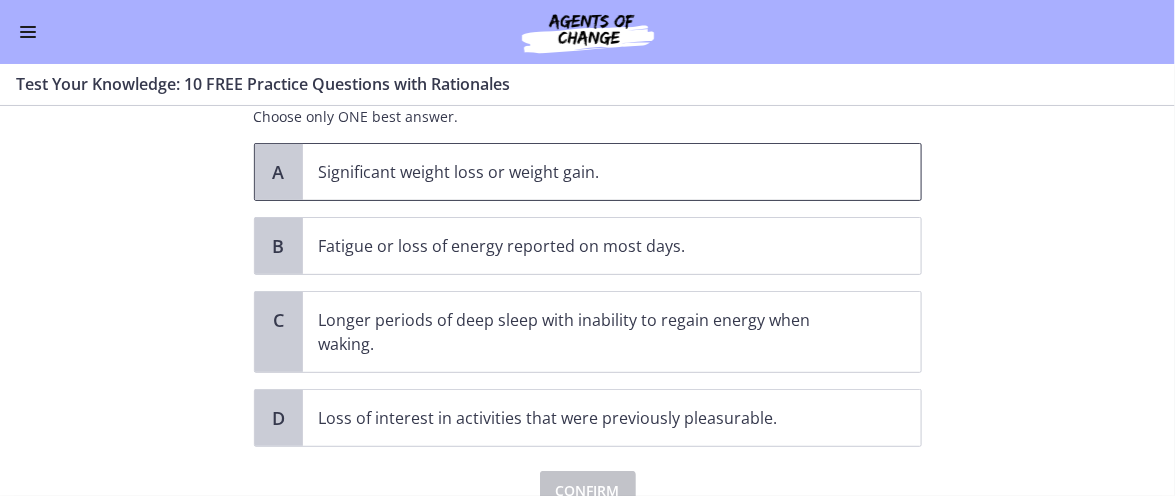 click on "Significant weight loss or weight gain." at bounding box center [592, 172] 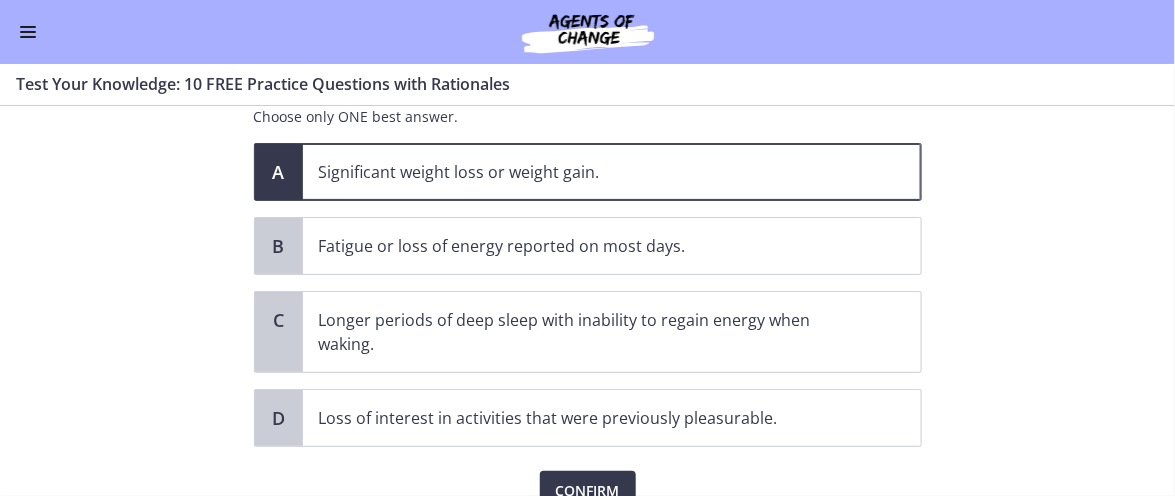 scroll, scrollTop: 165, scrollLeft: 0, axis: vertical 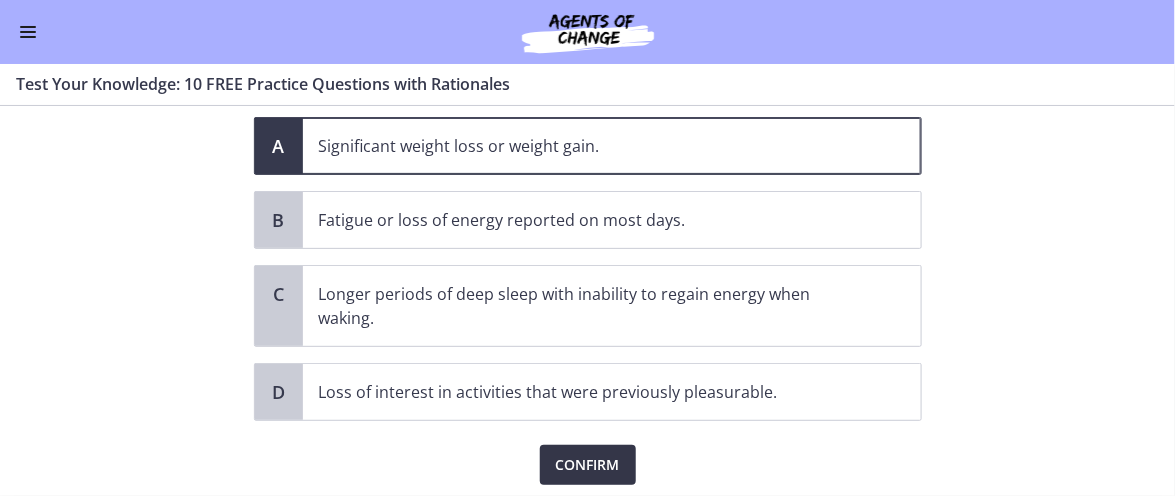 click on "Confirm" at bounding box center [588, 465] 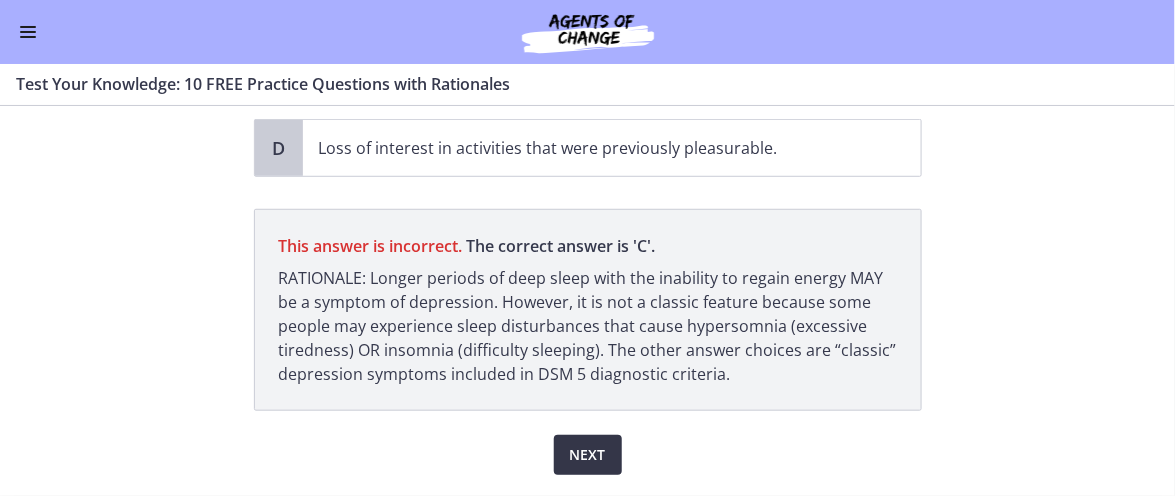 scroll, scrollTop: 463, scrollLeft: 0, axis: vertical 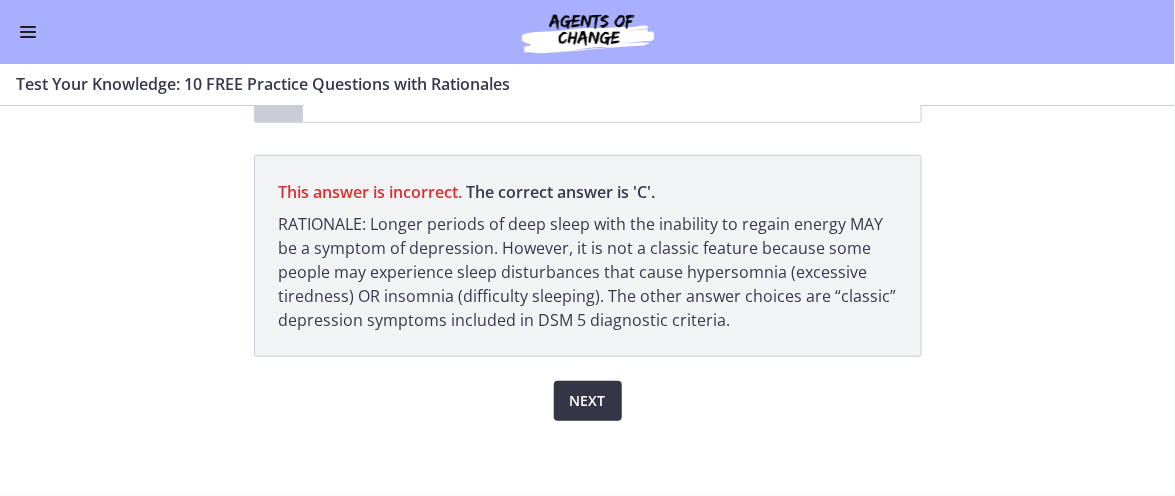 click on "Next" at bounding box center (588, 401) 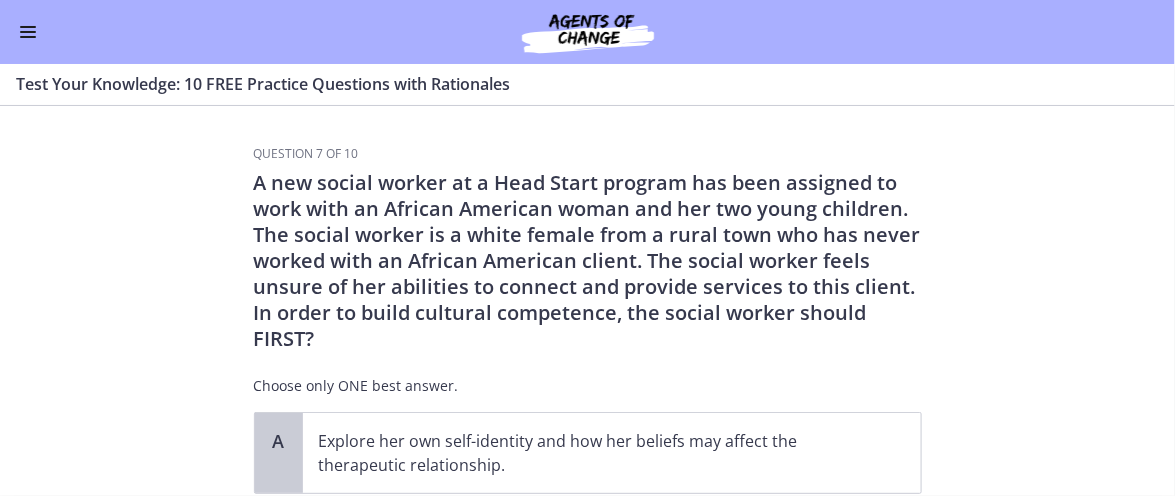 click on "Question   7   of   10
A new social worker at a Head Start program has been assigned to work with an African American woman and her two young children. The social worker is a white female from a rural town who has never worked with an African American client. The social worker feels unsure of her abilities to connect and provide services to this client. In order to build cultural competence, the social worker should FIRST?
Choose only ONE best answer.
A
Explore her own self-identity and how her beliefs may affect the therapeutic relationship.
B
Obtain literature on best practices for working with diverse clients.
C
Identify cultural norms that may help her connect with the client." at bounding box center (587, 301) 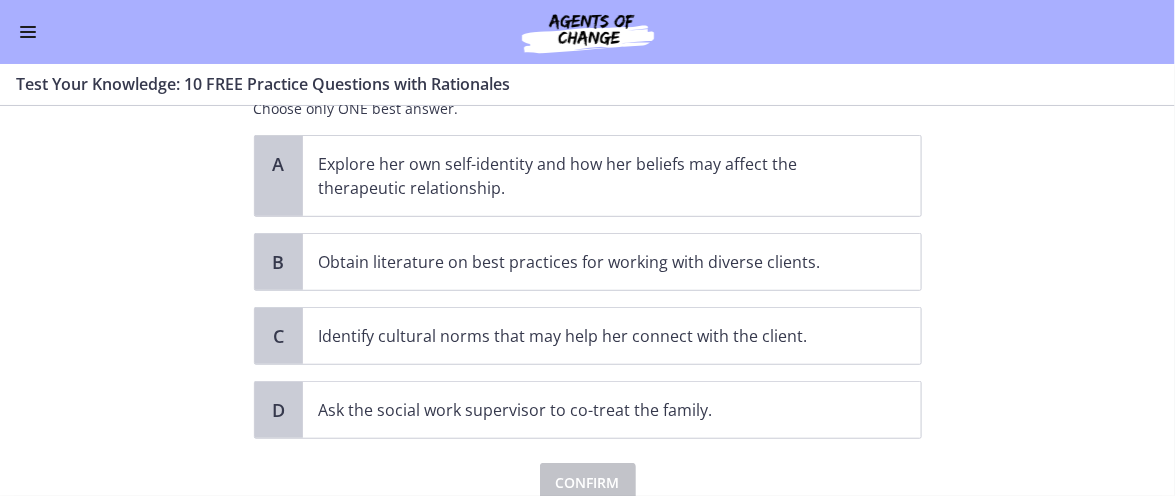 scroll, scrollTop: 283, scrollLeft: 0, axis: vertical 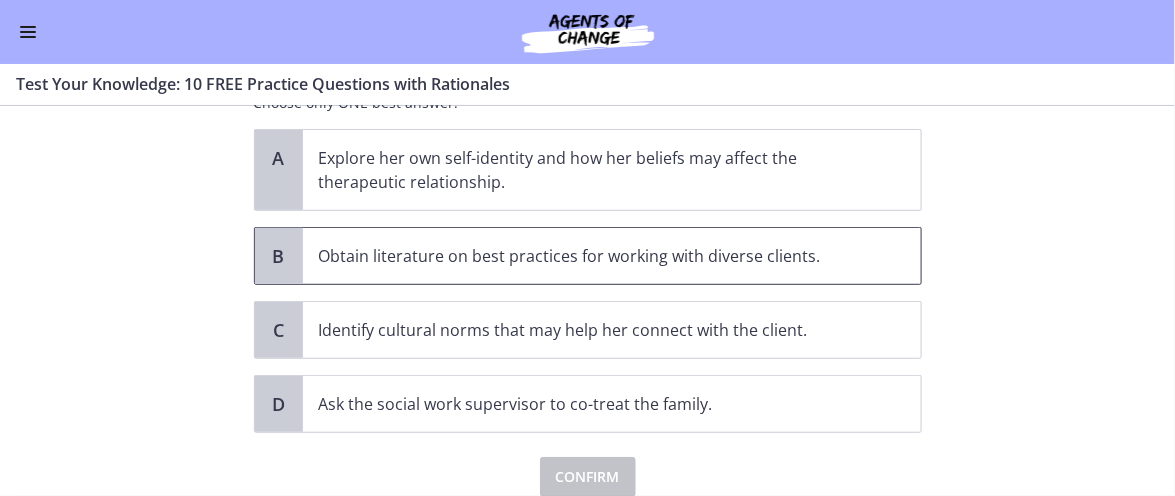 click on "Obtain literature on best practices for working with diverse clients." at bounding box center [612, 256] 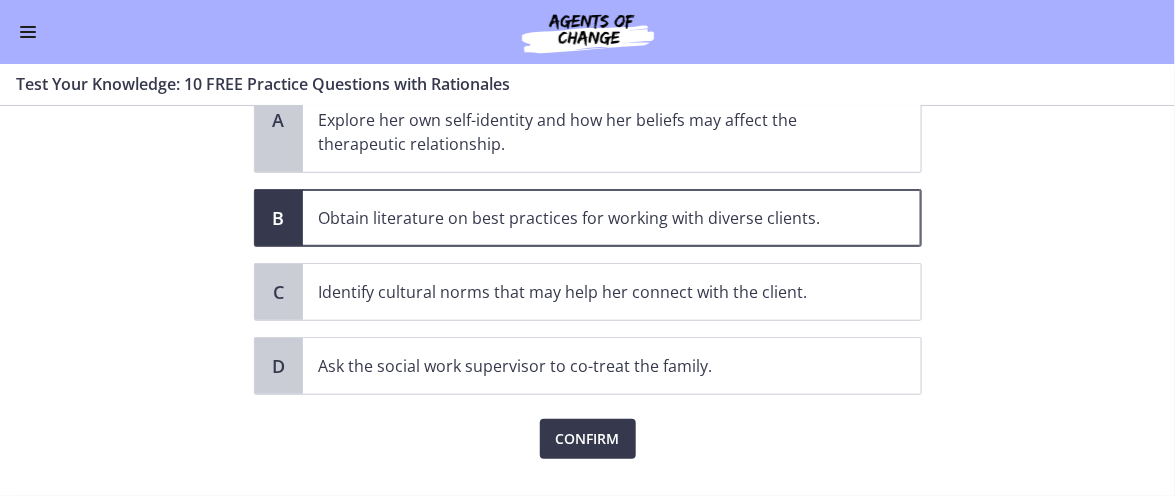 scroll, scrollTop: 334, scrollLeft: 0, axis: vertical 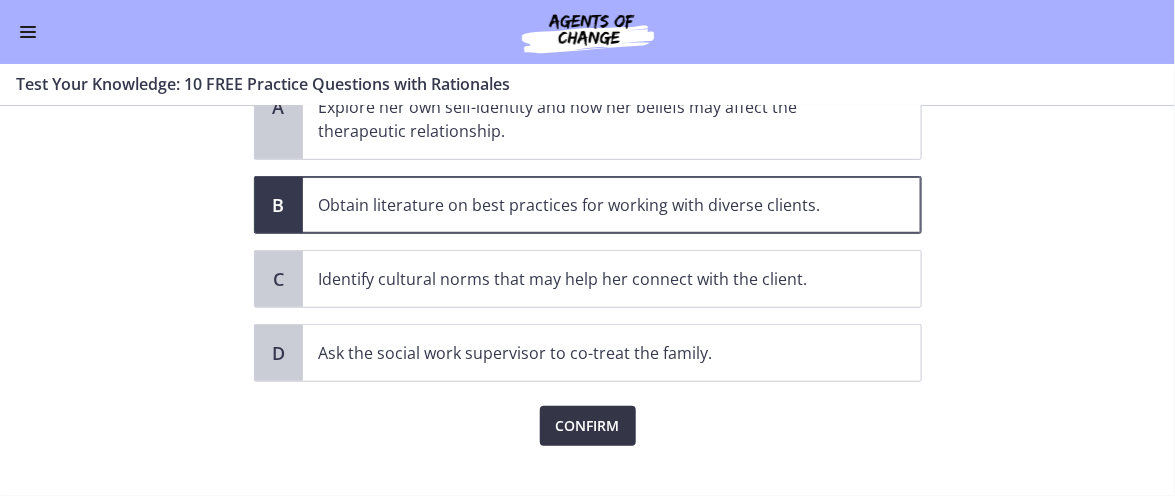 click on "Confirm" at bounding box center [588, 426] 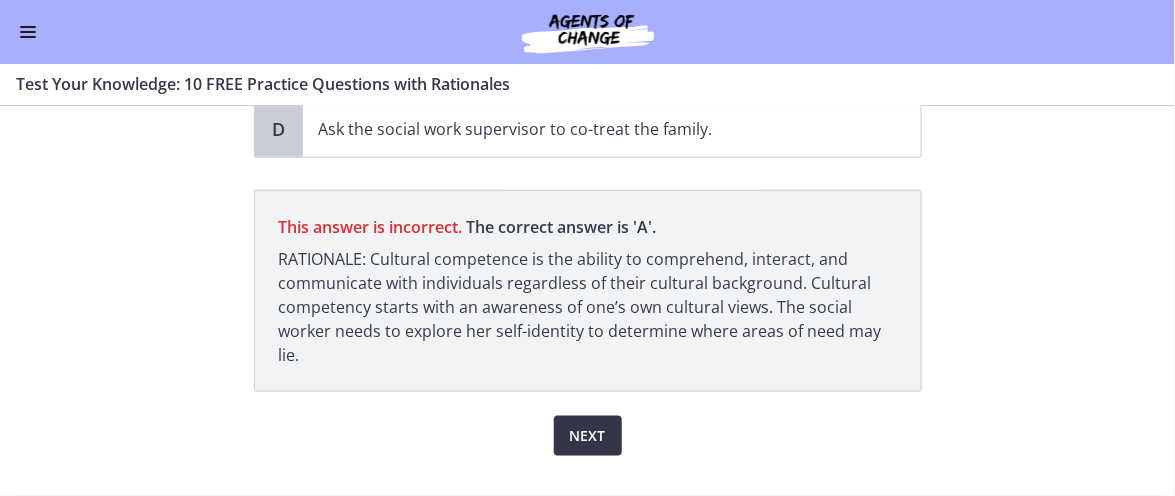 scroll, scrollTop: 566, scrollLeft: 0, axis: vertical 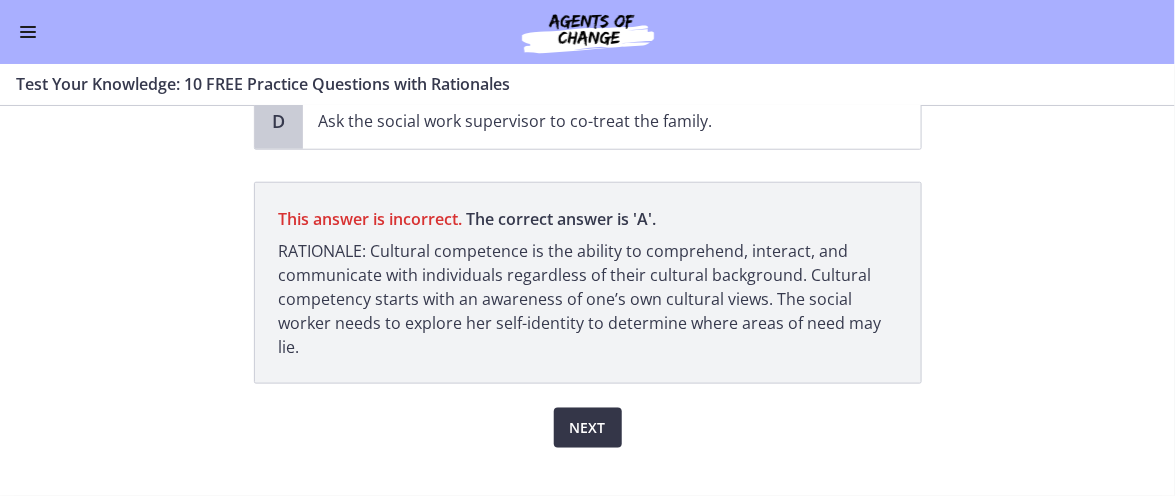 click on "Next" at bounding box center (588, 428) 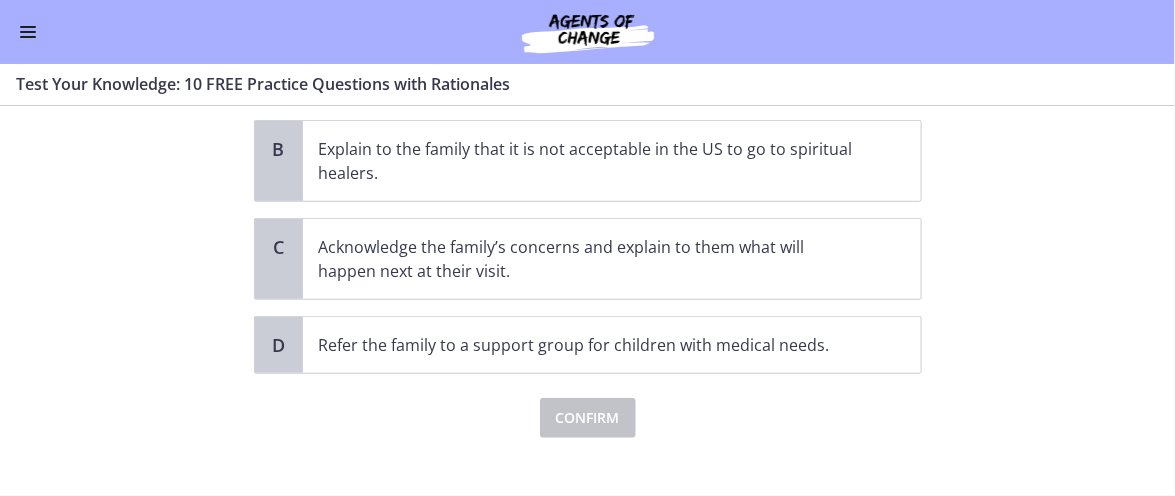 scroll, scrollTop: 370, scrollLeft: 0, axis: vertical 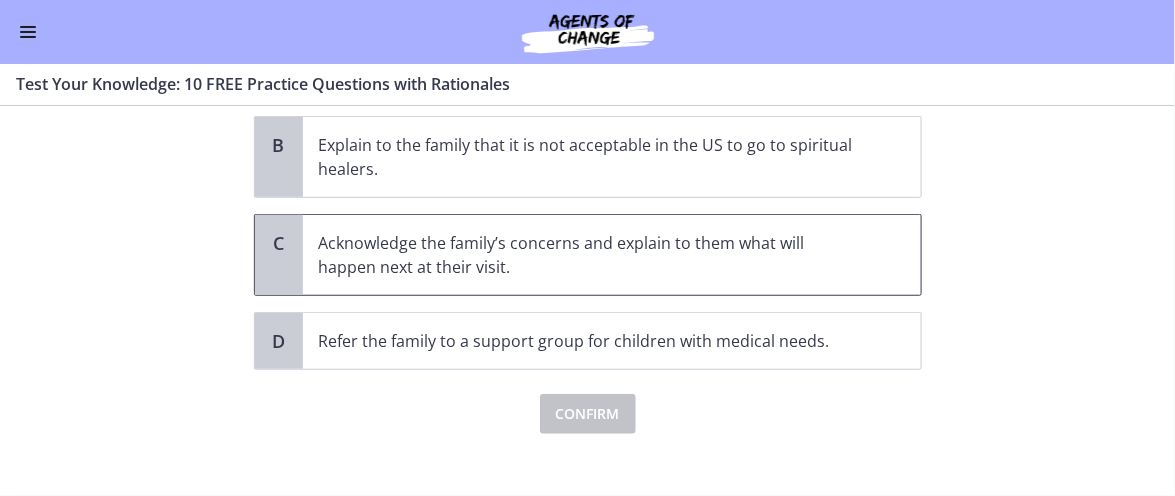 click on "Acknowledge the family’s concerns and explain to them what will happen next at their visit." at bounding box center (592, 255) 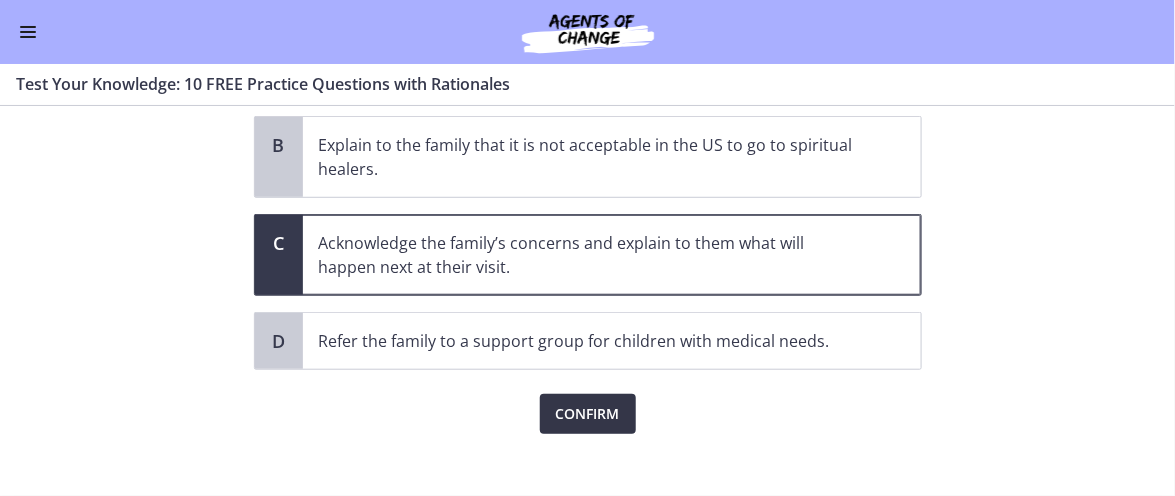 click on "Confirm" at bounding box center [588, 414] 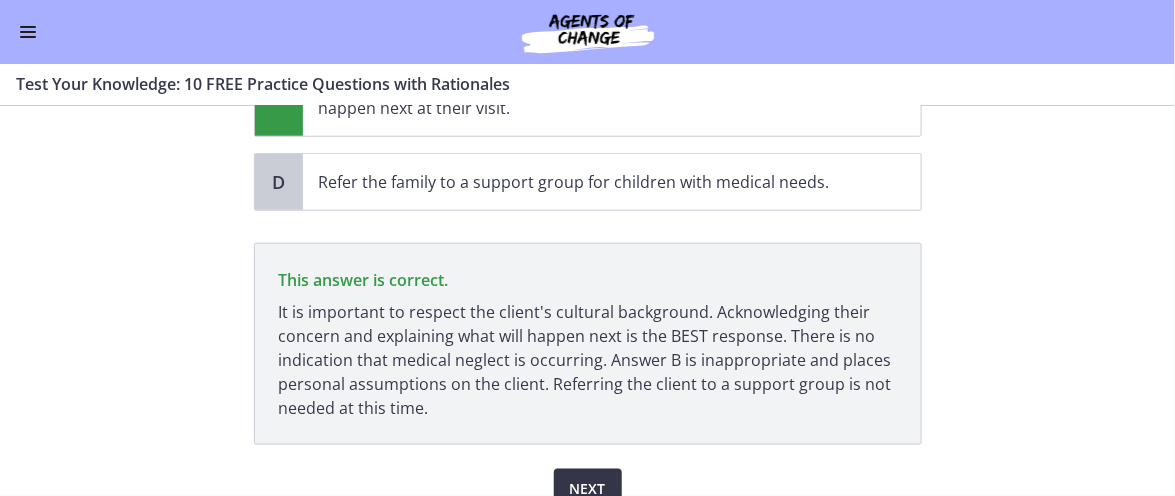 scroll, scrollTop: 590, scrollLeft: 0, axis: vertical 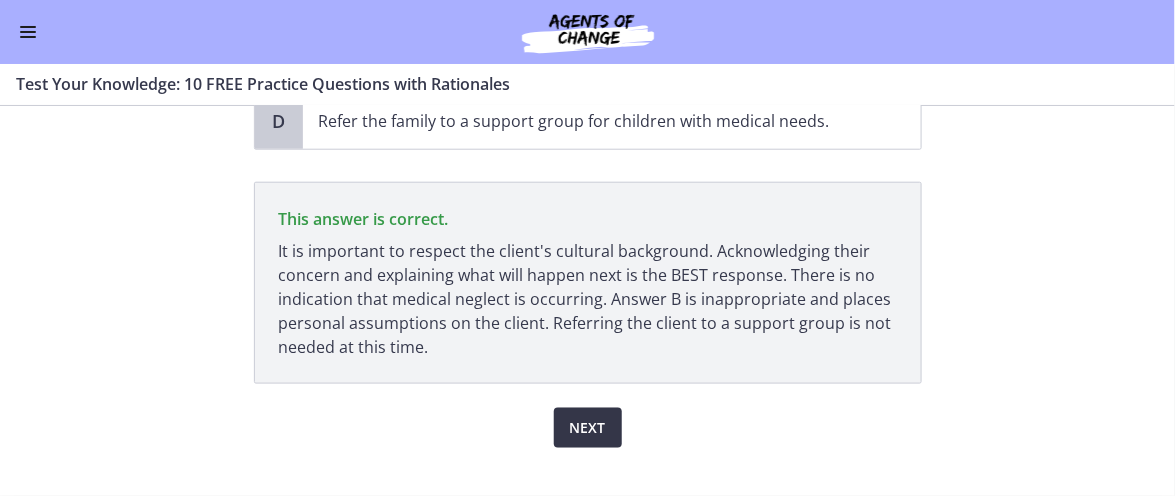 click on "Next" at bounding box center (588, 428) 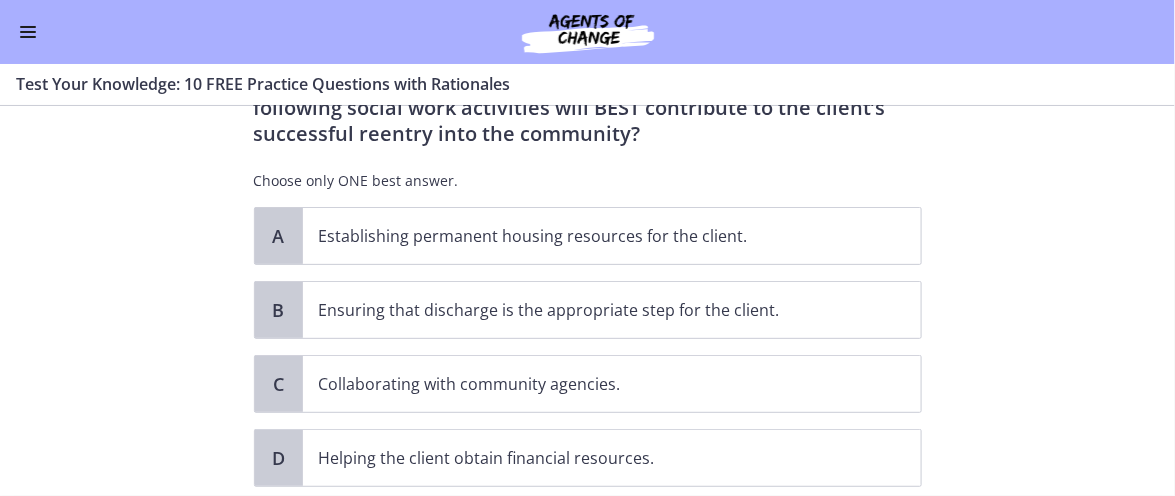 scroll, scrollTop: 124, scrollLeft: 0, axis: vertical 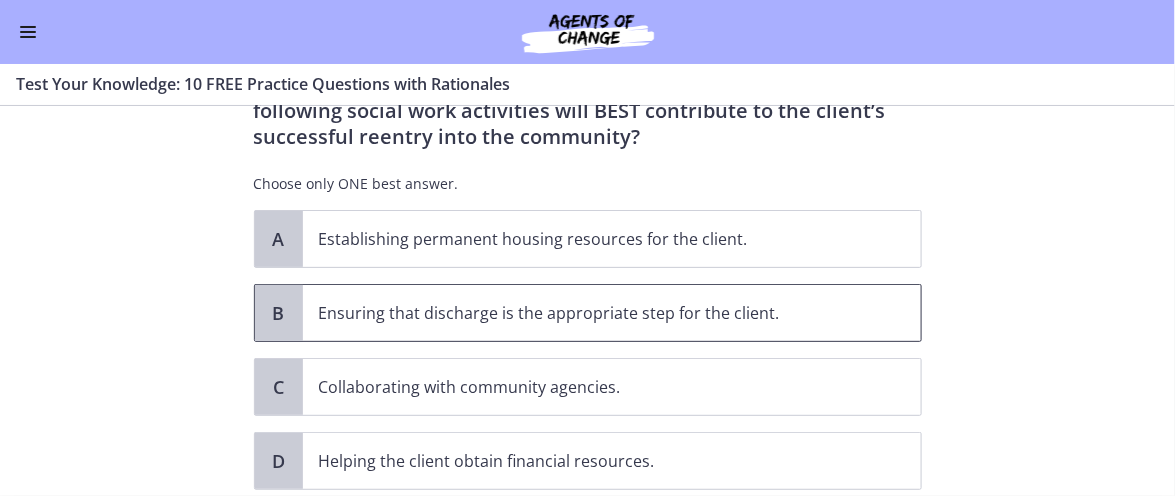 click on "Ensuring that discharge is the appropriate step for the client." at bounding box center [592, 313] 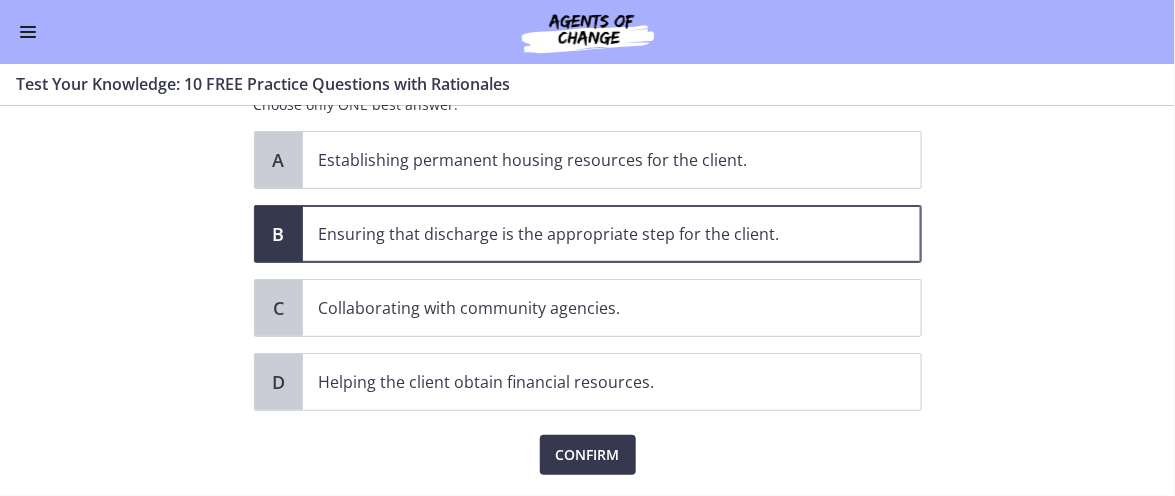 scroll, scrollTop: 258, scrollLeft: 0, axis: vertical 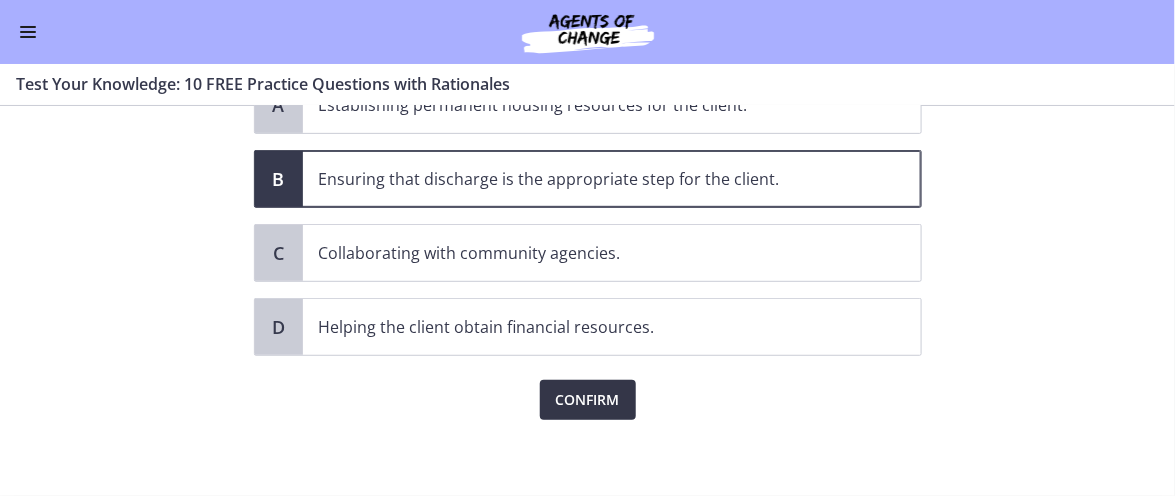 click on "Confirm" at bounding box center (588, 400) 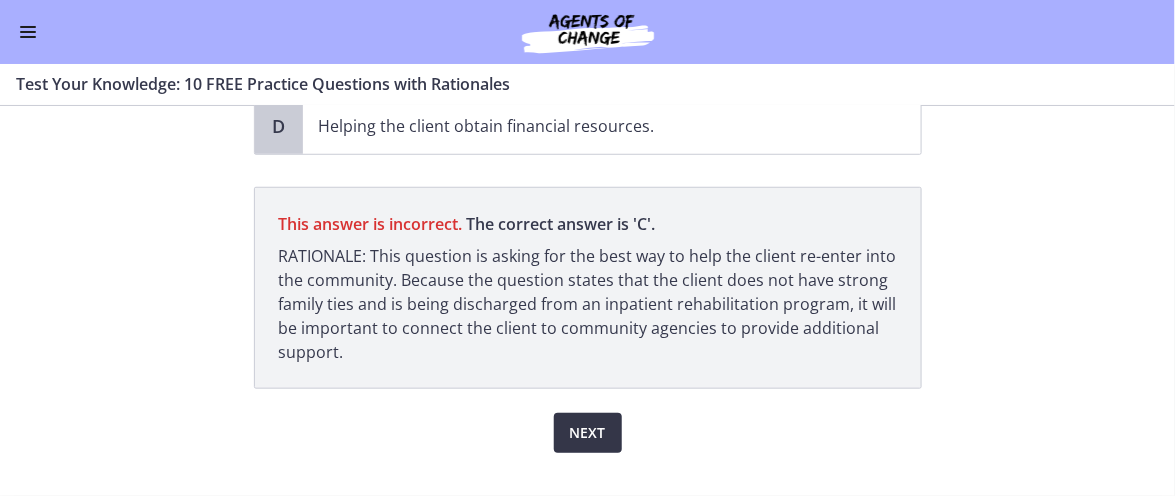 scroll, scrollTop: 464, scrollLeft: 0, axis: vertical 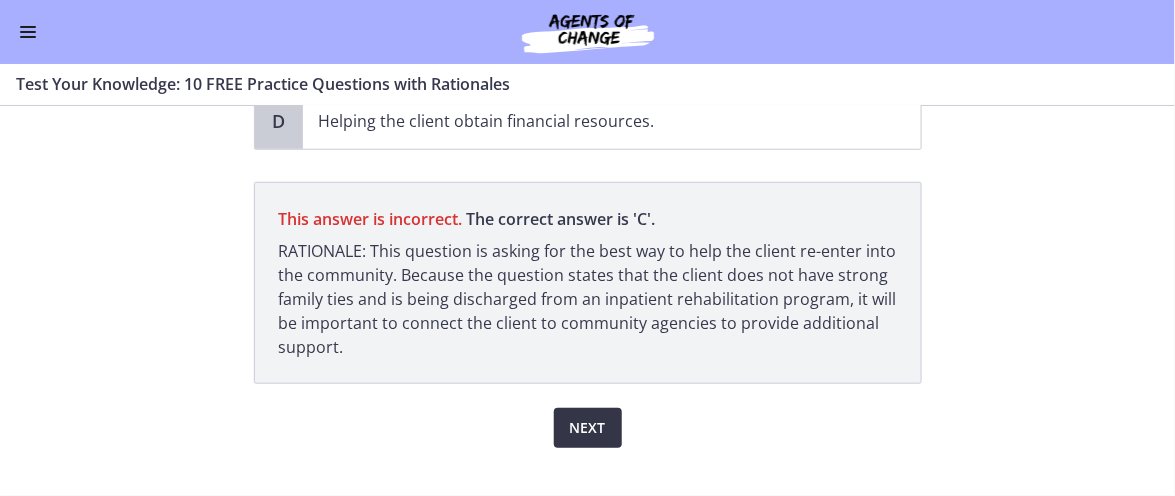 click on "Next" at bounding box center [588, 428] 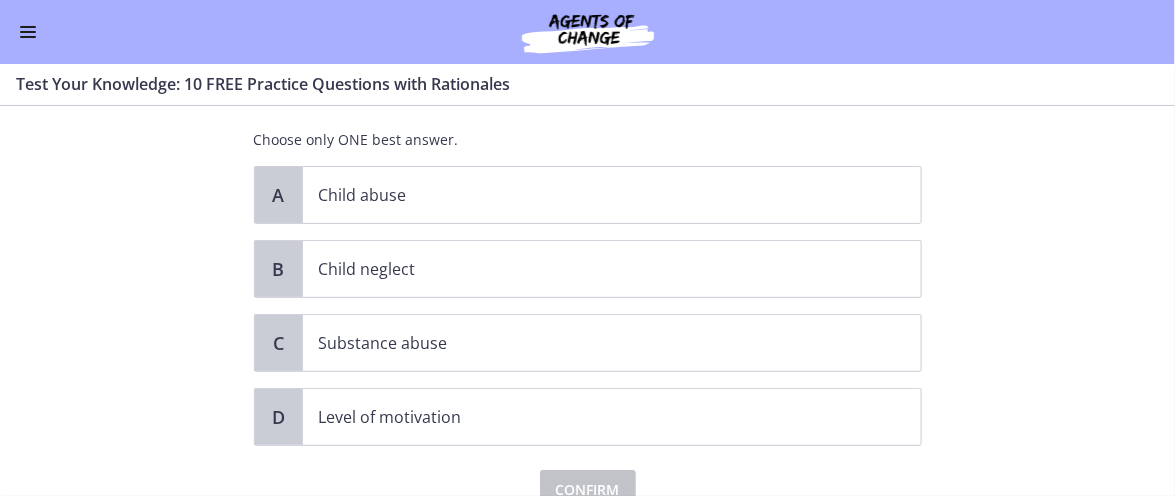 scroll, scrollTop: 181, scrollLeft: 0, axis: vertical 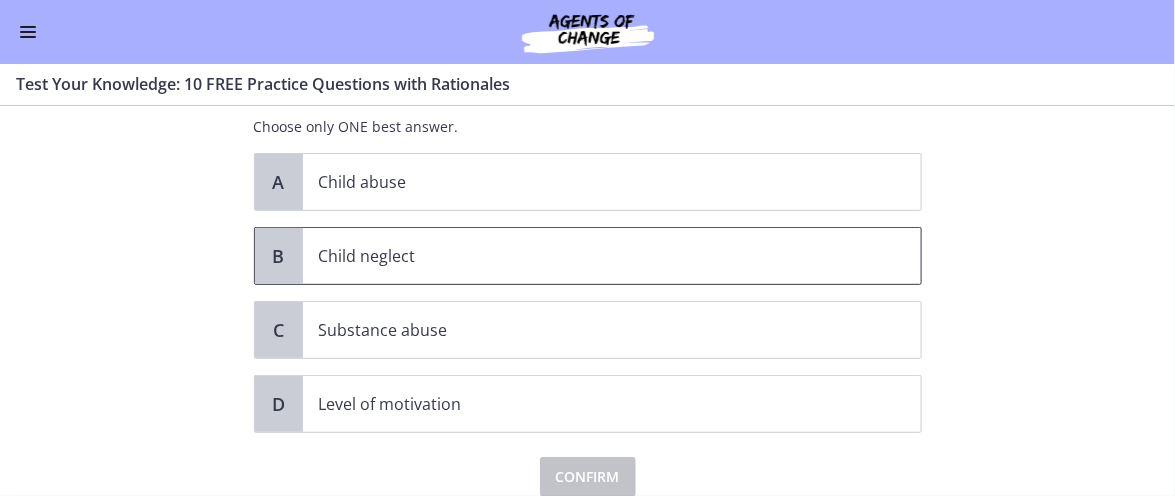 click on "Child neglect" at bounding box center (592, 256) 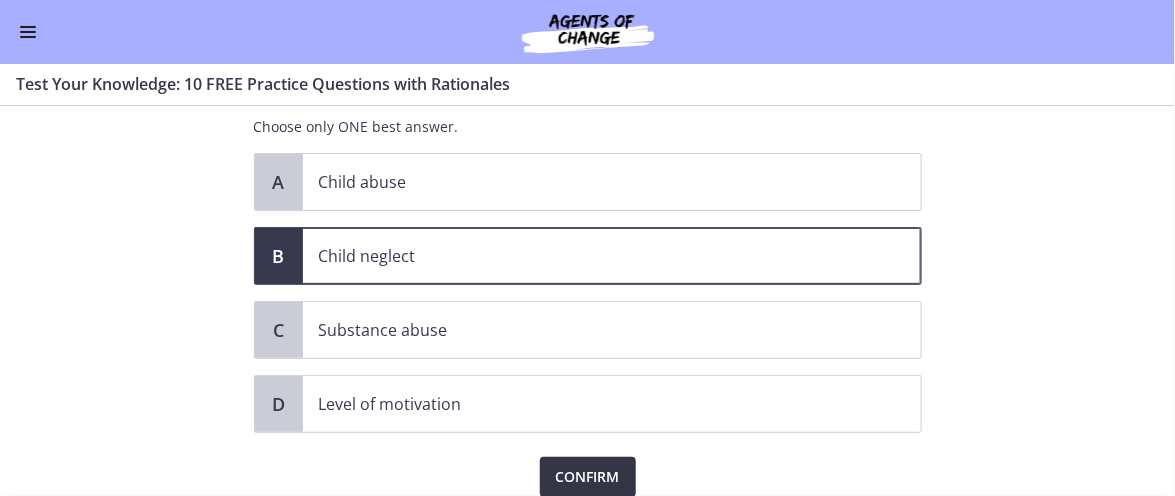 click on "Confirm" at bounding box center [588, 477] 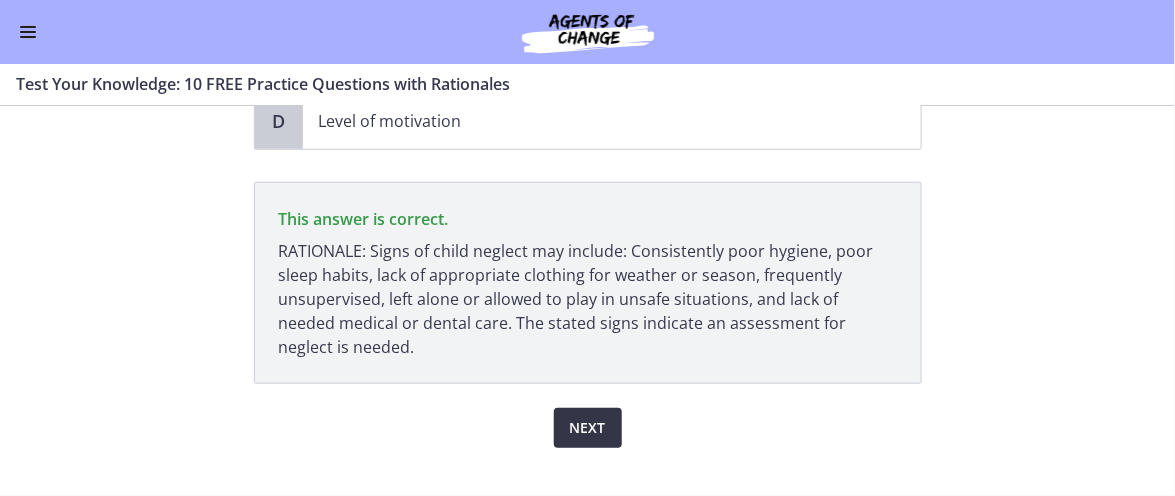 scroll, scrollTop: 491, scrollLeft: 0, axis: vertical 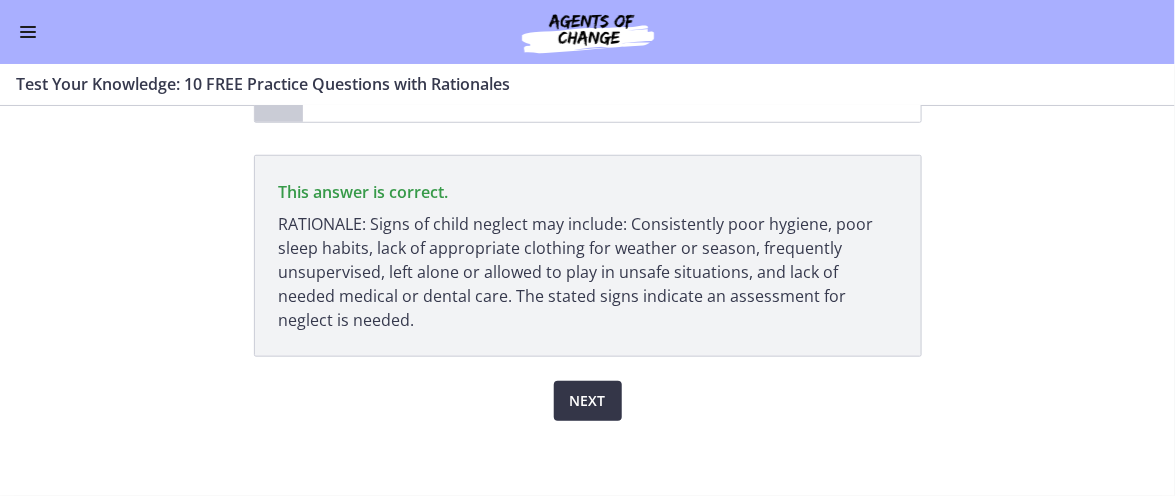 click on "Next" at bounding box center [588, 401] 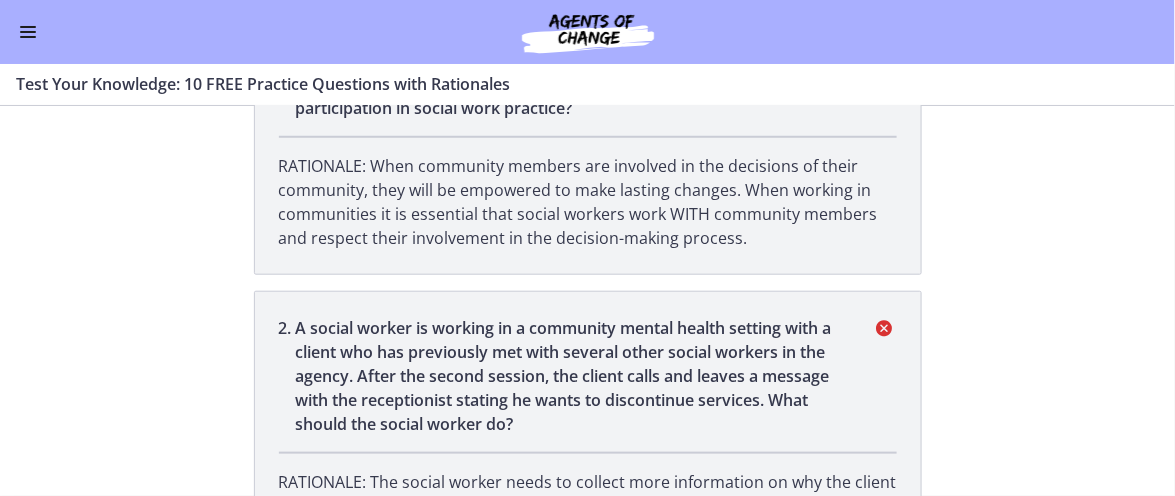 scroll, scrollTop: 0, scrollLeft: 0, axis: both 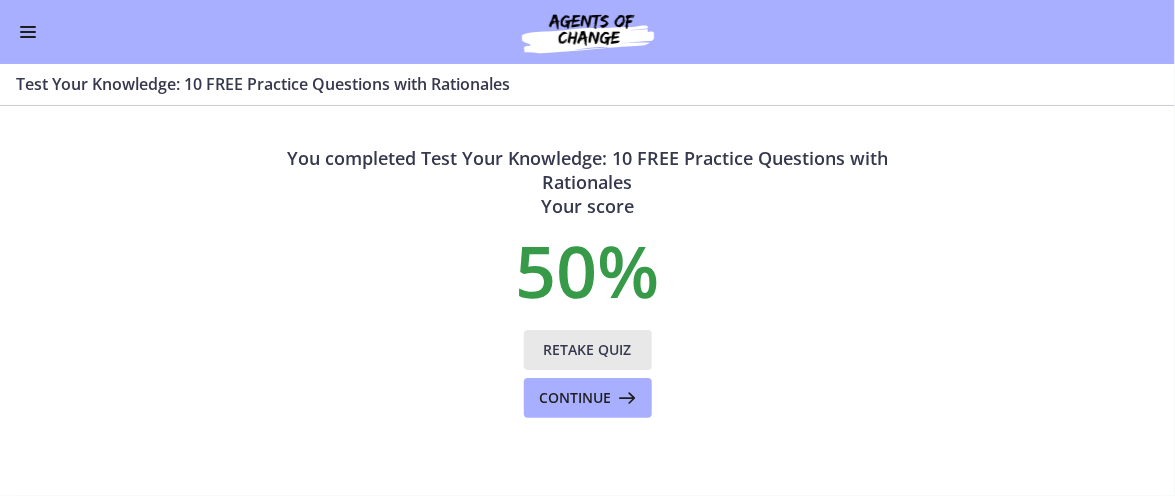 click on "Retake Quiz" at bounding box center [588, 350] 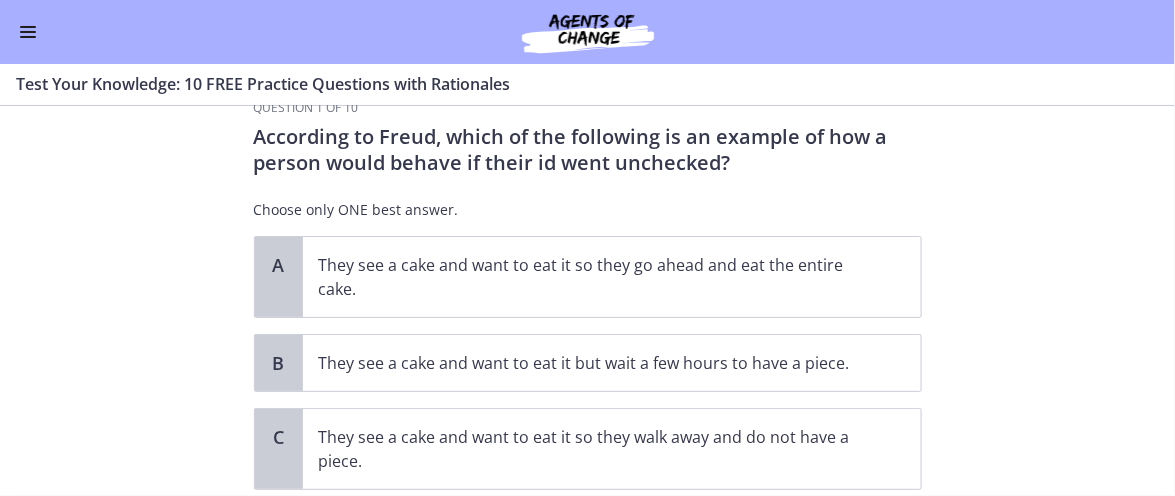 scroll, scrollTop: 56, scrollLeft: 0, axis: vertical 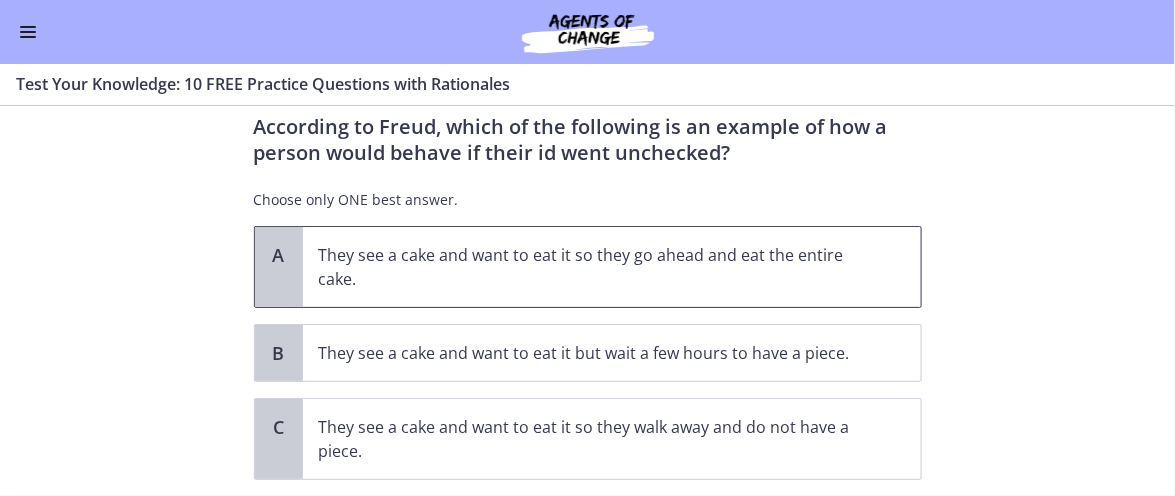 click on "They see a cake and want to eat it so they go ahead and eat the entire cake." at bounding box center (592, 267) 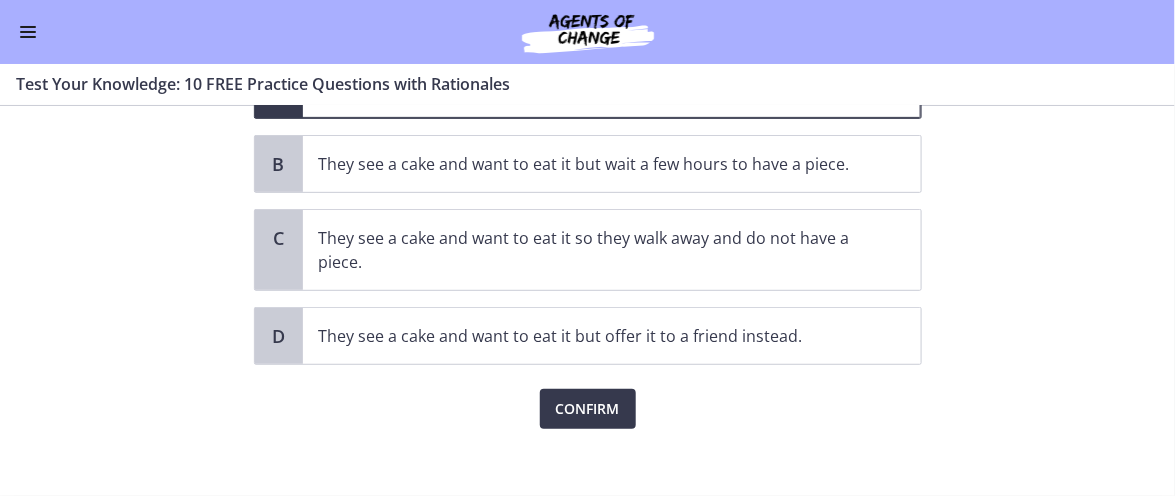 scroll, scrollTop: 254, scrollLeft: 0, axis: vertical 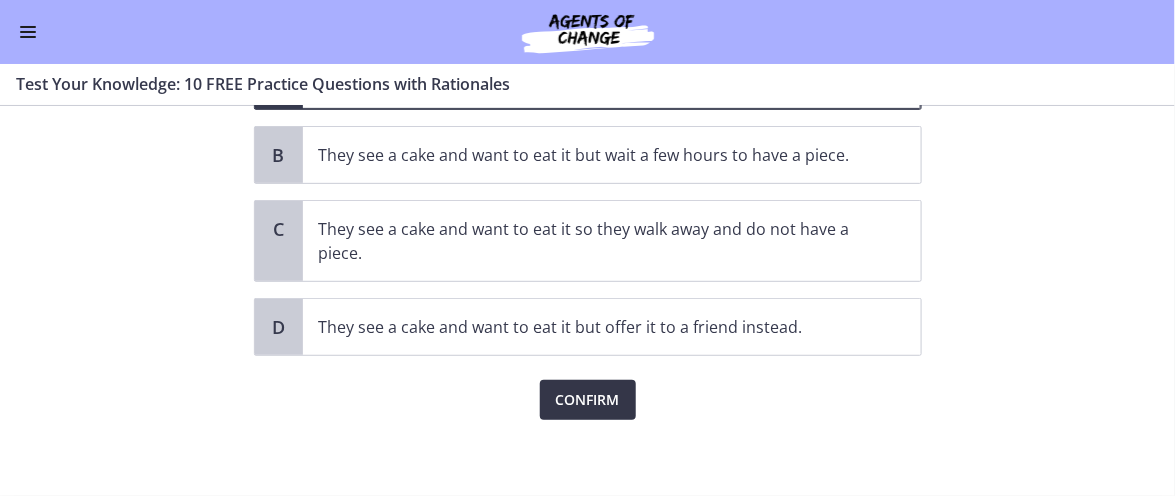 click on "Confirm" at bounding box center [588, 400] 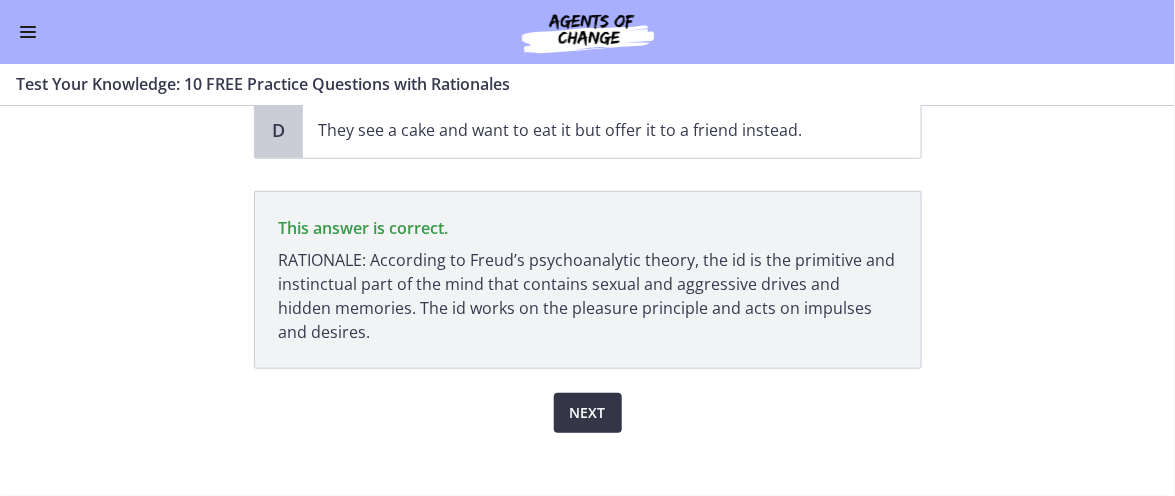 scroll, scrollTop: 460, scrollLeft: 0, axis: vertical 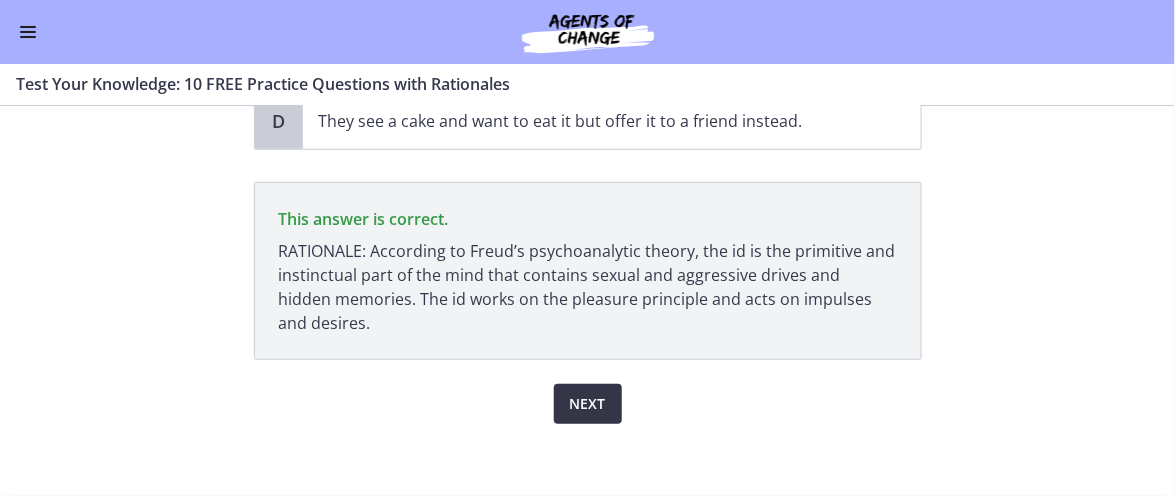 click on "Next" at bounding box center (588, 404) 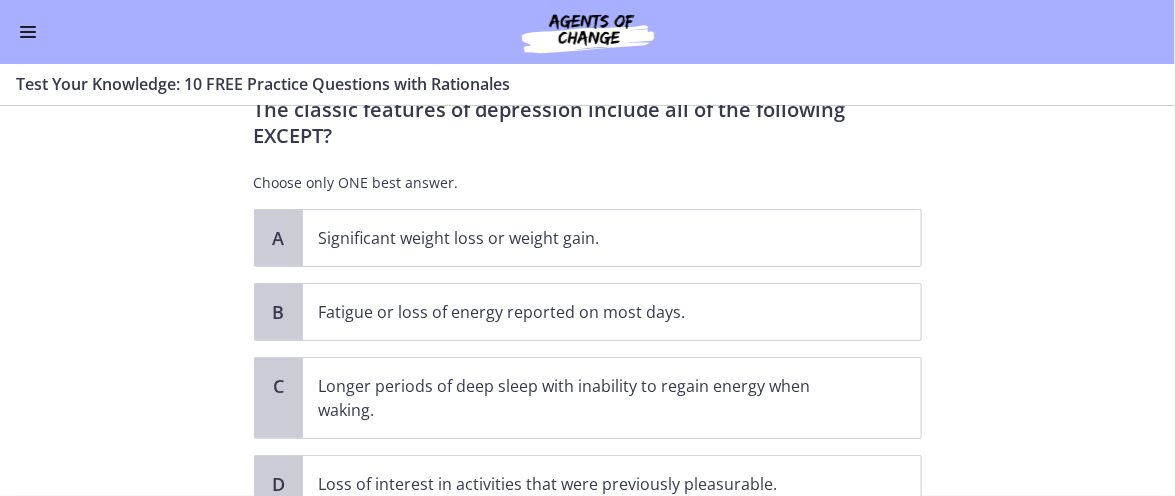 scroll, scrollTop: 88, scrollLeft: 0, axis: vertical 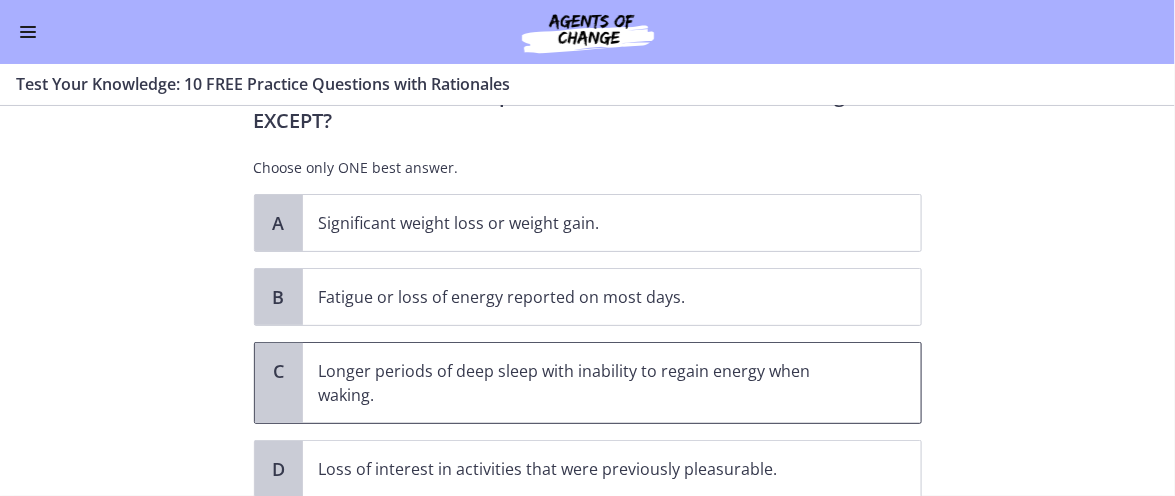 click on "Longer periods of deep sleep with inability to regain energy when waking." at bounding box center [592, 383] 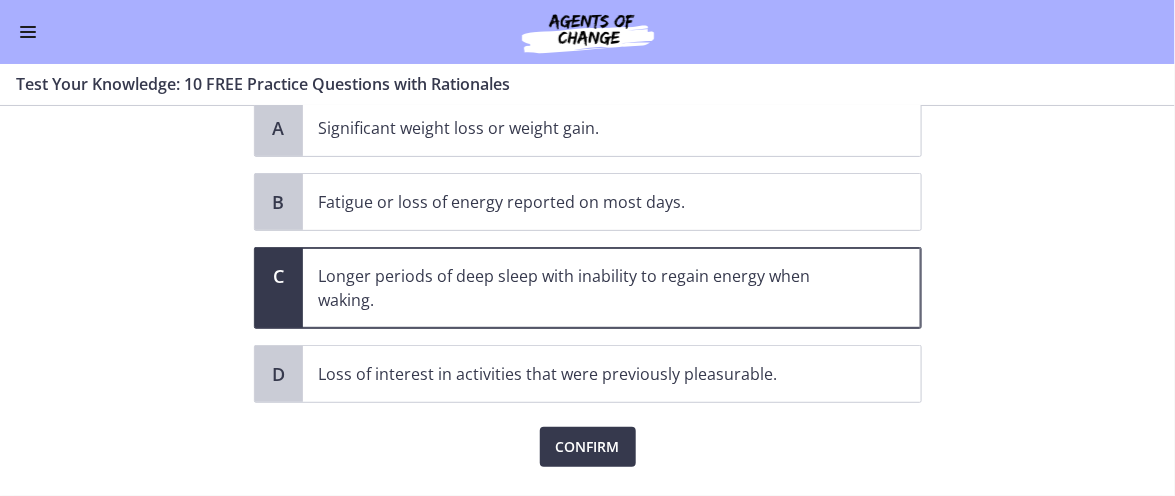 scroll, scrollTop: 230, scrollLeft: 0, axis: vertical 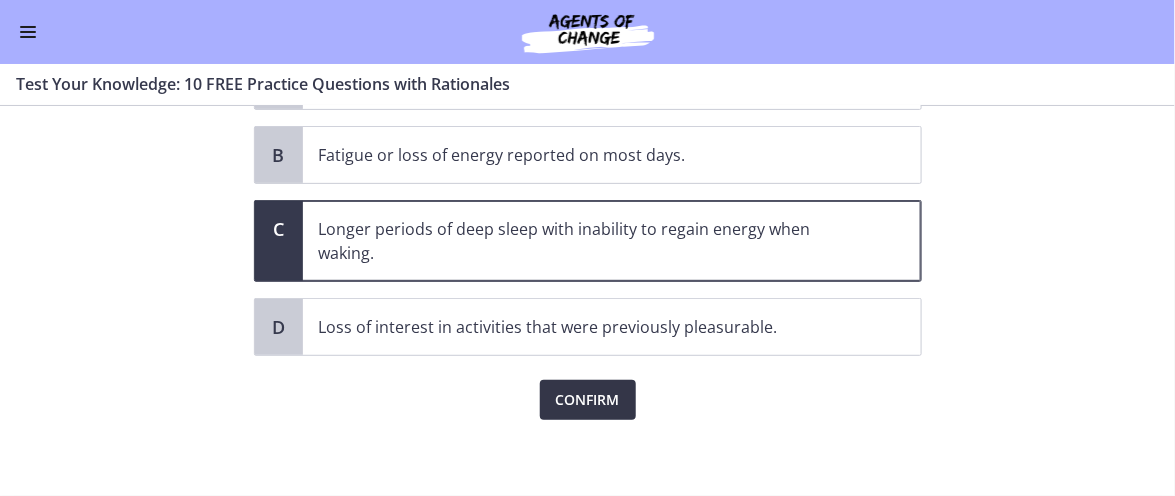 click on "Confirm" at bounding box center (588, 400) 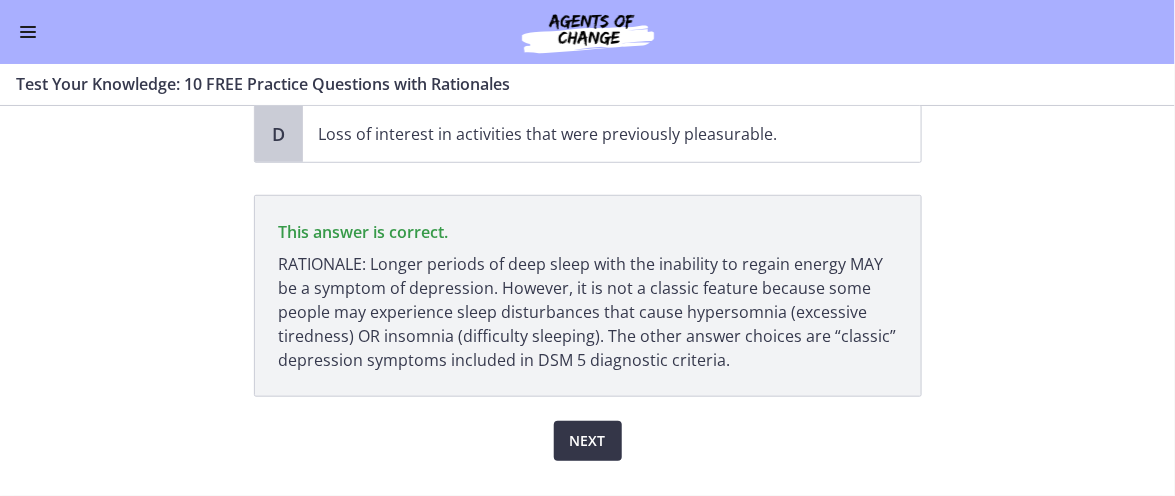 scroll, scrollTop: 436, scrollLeft: 0, axis: vertical 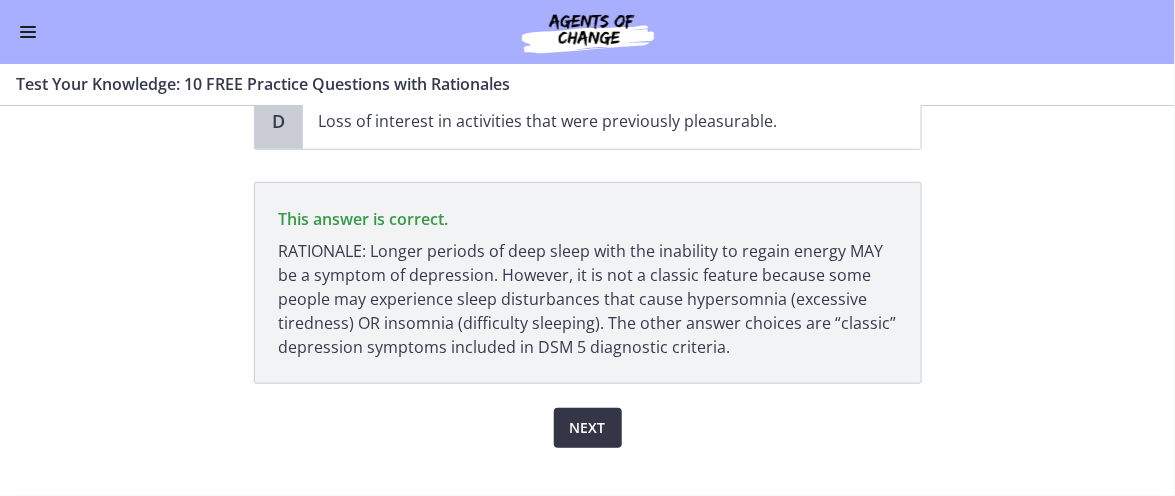 click on "Next" at bounding box center [588, 428] 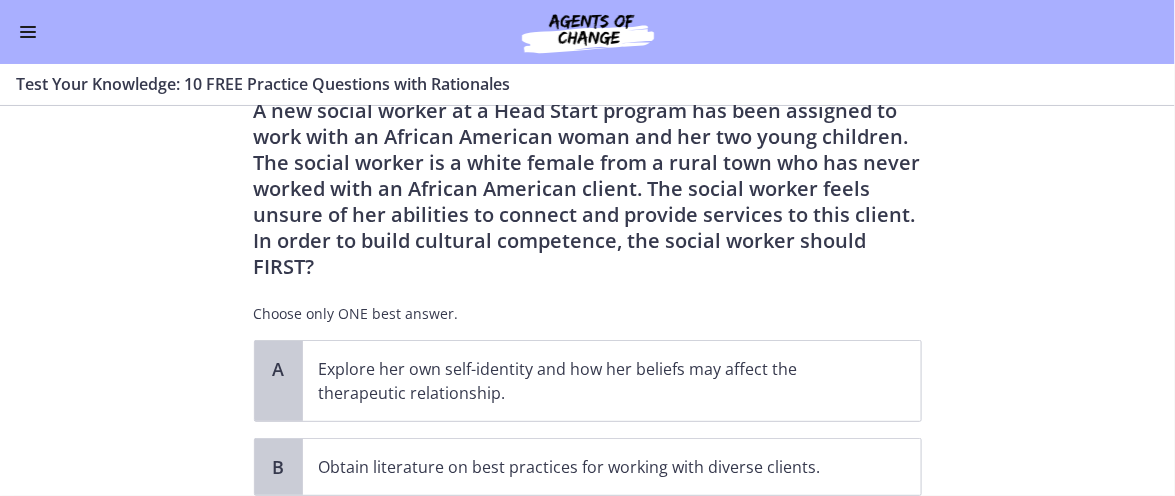 scroll, scrollTop: 93, scrollLeft: 0, axis: vertical 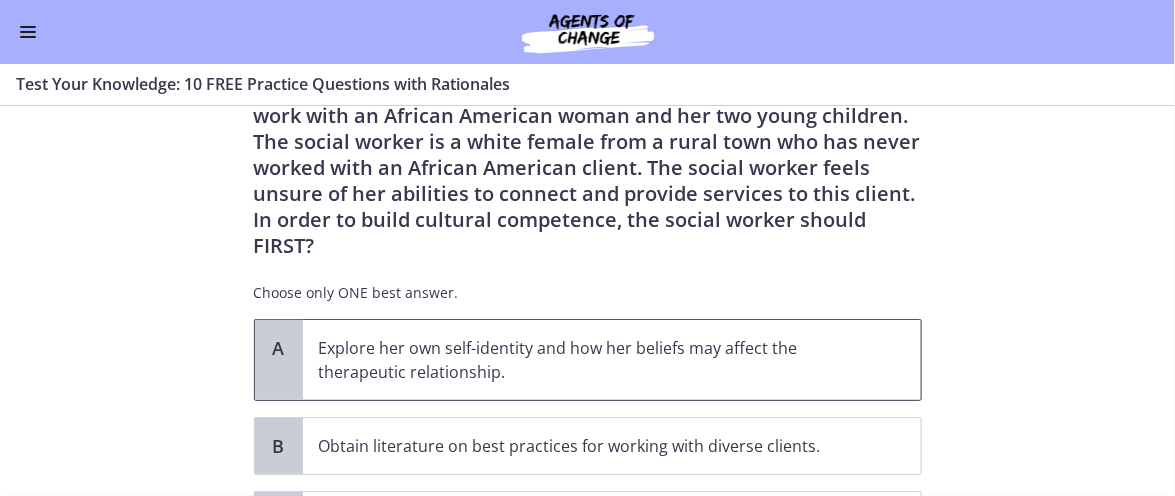 click on "Explore her own self-identity and how her beliefs may affect the therapeutic relationship." at bounding box center [592, 360] 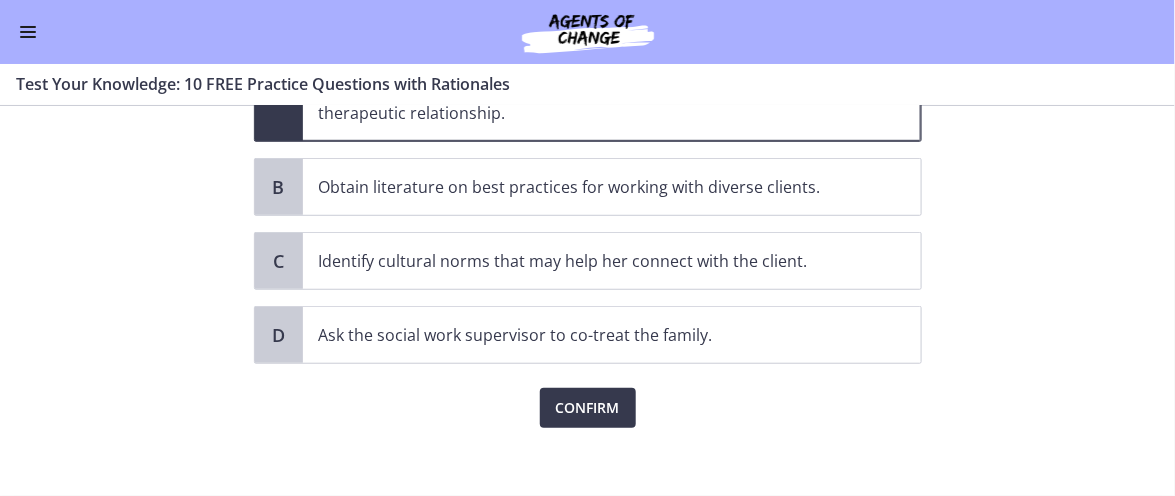 scroll, scrollTop: 360, scrollLeft: 0, axis: vertical 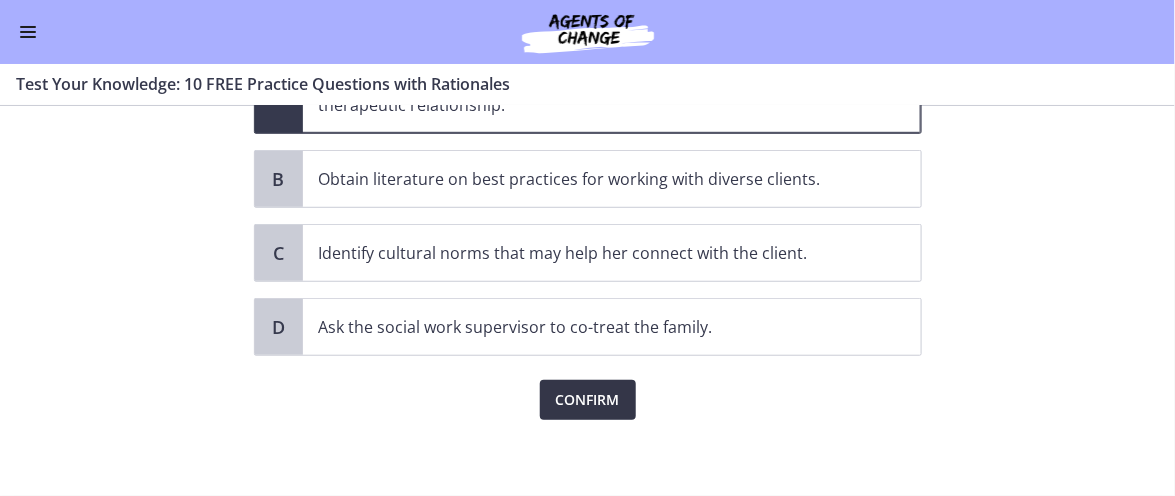 click on "Confirm" at bounding box center [588, 400] 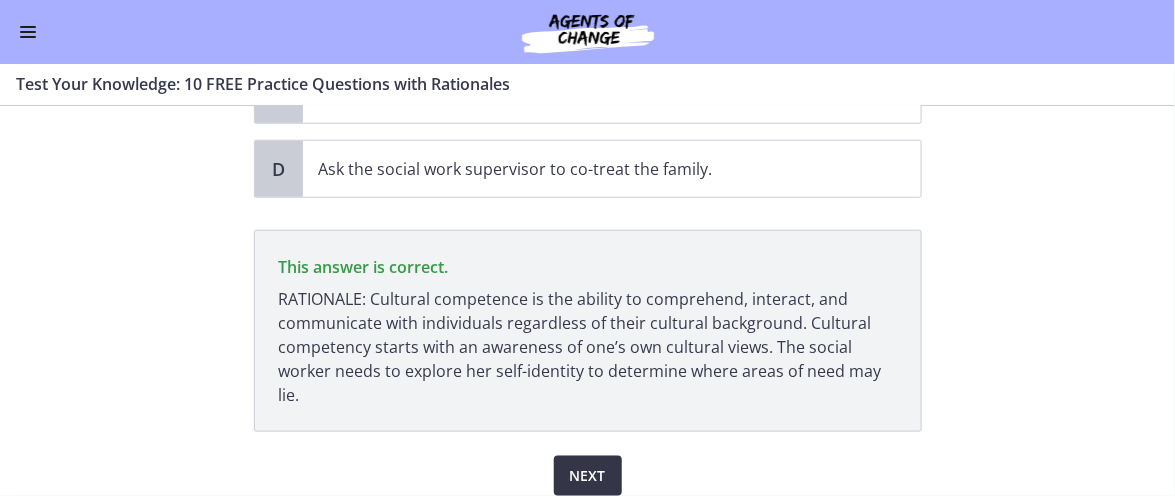 scroll, scrollTop: 566, scrollLeft: 0, axis: vertical 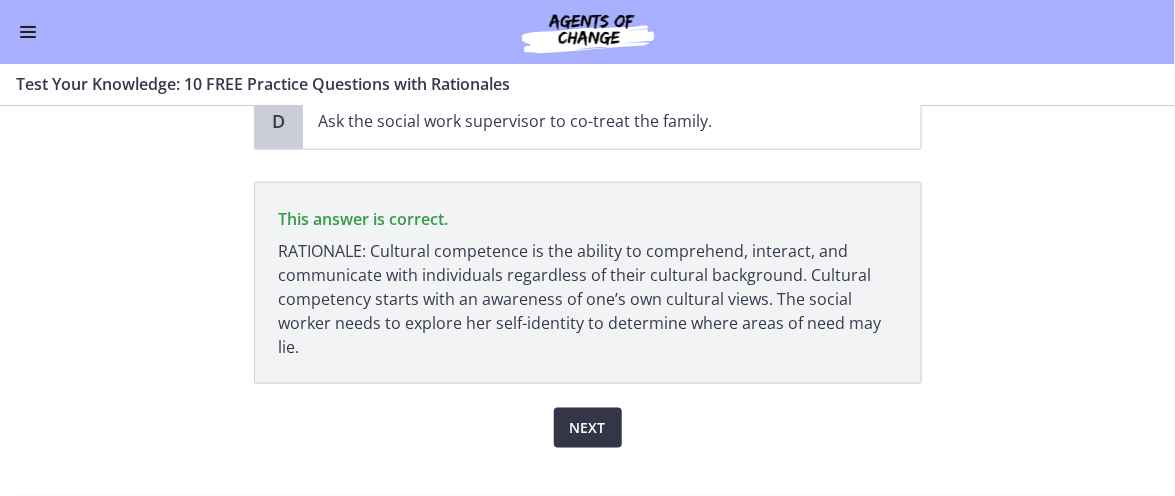click on "Next" at bounding box center [588, 428] 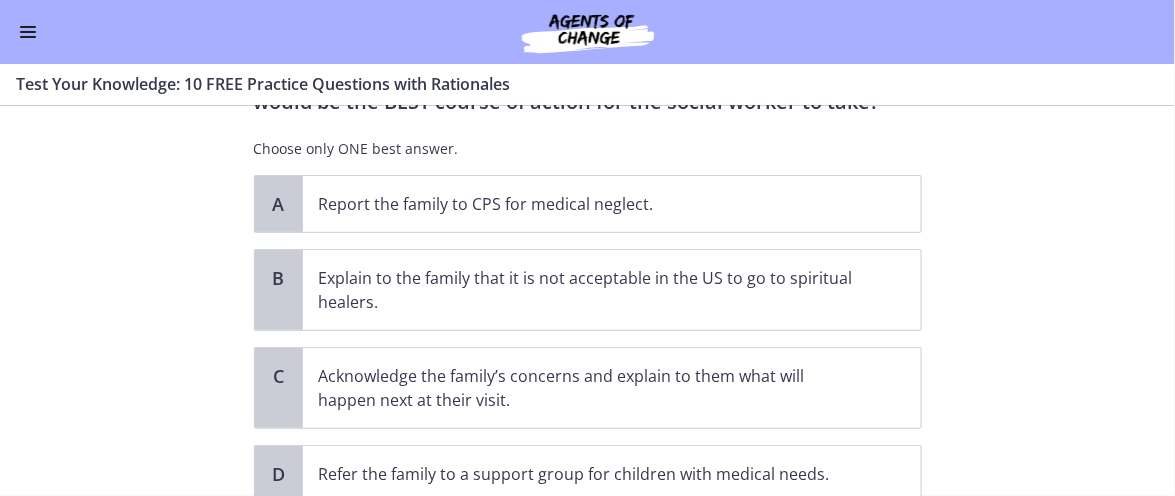 scroll, scrollTop: 238, scrollLeft: 0, axis: vertical 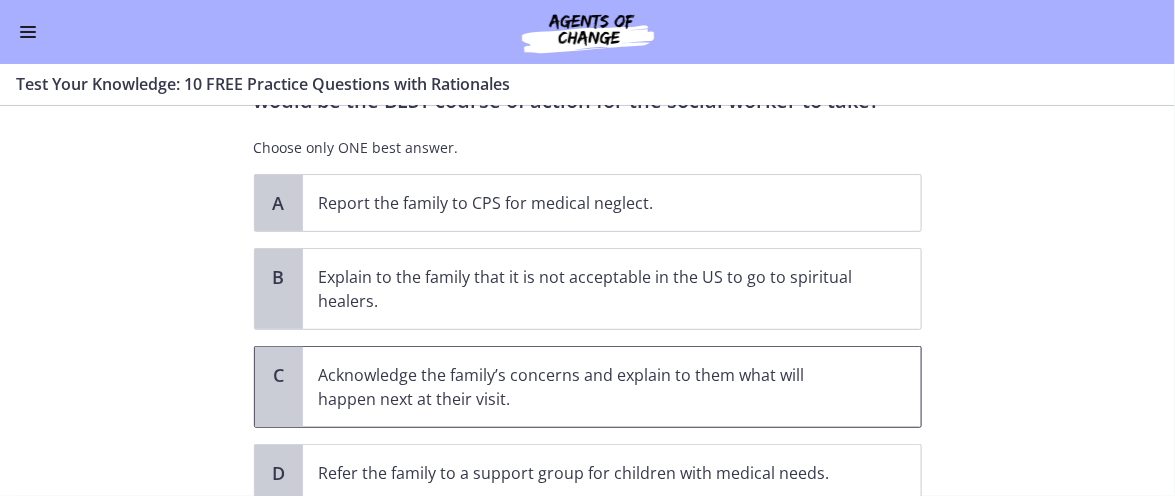 click on "Acknowledge the family’s concerns and explain to them what will happen next at their visit." at bounding box center [592, 387] 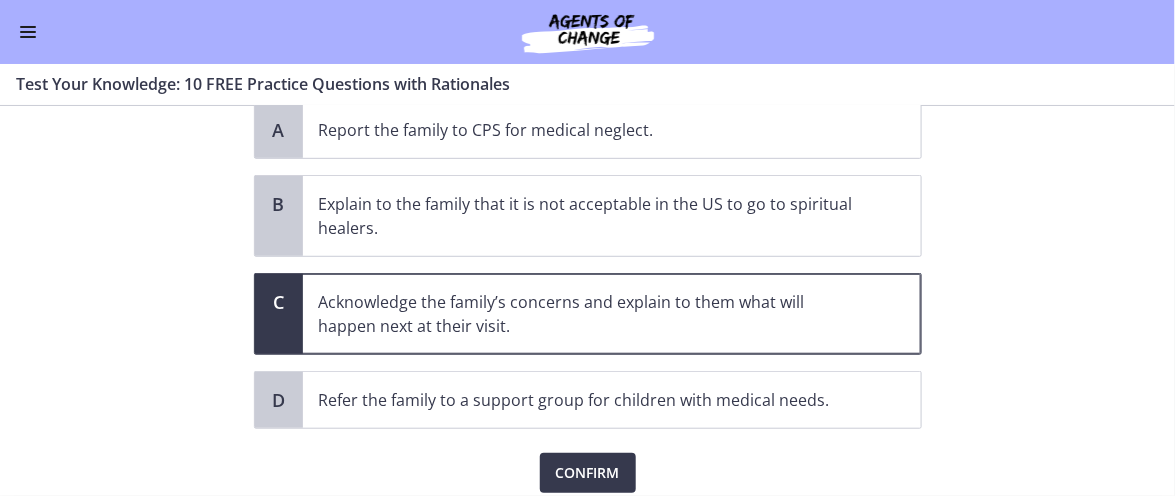 scroll, scrollTop: 370, scrollLeft: 0, axis: vertical 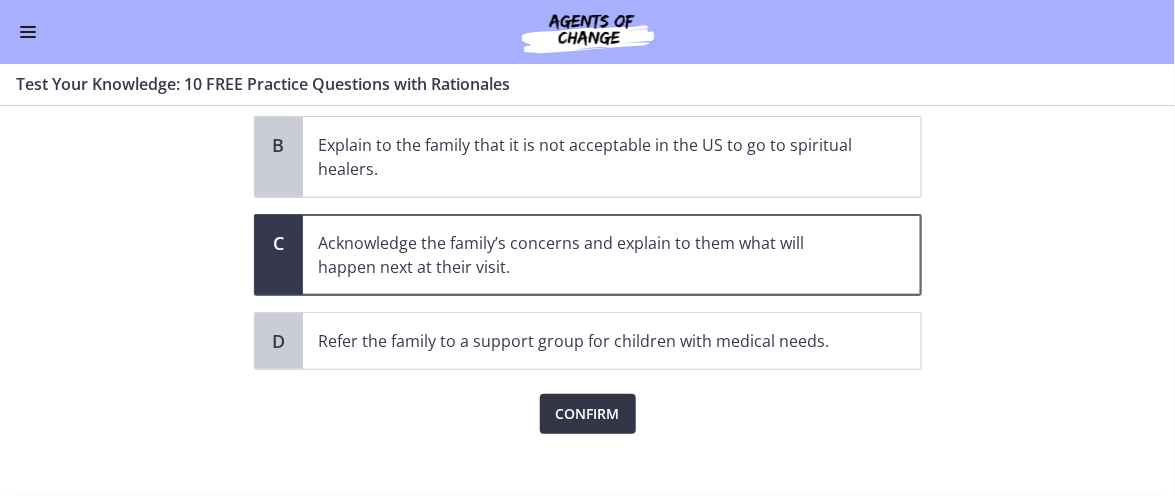 click on "Confirm" at bounding box center (588, 414) 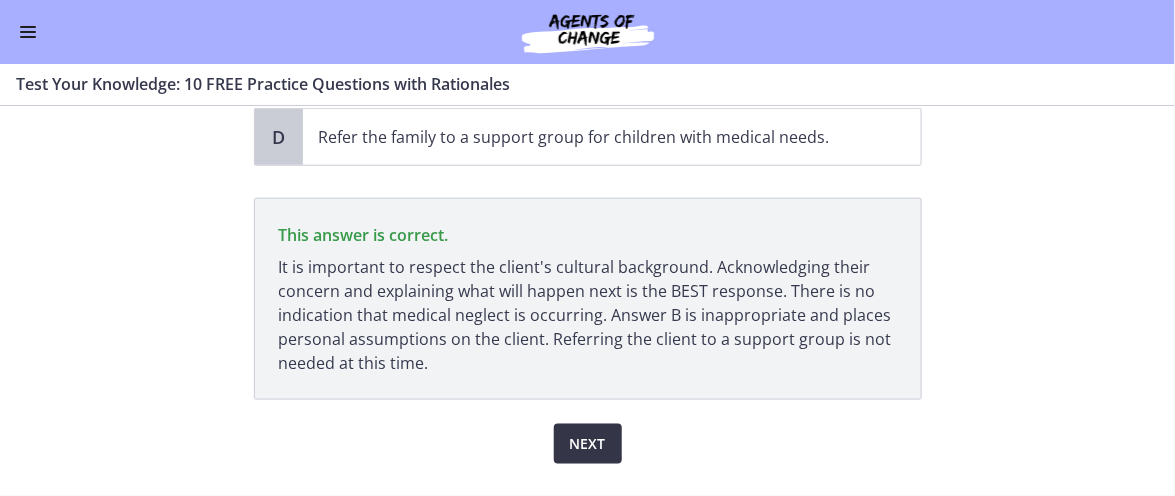 scroll, scrollTop: 590, scrollLeft: 0, axis: vertical 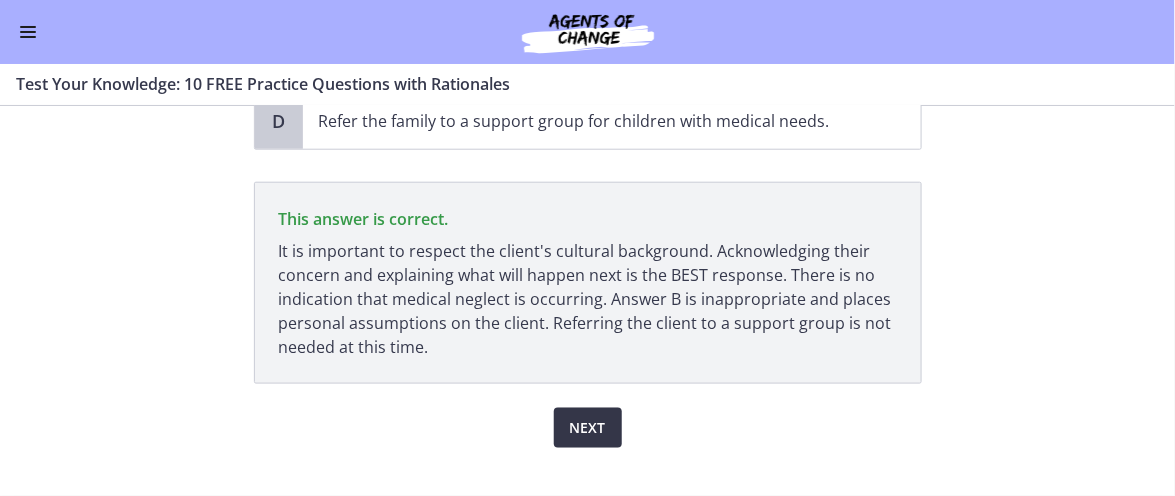 click on "Next" at bounding box center (588, 428) 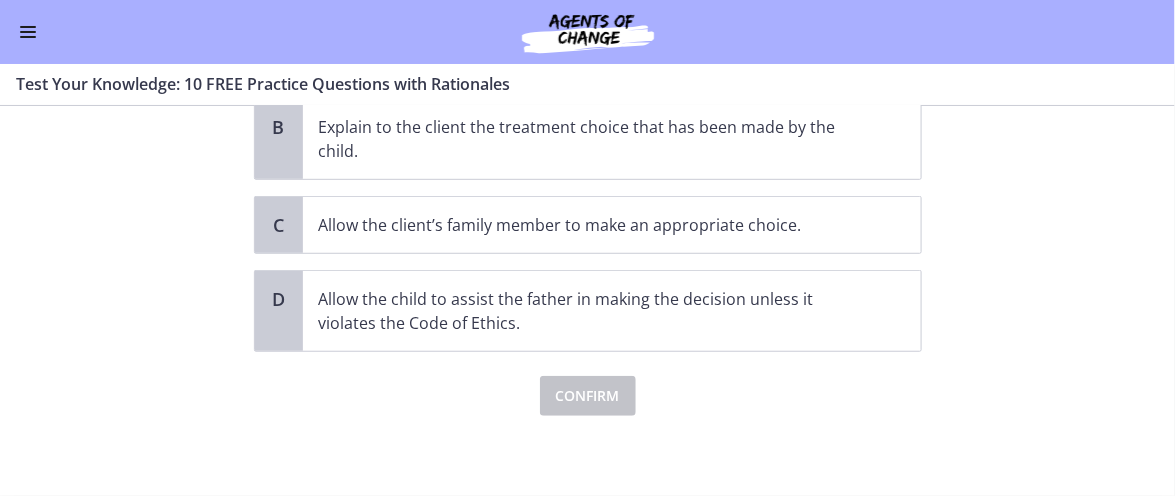 scroll, scrollTop: 0, scrollLeft: 0, axis: both 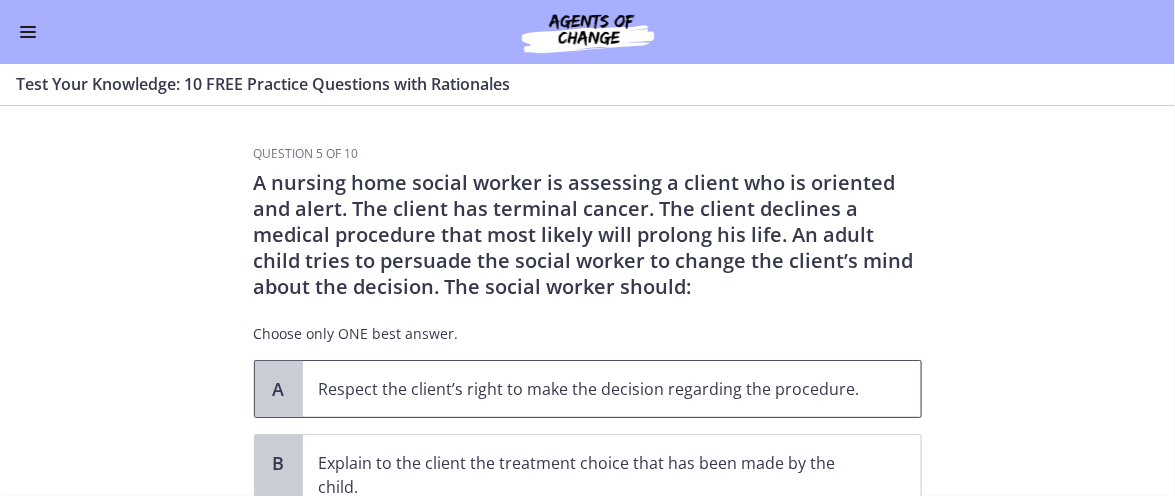 click on "Respect the client’s right to make the decision regarding the procedure." at bounding box center (592, 389) 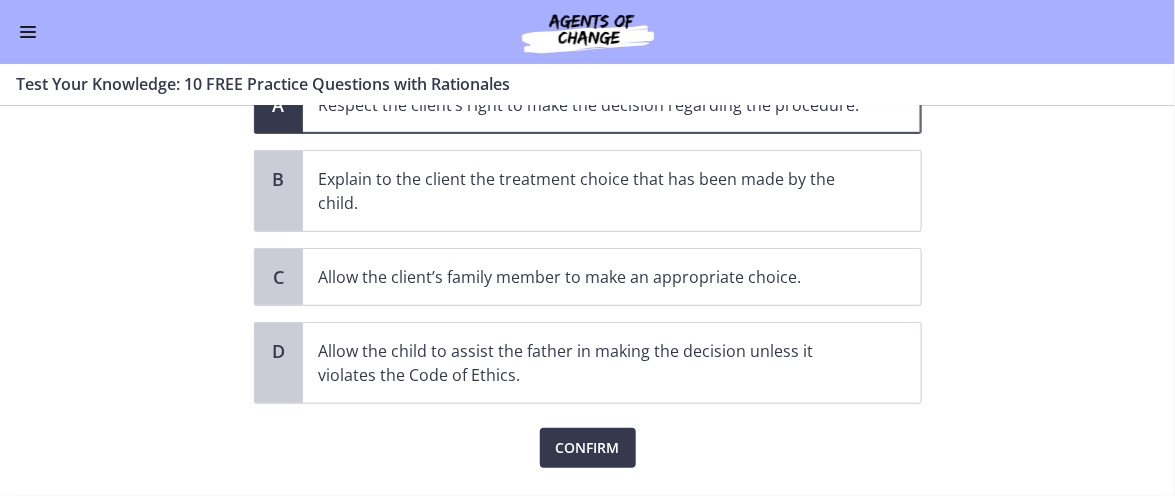 scroll, scrollTop: 289, scrollLeft: 0, axis: vertical 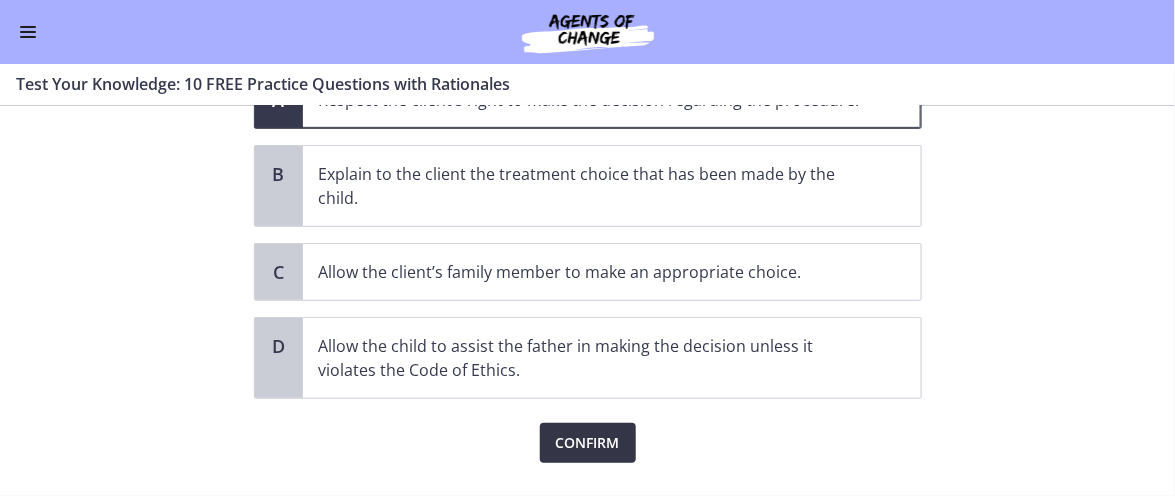 click on "Confirm" at bounding box center (588, 443) 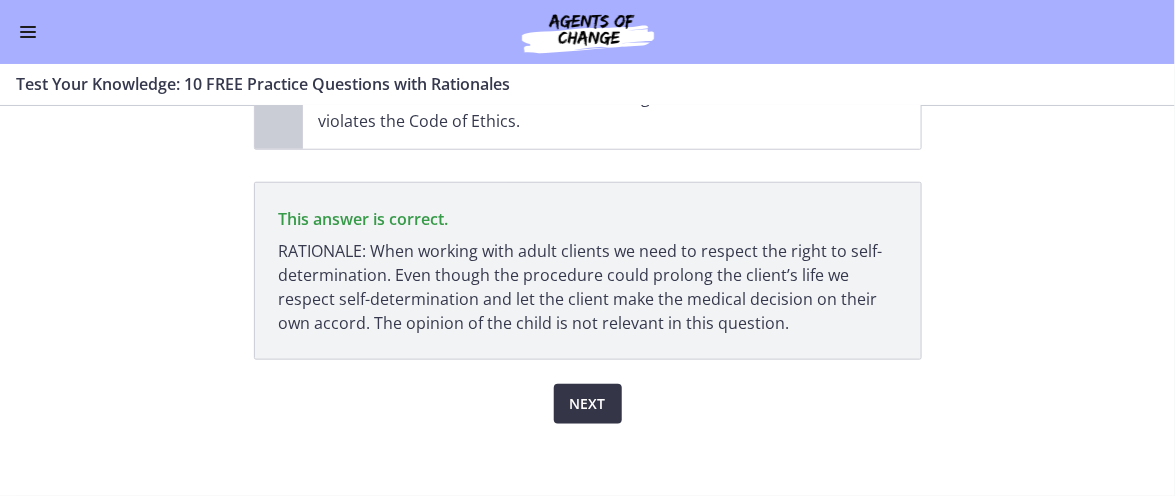 scroll, scrollTop: 541, scrollLeft: 0, axis: vertical 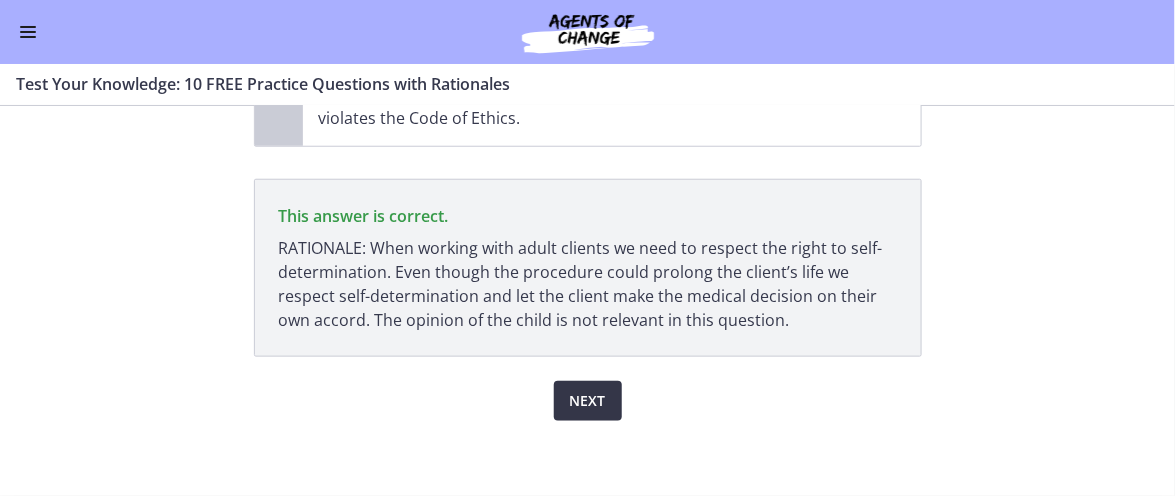 click on "Next" at bounding box center [588, 401] 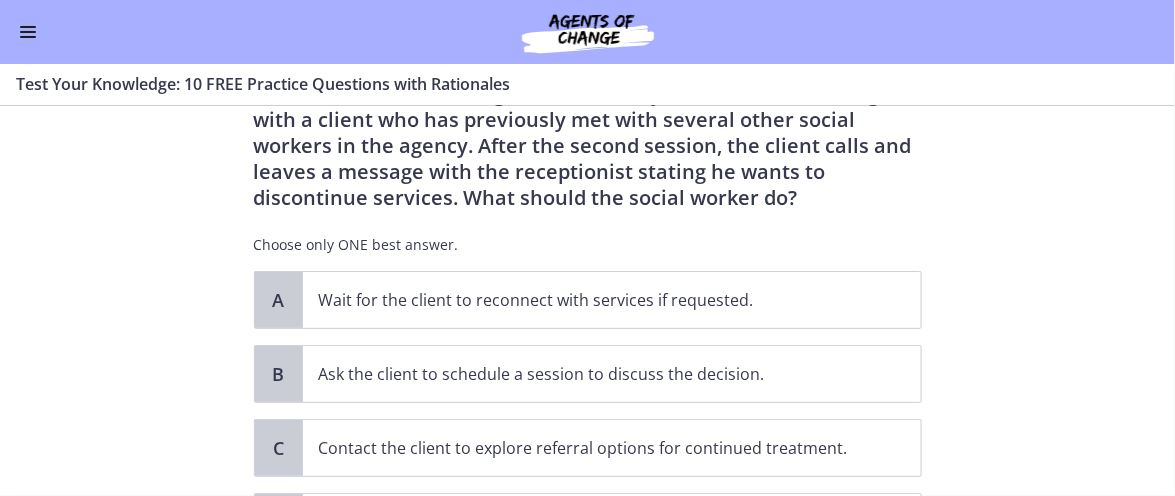 scroll, scrollTop: 92, scrollLeft: 0, axis: vertical 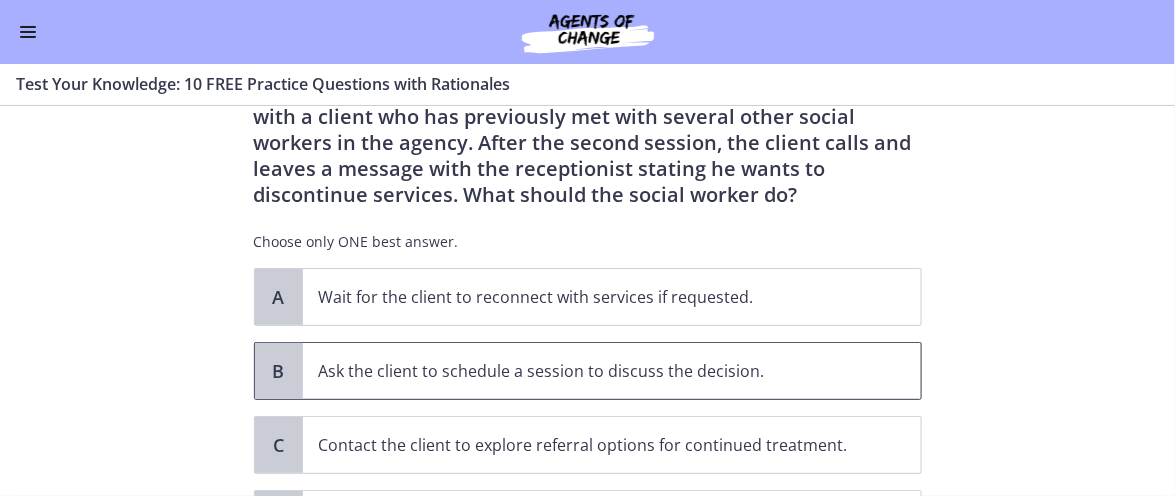 click on "Ask the client to schedule a session to discuss the decision." at bounding box center [592, 371] 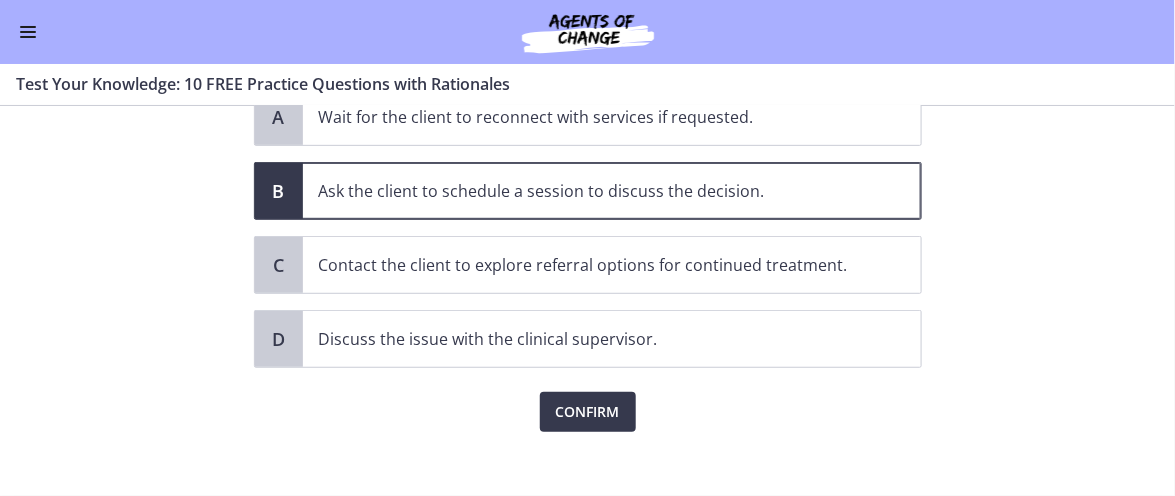 scroll, scrollTop: 274, scrollLeft: 0, axis: vertical 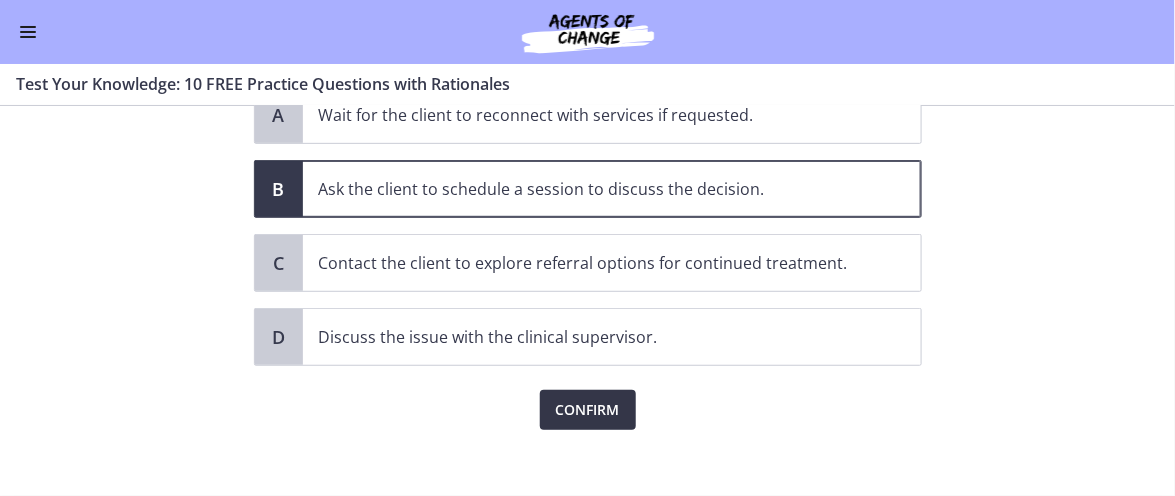 click on "Confirm" at bounding box center [588, 410] 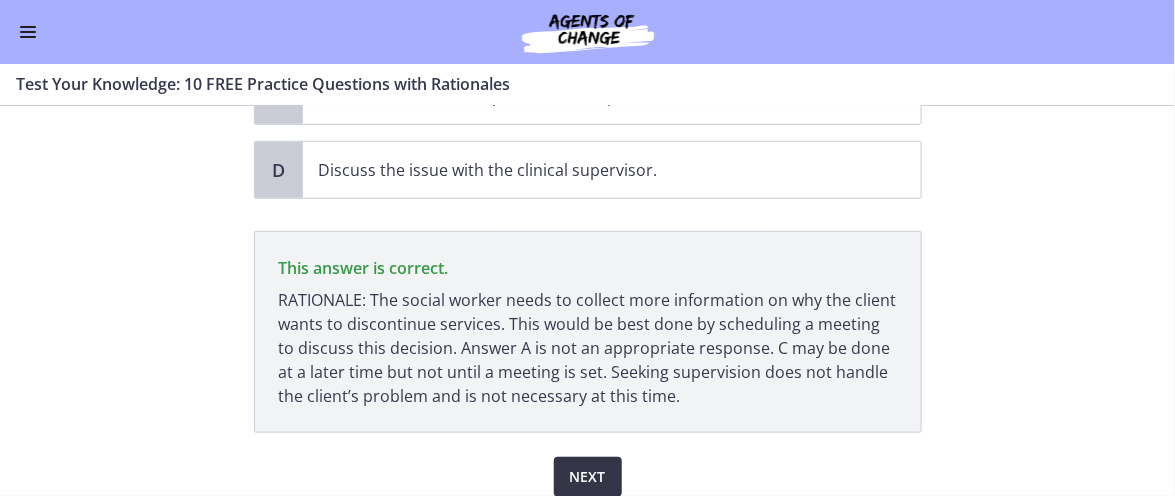 scroll, scrollTop: 491, scrollLeft: 0, axis: vertical 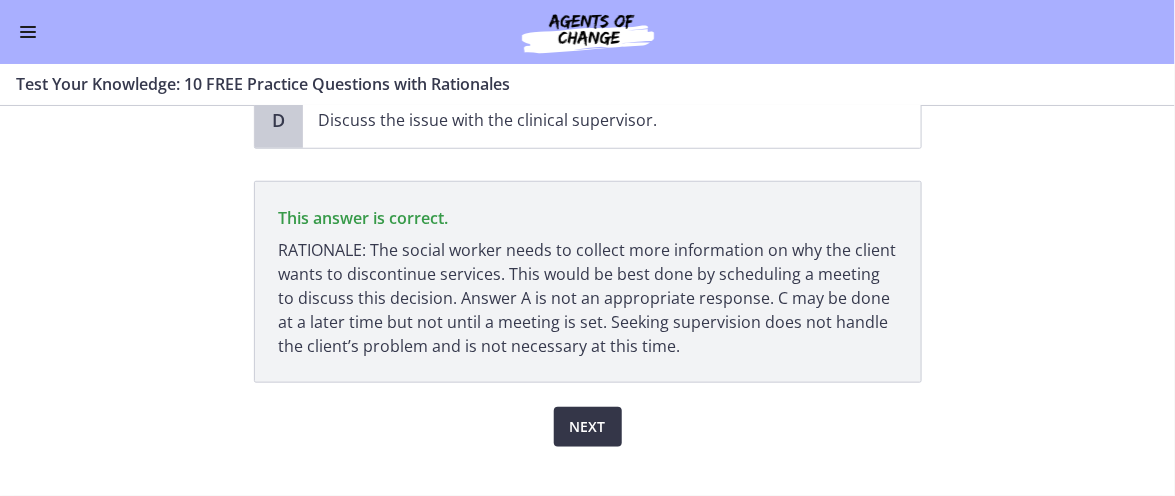 click on "Next" at bounding box center (588, 427) 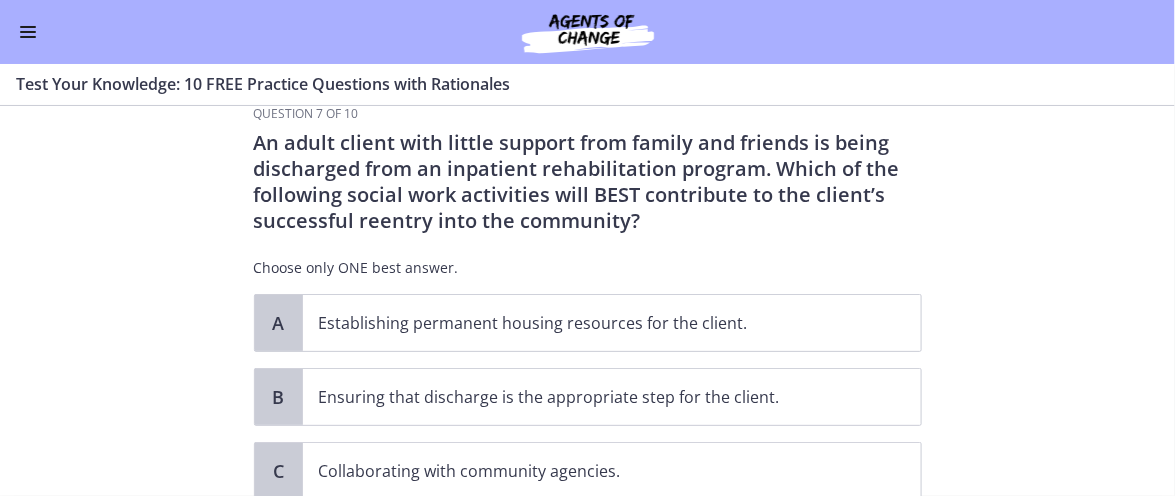 scroll, scrollTop: 99, scrollLeft: 0, axis: vertical 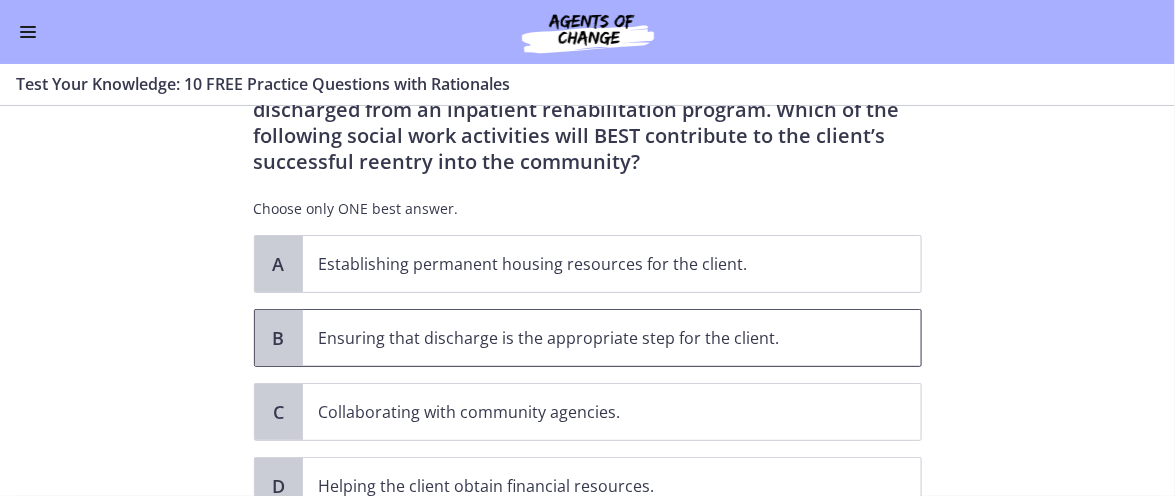 click on "Ensuring that discharge is the appropriate step for the client." at bounding box center [592, 338] 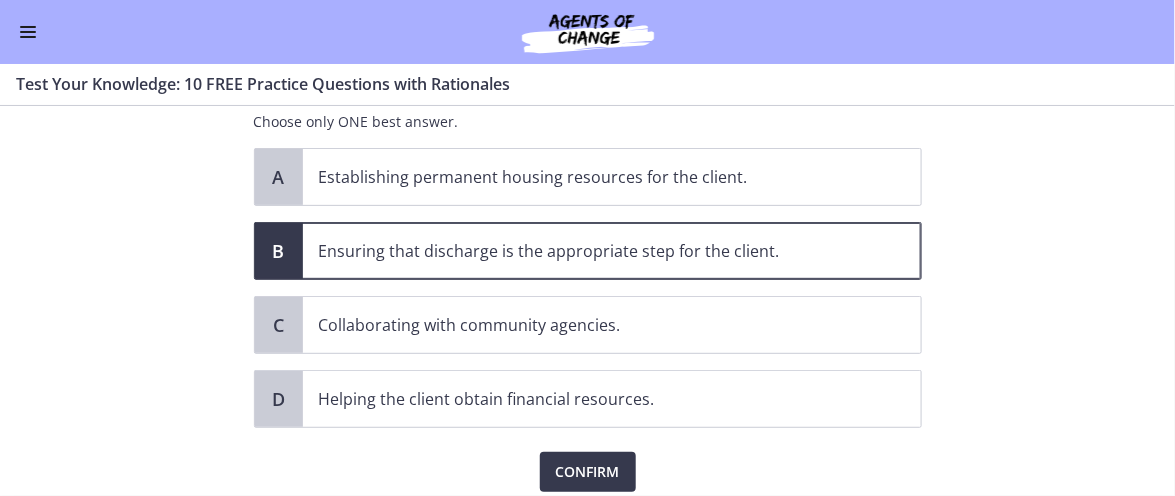 scroll, scrollTop: 258, scrollLeft: 0, axis: vertical 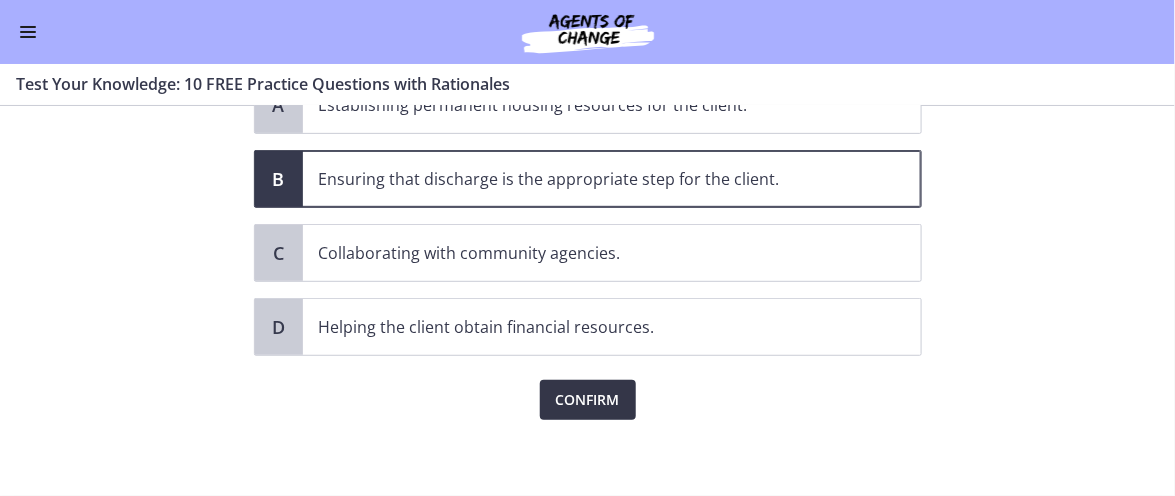 click on "Confirm" at bounding box center [588, 400] 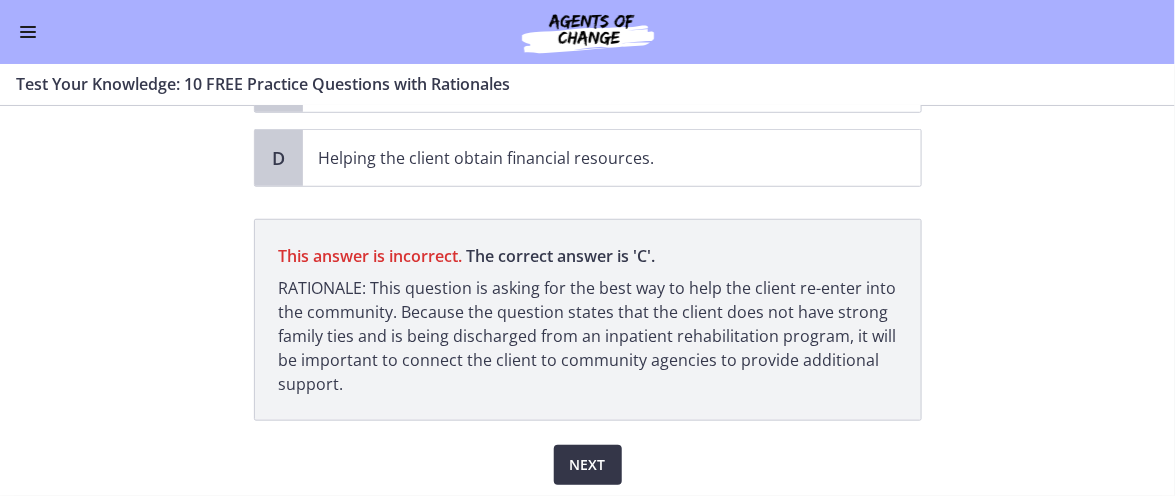 scroll, scrollTop: 458, scrollLeft: 0, axis: vertical 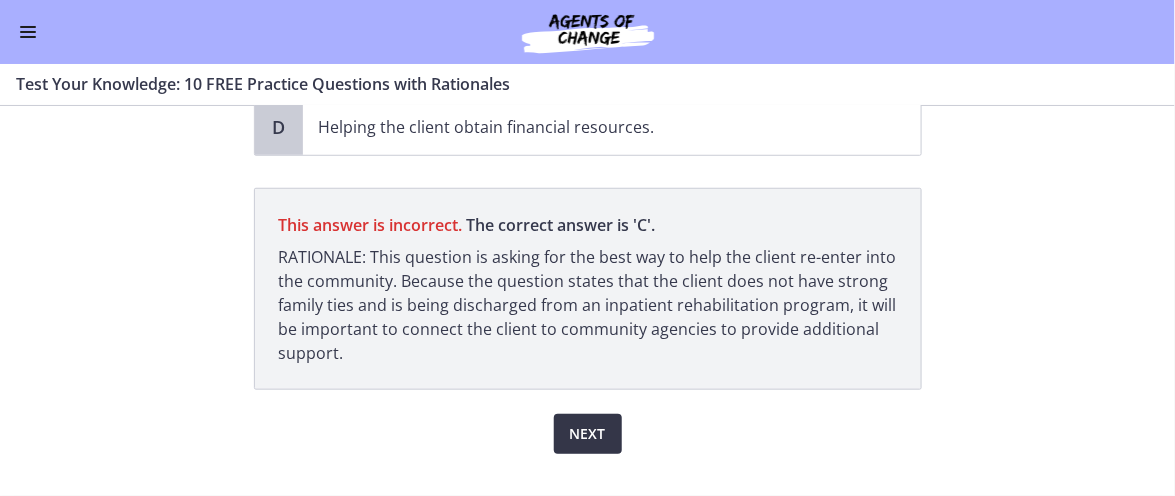 click on "Next" at bounding box center [588, 434] 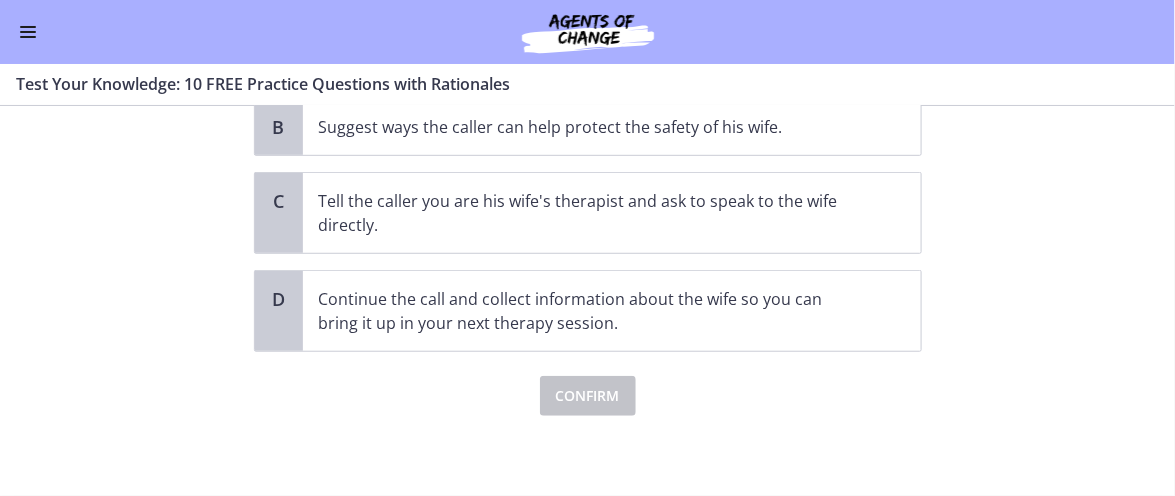 scroll, scrollTop: 0, scrollLeft: 0, axis: both 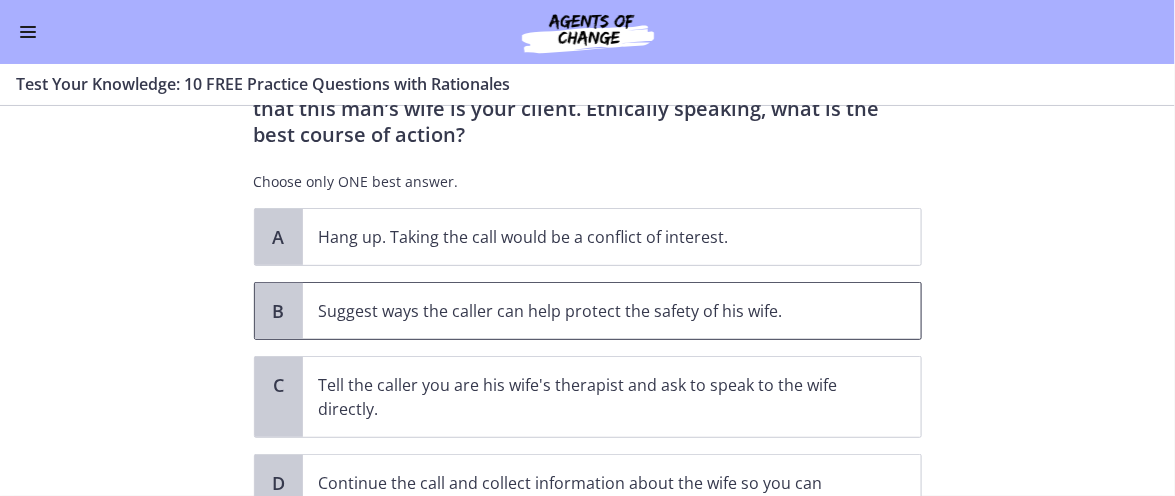 click on "Suggest ways the caller can help protect the safety of his wife." at bounding box center [612, 311] 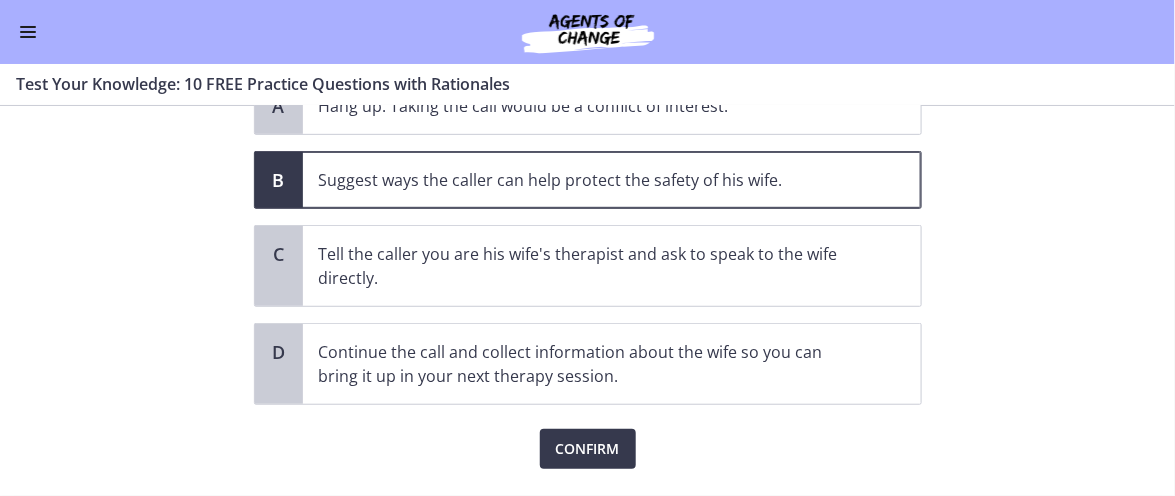 scroll, scrollTop: 358, scrollLeft: 0, axis: vertical 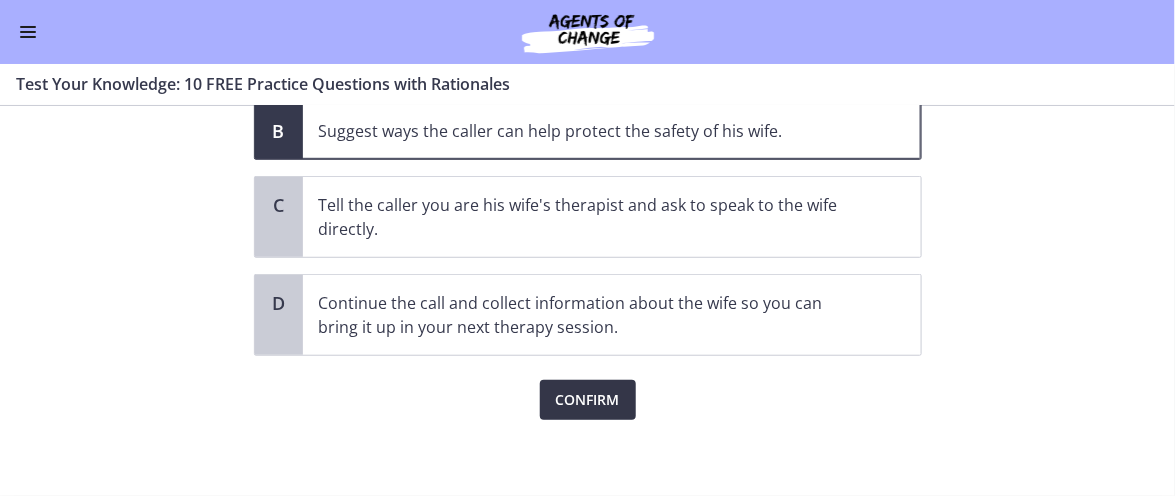 click on "Confirm" at bounding box center (588, 400) 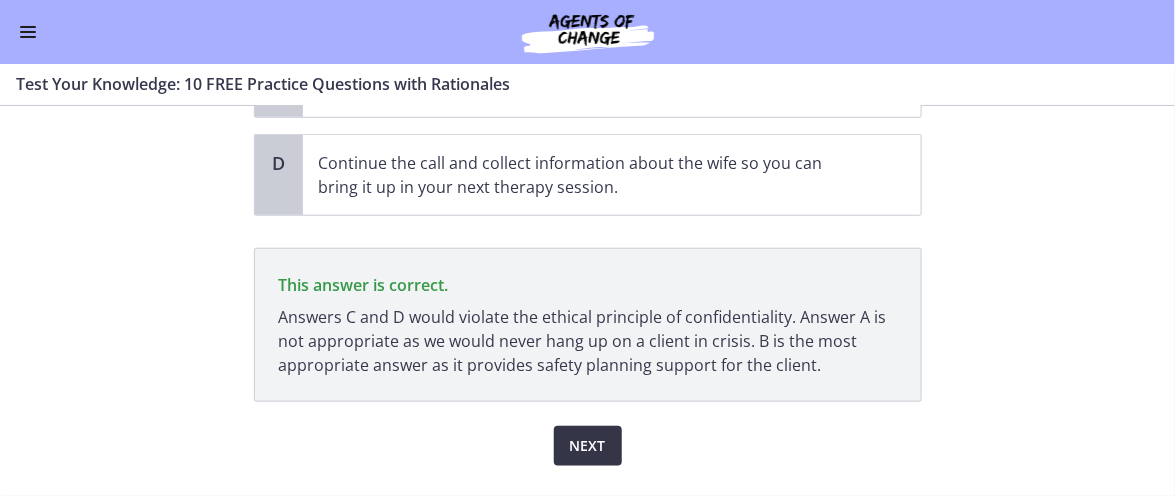 scroll, scrollTop: 543, scrollLeft: 0, axis: vertical 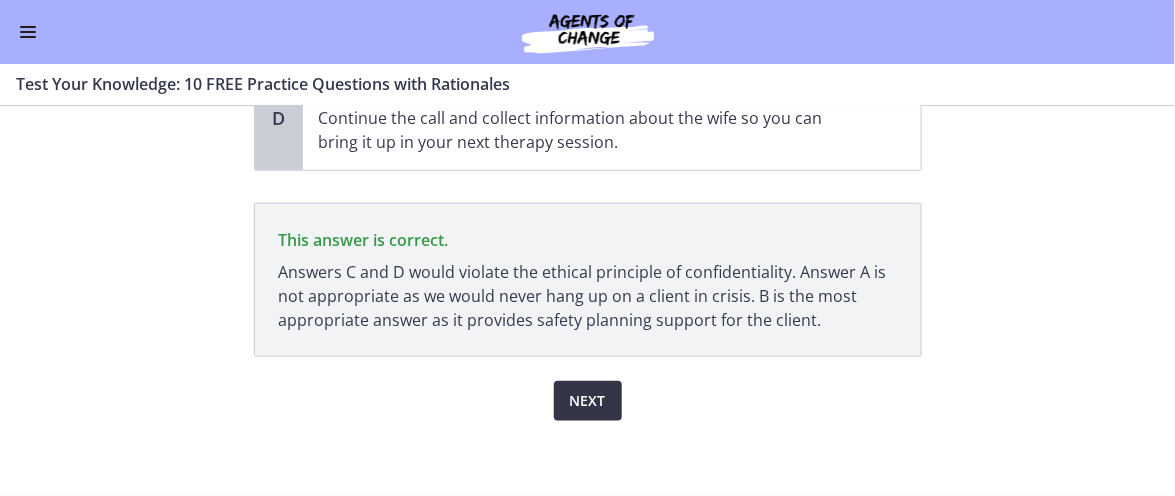 click on "Next" at bounding box center (588, 401) 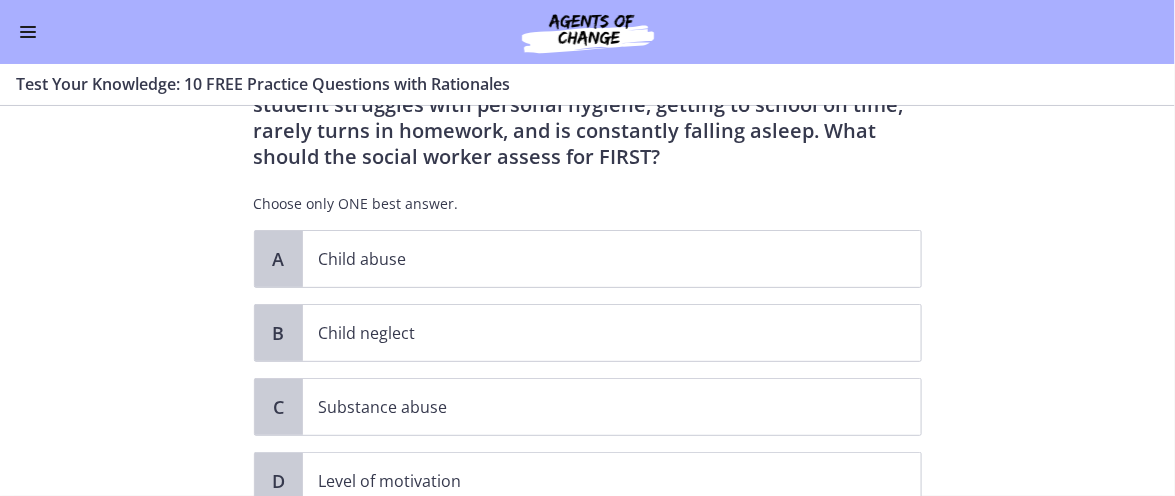 scroll, scrollTop: 121, scrollLeft: 0, axis: vertical 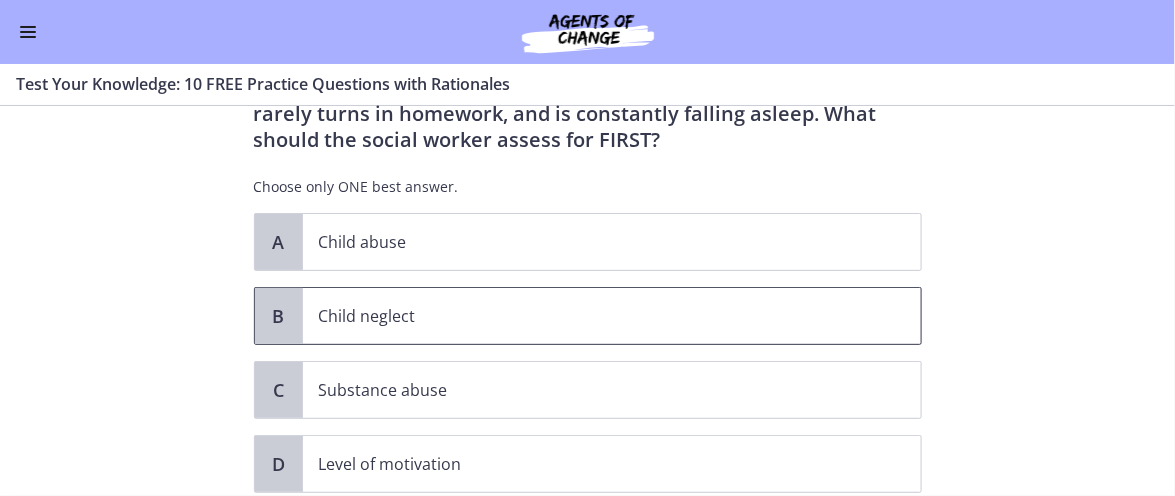 click on "Child neglect" at bounding box center [612, 316] 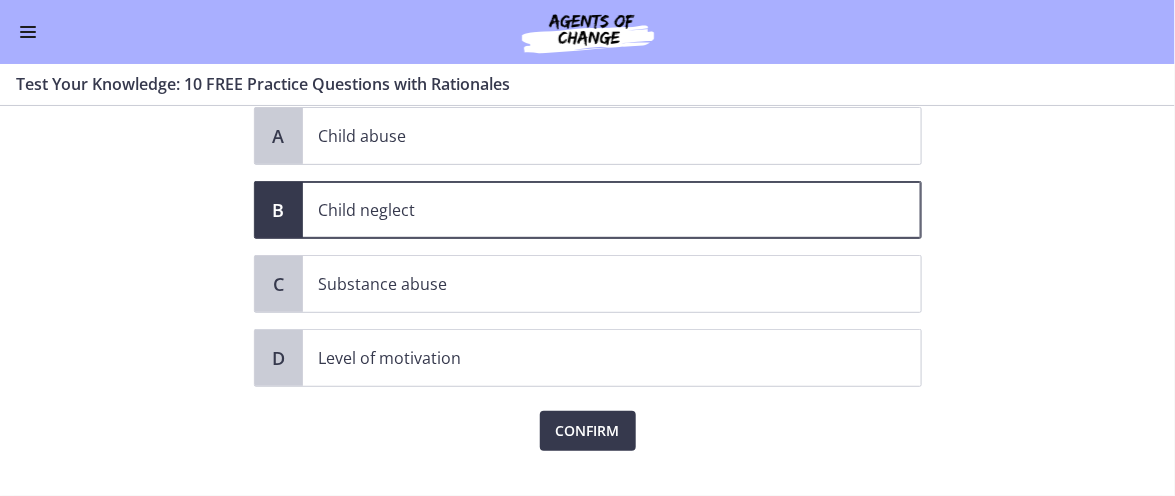 scroll, scrollTop: 258, scrollLeft: 0, axis: vertical 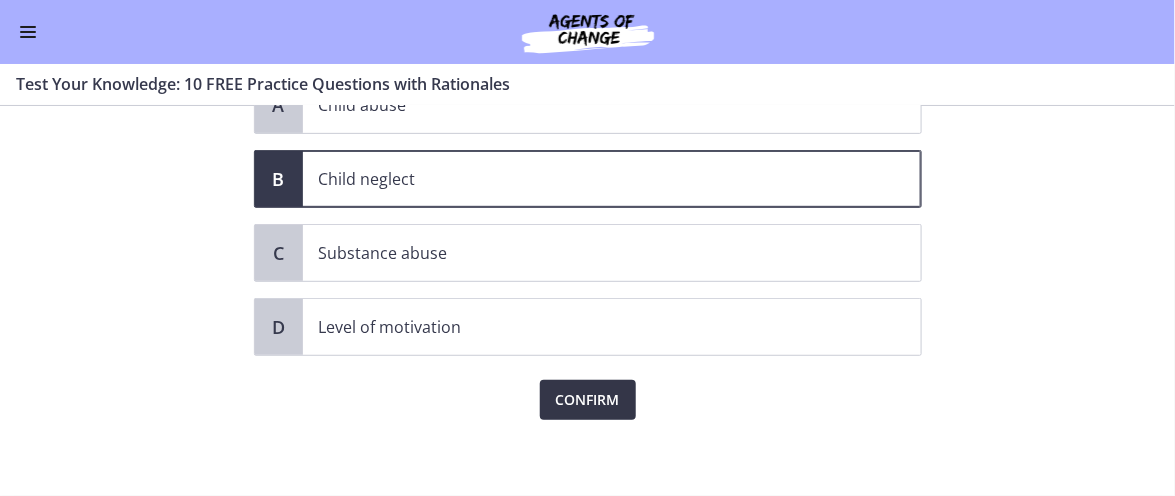 click on "Confirm" at bounding box center [588, 400] 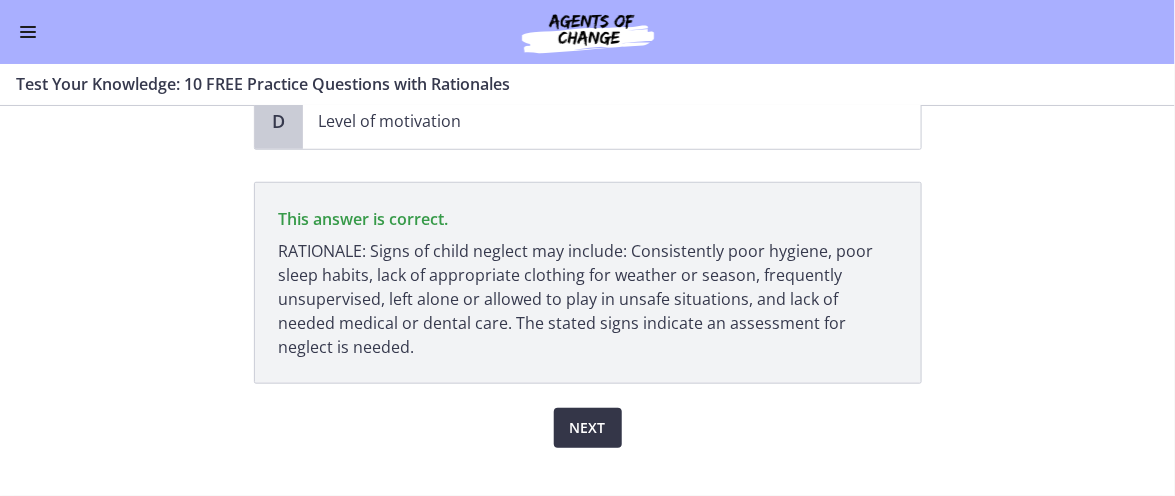 scroll, scrollTop: 491, scrollLeft: 0, axis: vertical 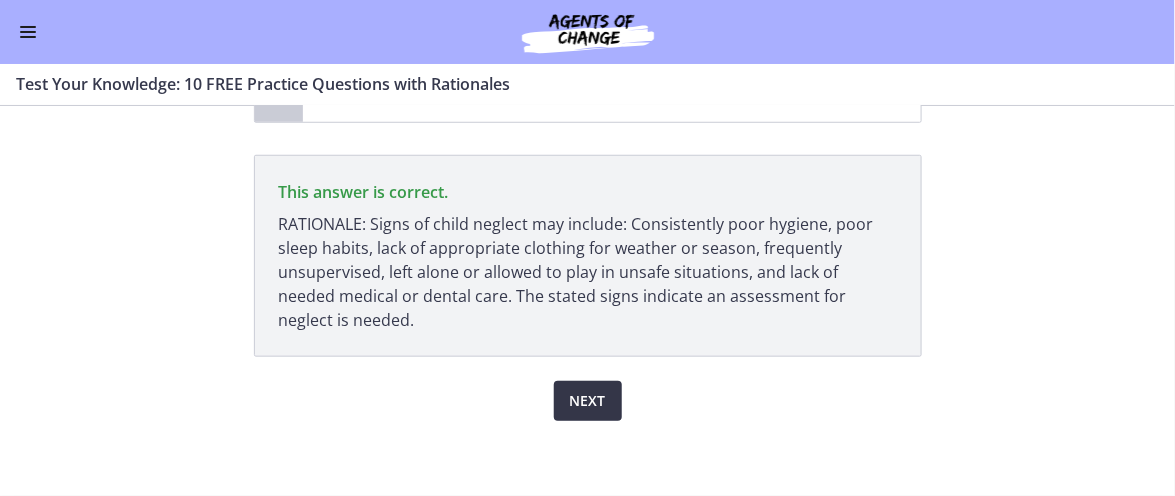 click on "Next" at bounding box center [588, 401] 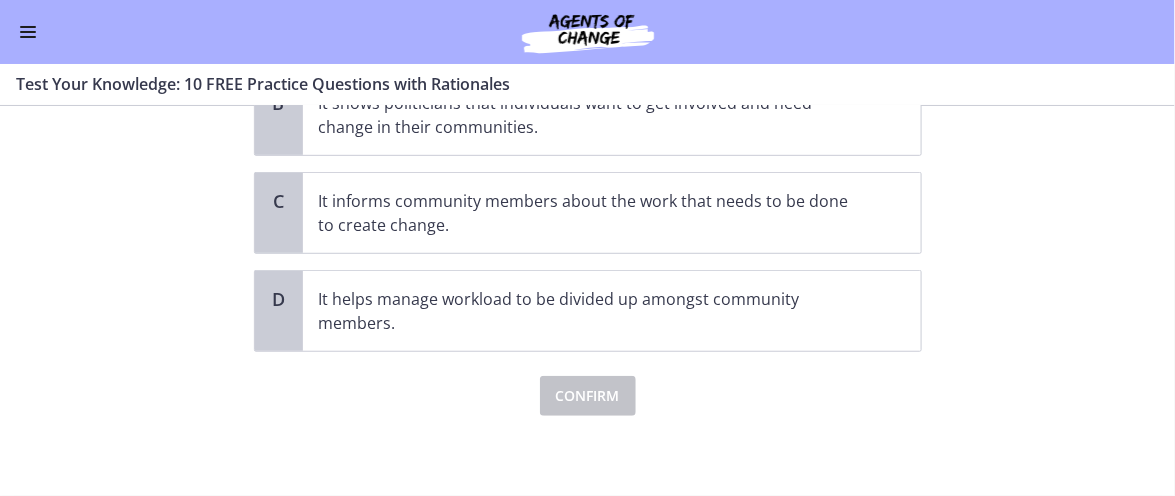 scroll, scrollTop: 0, scrollLeft: 0, axis: both 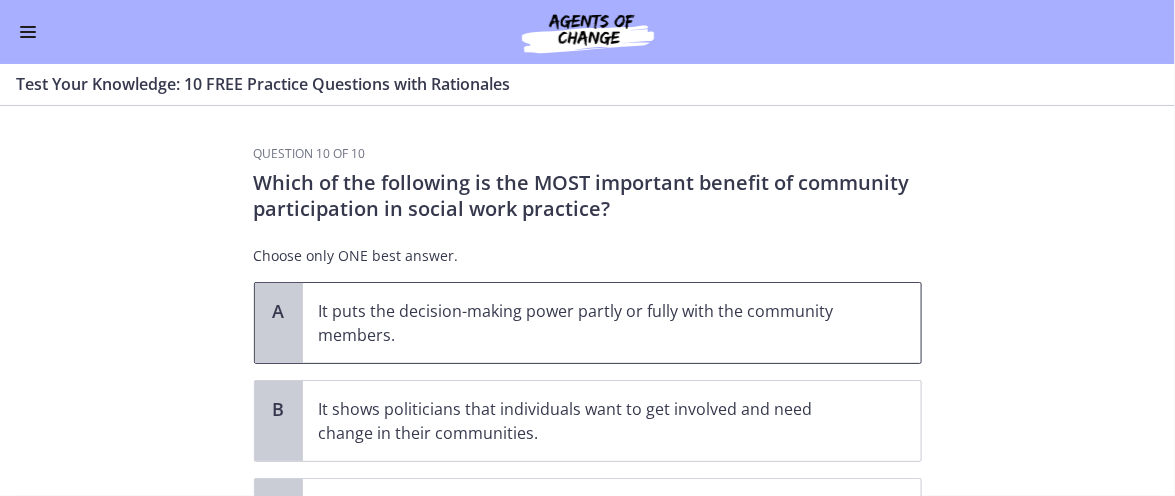 click on "It puts the decision-making power partly or fully with the community members." at bounding box center (592, 323) 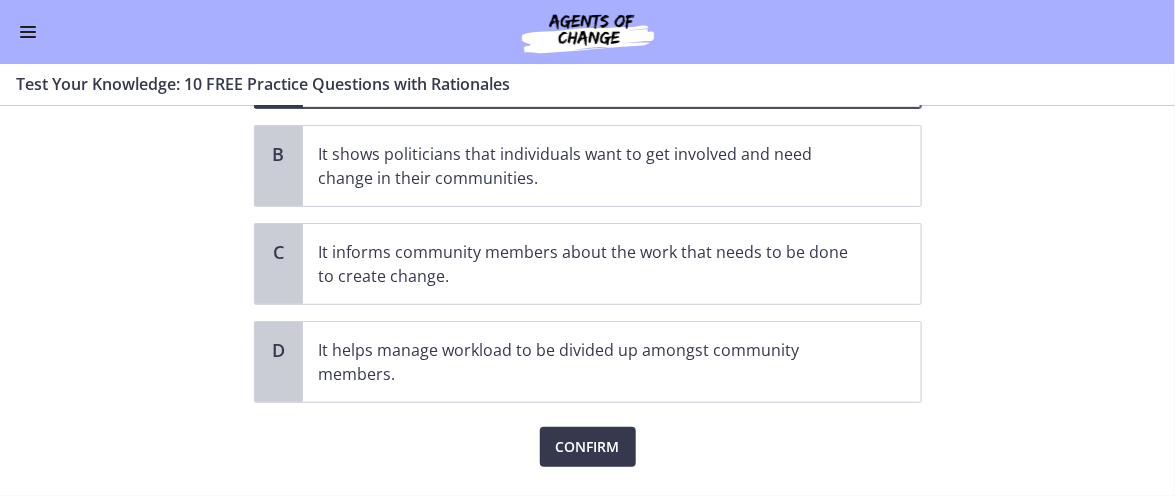 scroll, scrollTop: 265, scrollLeft: 0, axis: vertical 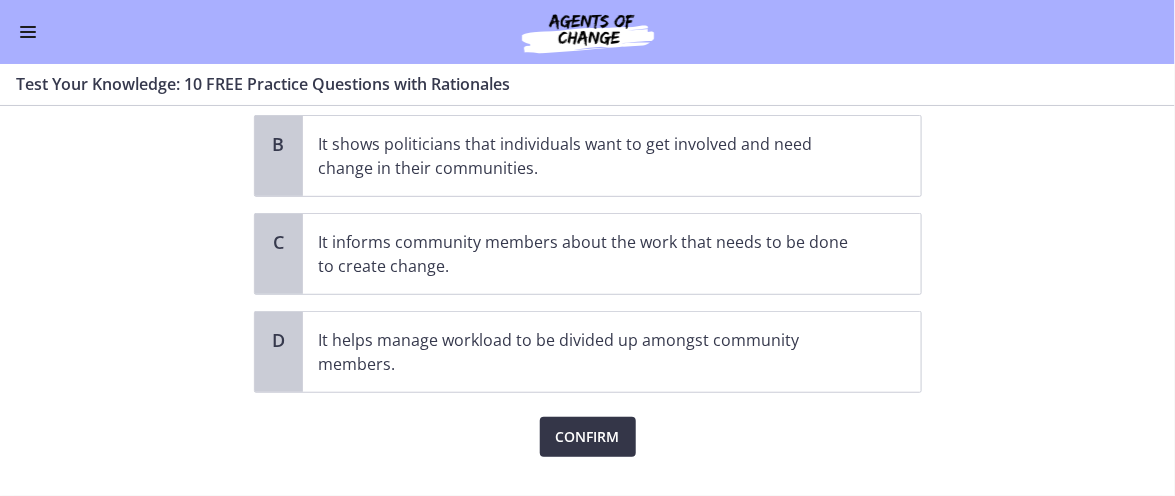 click on "Confirm" at bounding box center [588, 437] 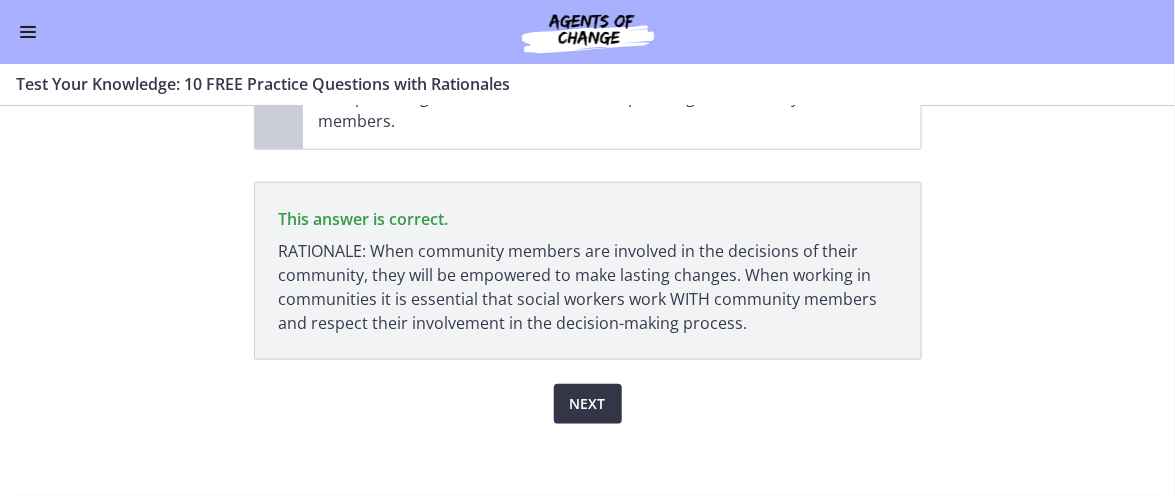 scroll, scrollTop: 511, scrollLeft: 0, axis: vertical 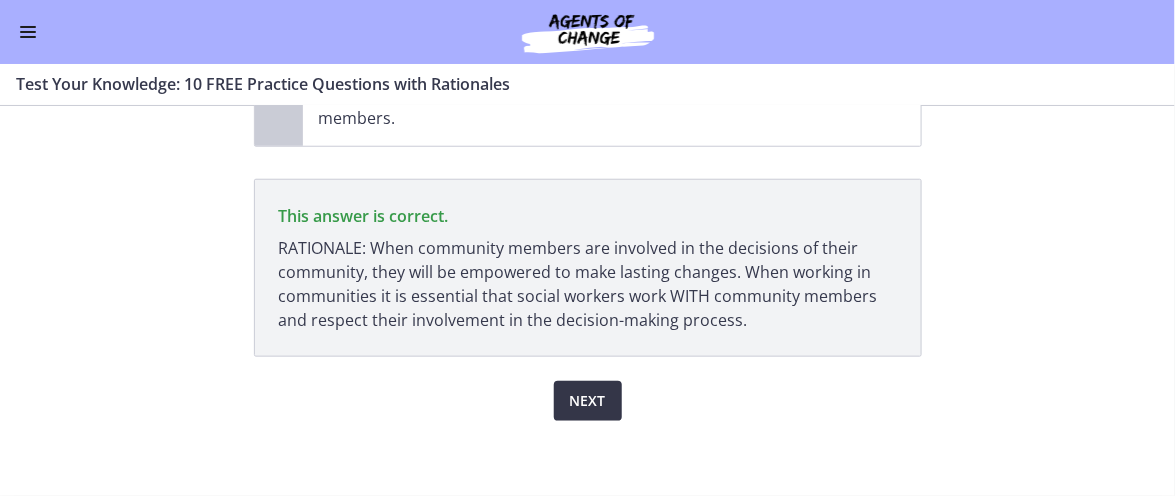 click on "Next" at bounding box center (588, 401) 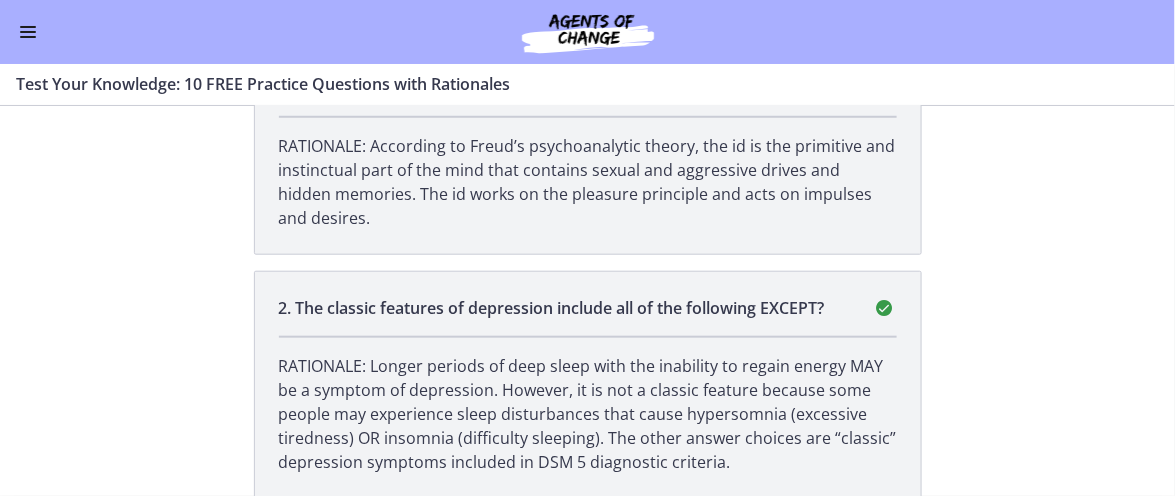 scroll, scrollTop: 0, scrollLeft: 0, axis: both 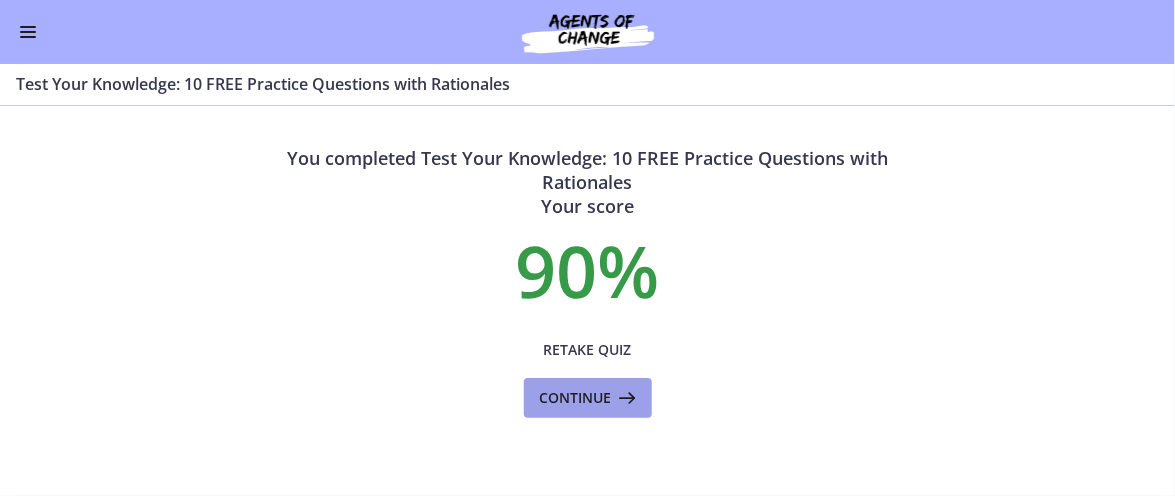 click on "Continue" at bounding box center [588, 398] 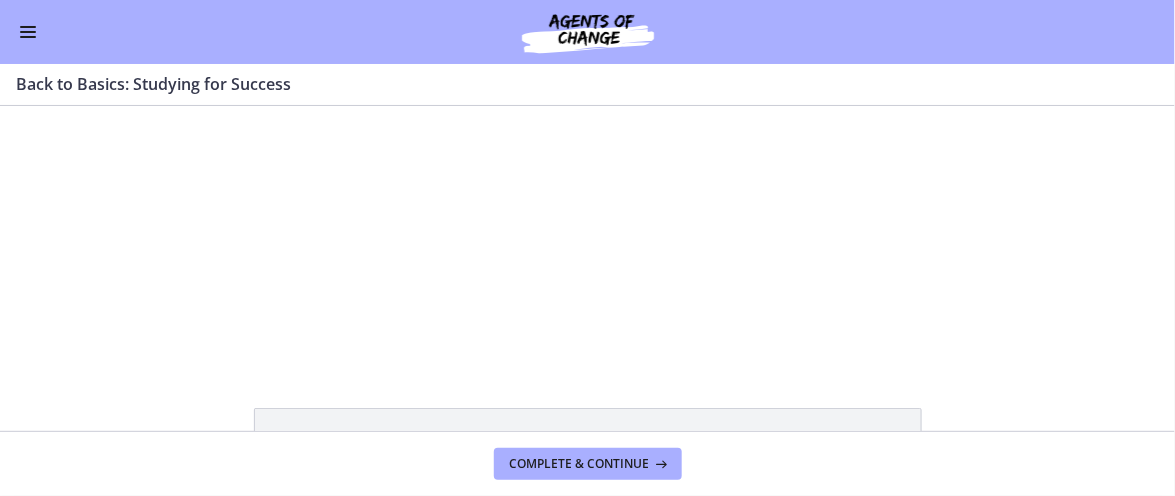scroll, scrollTop: 0, scrollLeft: 0, axis: both 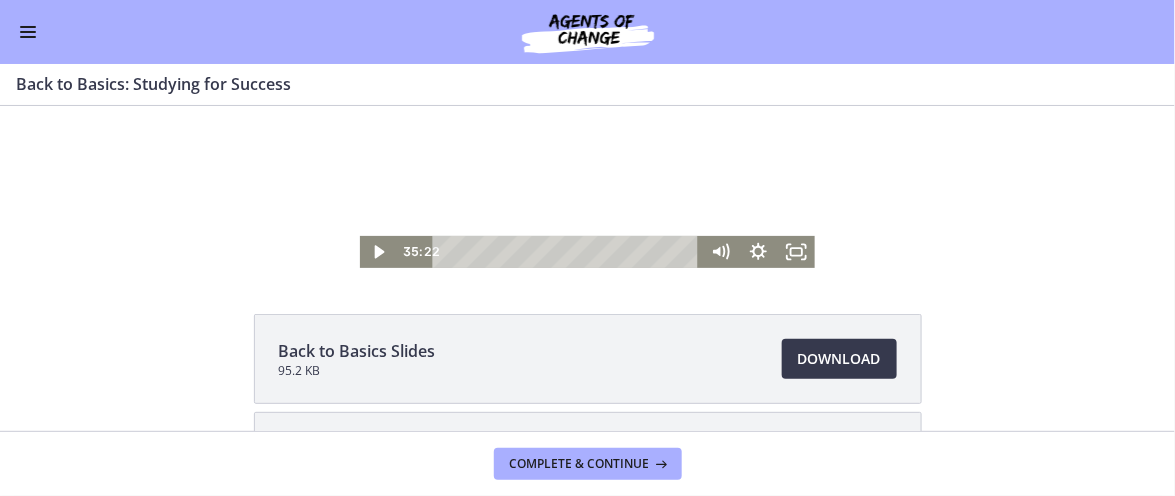 click 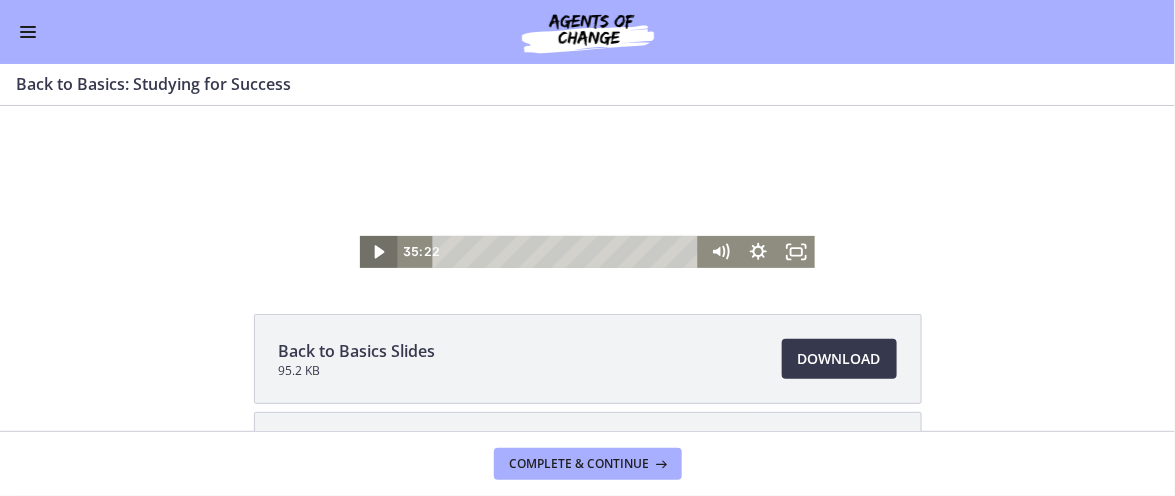 click 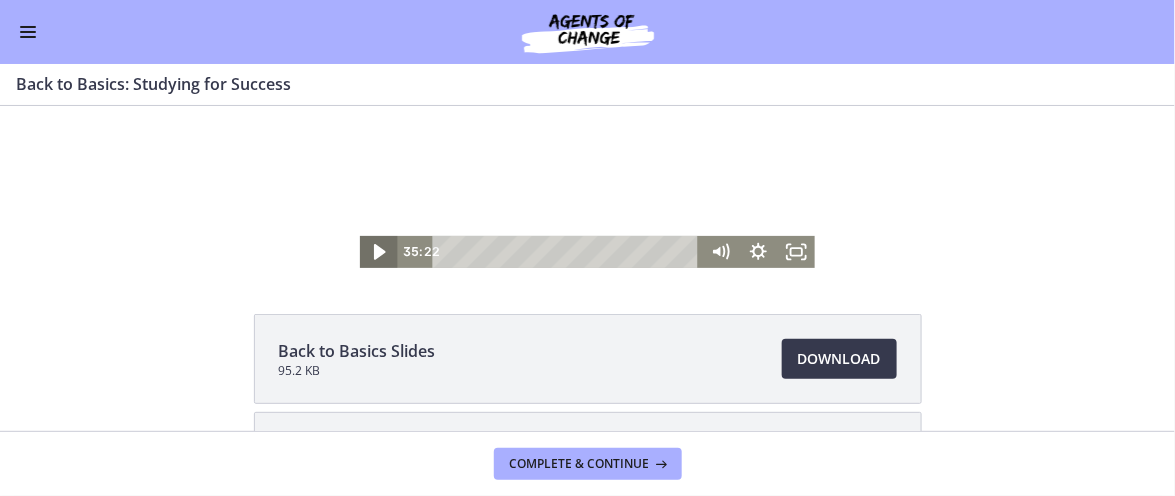 click 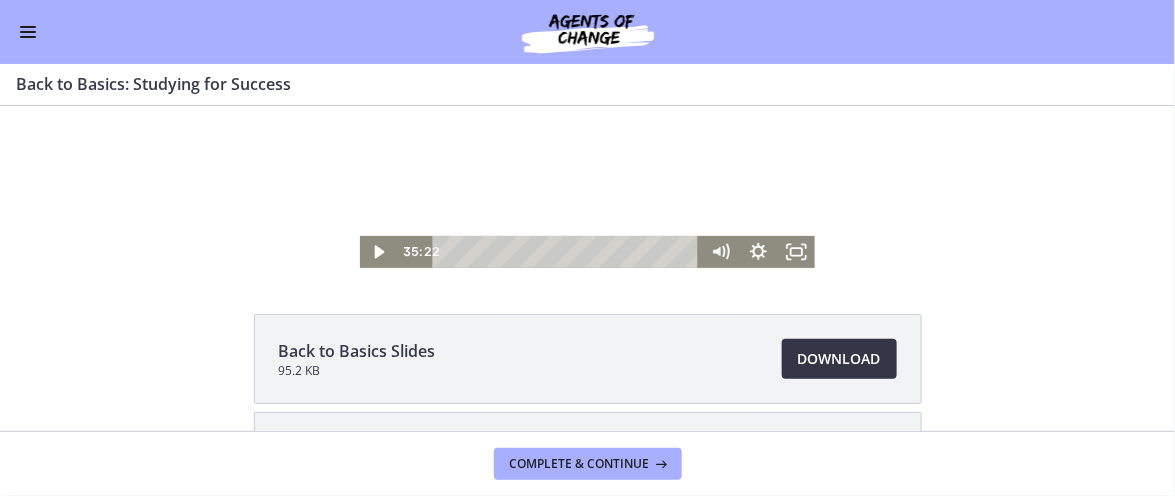 click on "Download
Opens in a new window" at bounding box center [839, 359] 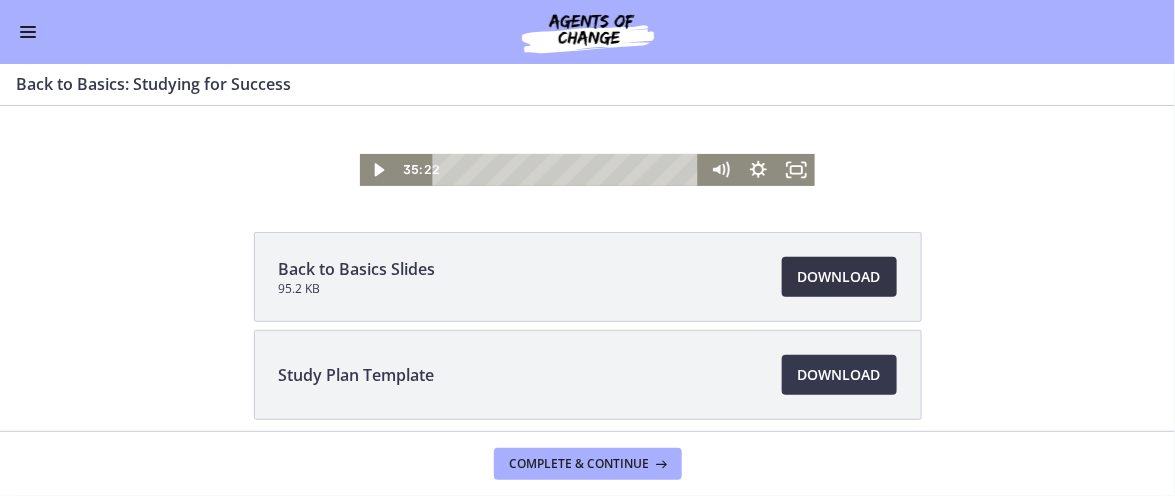 scroll, scrollTop: 198, scrollLeft: 0, axis: vertical 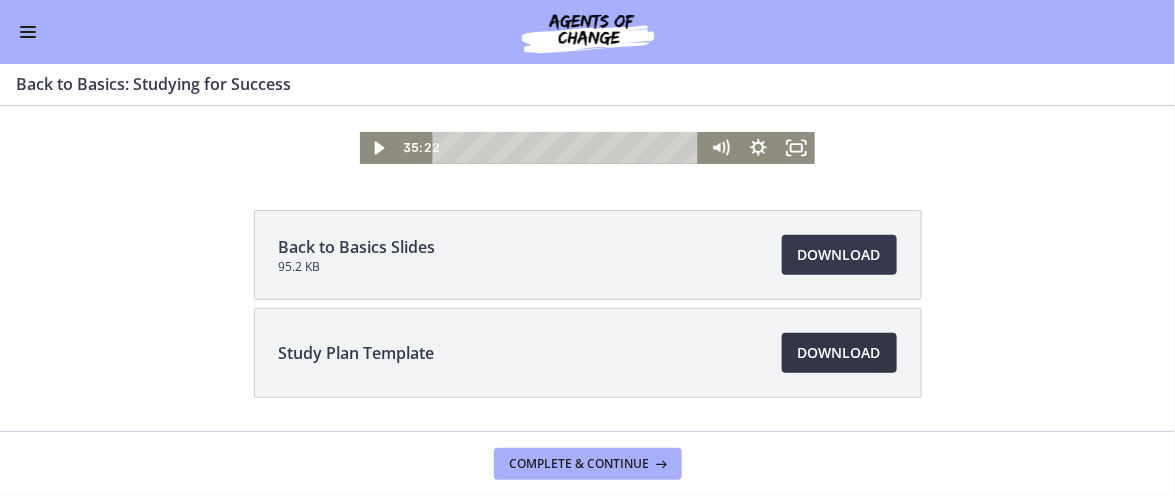 click on "Download
Opens in a new window" at bounding box center (839, 353) 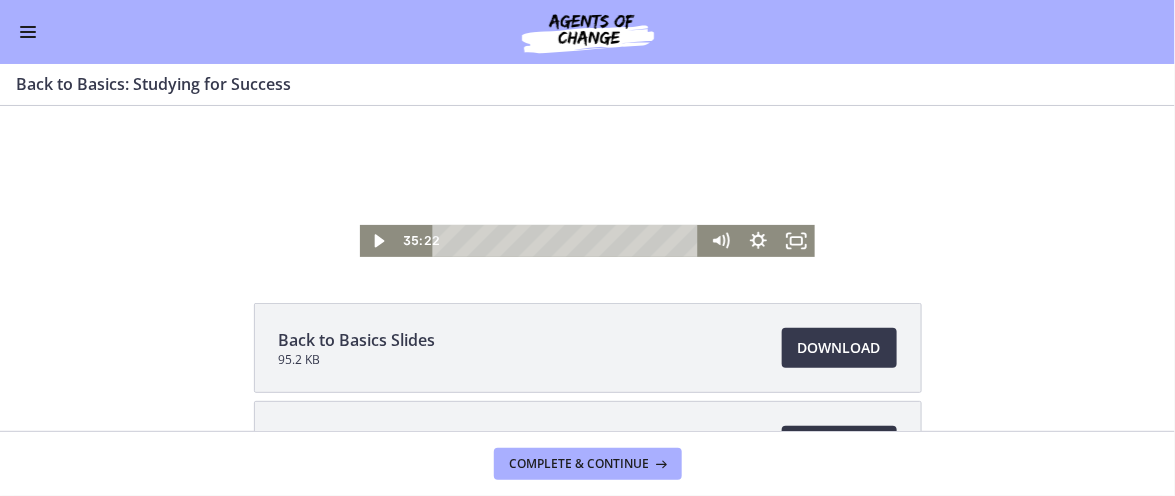scroll, scrollTop: 0, scrollLeft: 0, axis: both 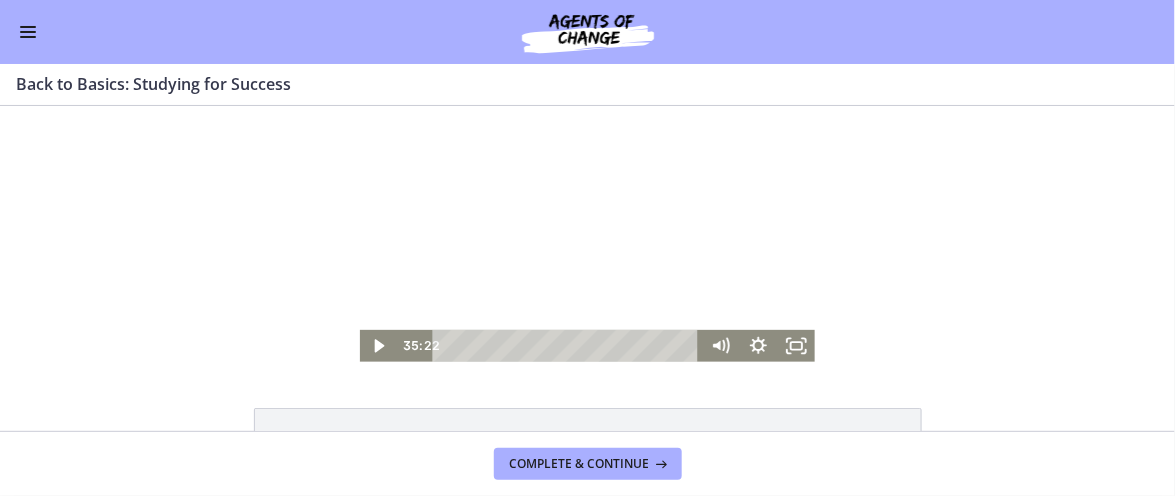 click at bounding box center (587, 233) 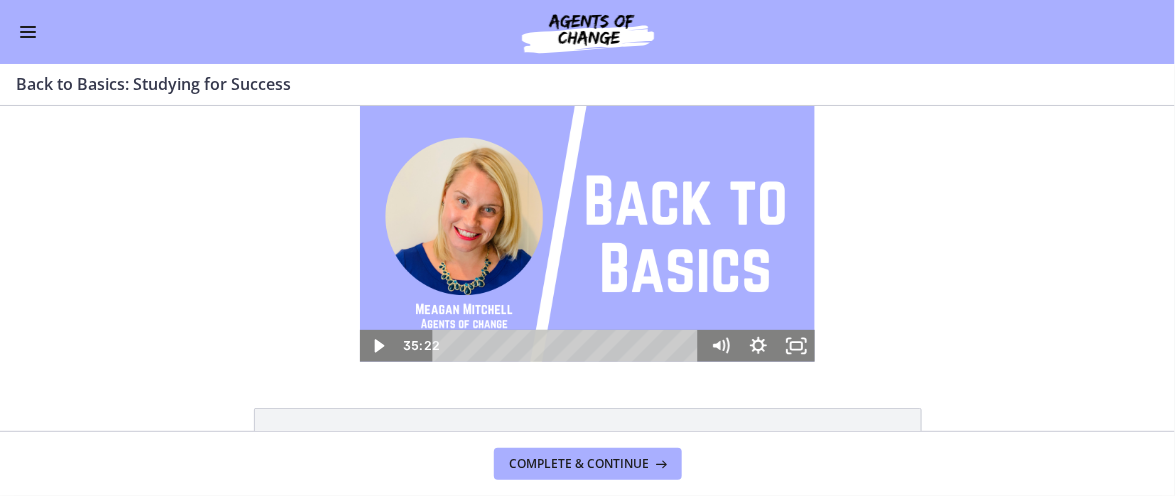 click at bounding box center (587, 233) 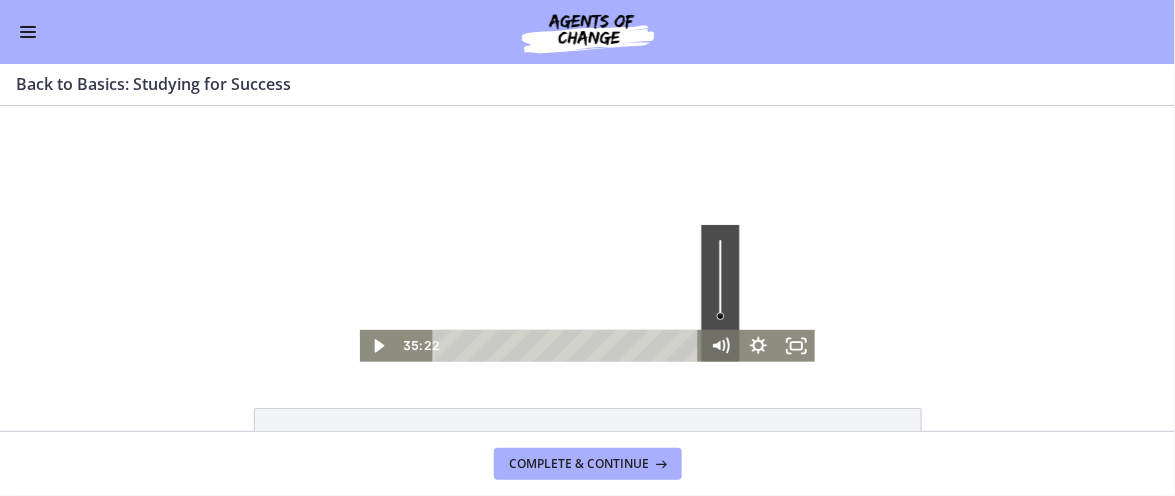 click 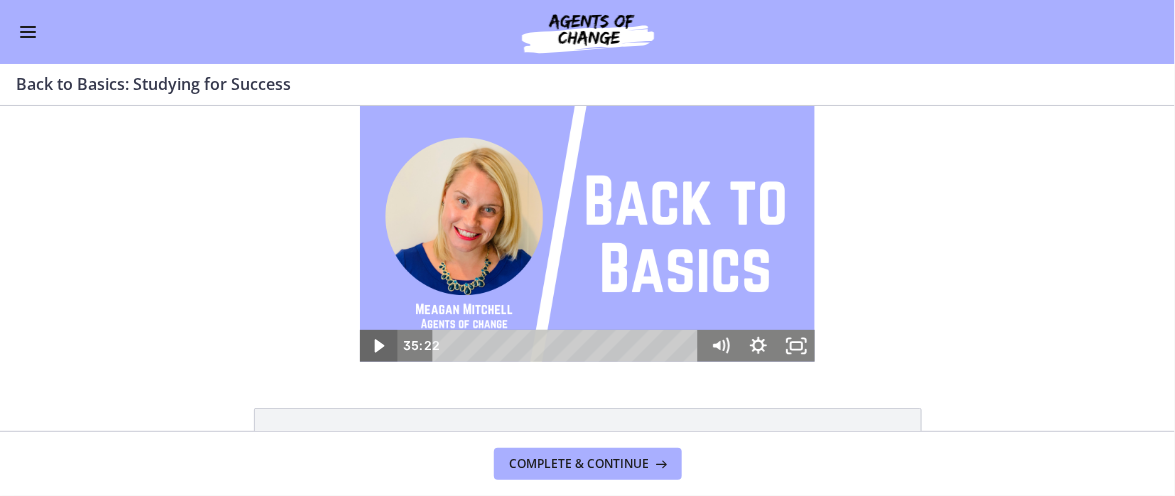 click 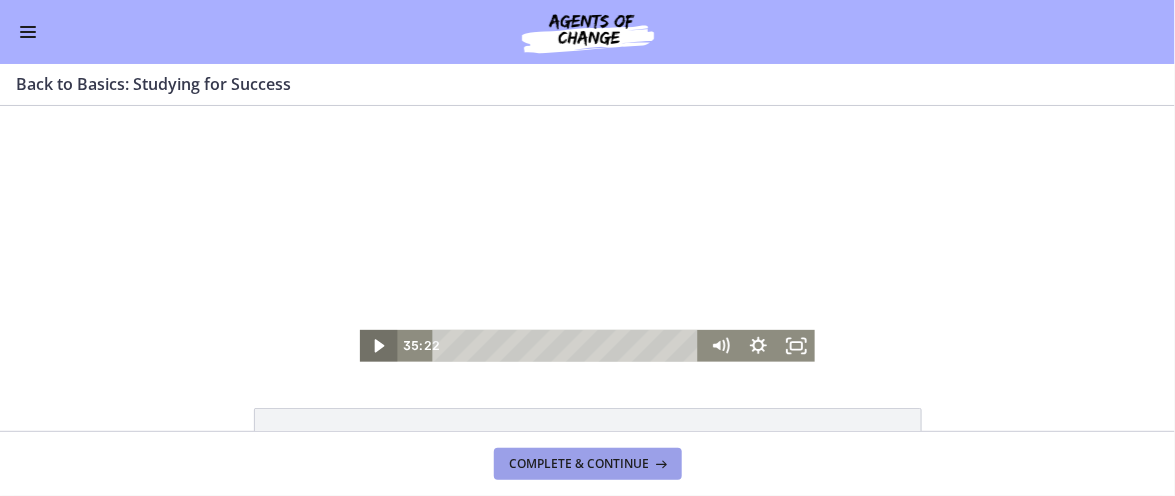 click on "Complete & continue" at bounding box center (580, 464) 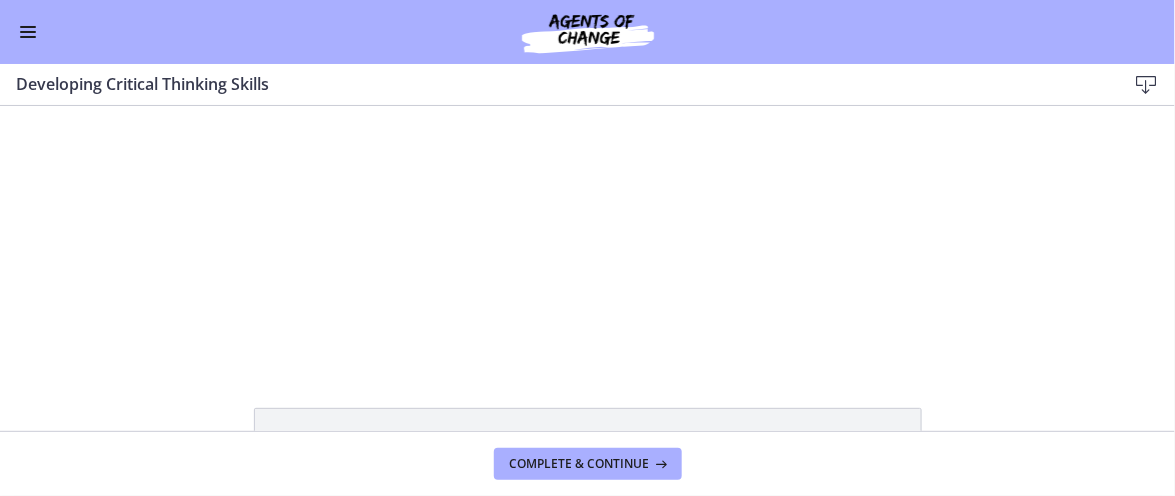 scroll, scrollTop: 0, scrollLeft: 0, axis: both 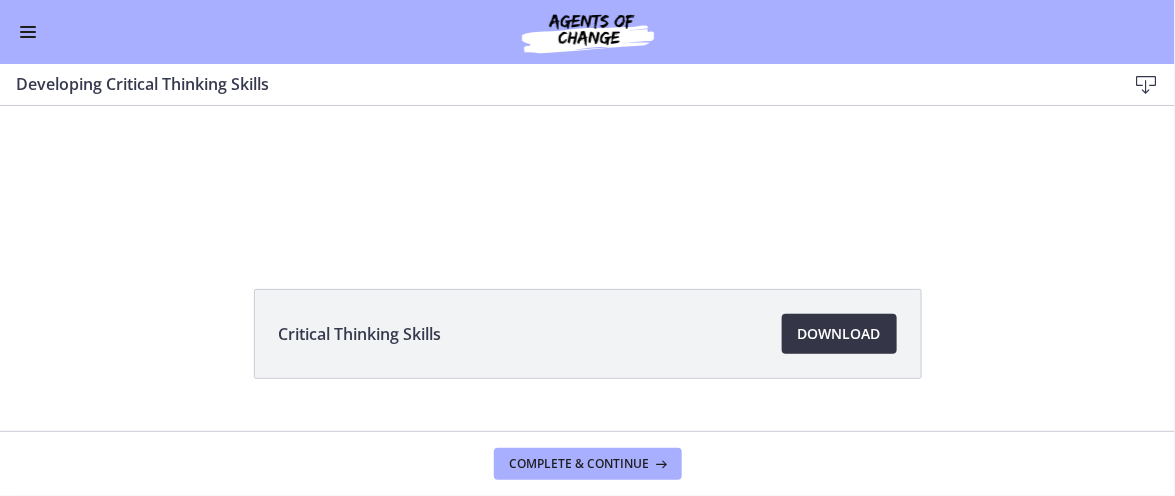 click on "Download
Opens in a new window" at bounding box center (839, 334) 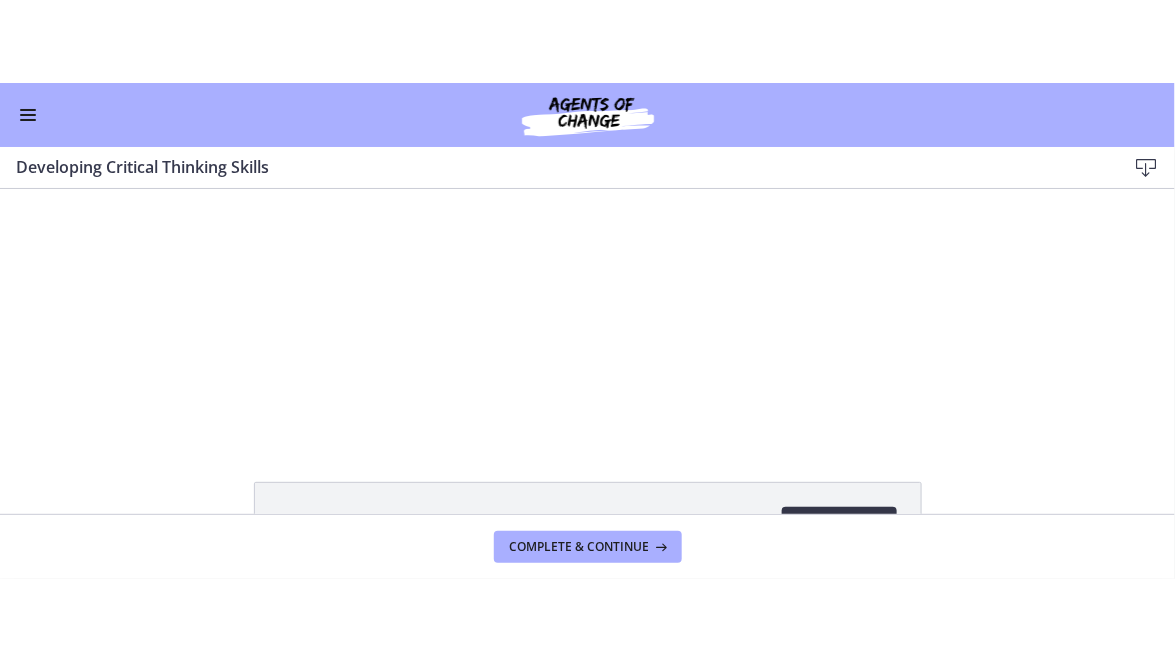 scroll, scrollTop: 0, scrollLeft: 0, axis: both 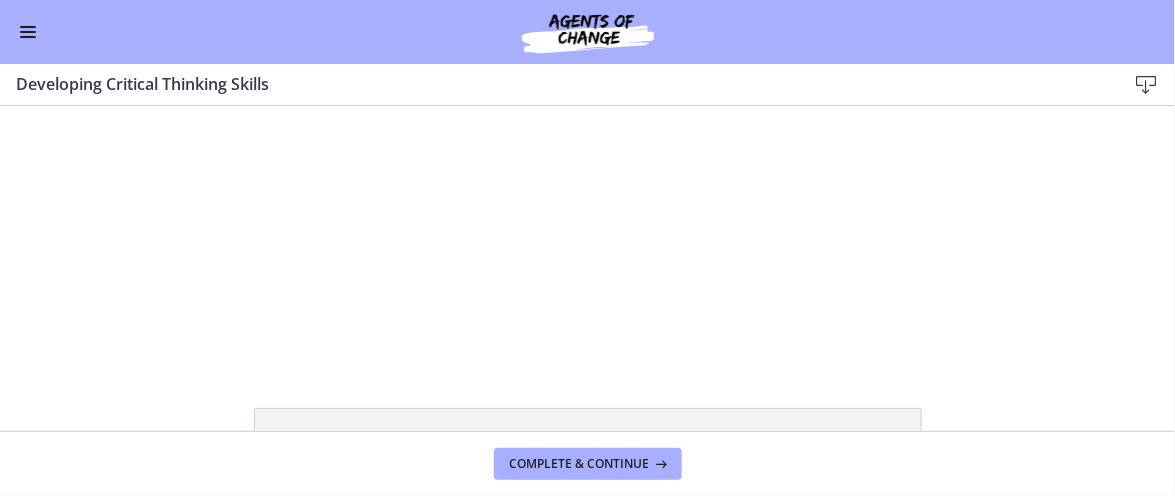 click on "Click for sound
@keyframes VOLUME_SMALL_WAVE_FLASH {
0% { opacity: 0; }
33% { opacity: 1; }
66% { opacity: 1; }
100% { opacity: 0; }
}
@keyframes VOLUME_LARGE_WAVE_FLASH {
0% { opacity: 0; }
33% { opacity: 1; }
66% { opacity: 1; }
100% { opacity: 0; }
}
.volume__small-wave {
animation: VOLUME_SMALL_WAVE_FLASH 2s infinite;
opacity: 0;
}
.volume__large-wave {
animation: VOLUME_LARGE_WAVE_FLASH 2s infinite .3s;
opacity: 0;
}
1:17" at bounding box center [587, 233] 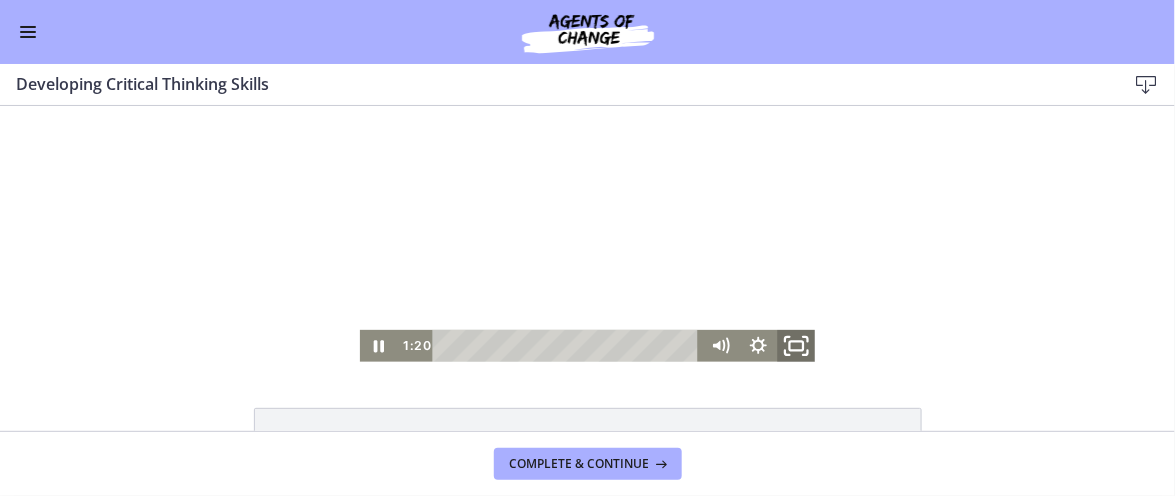 click 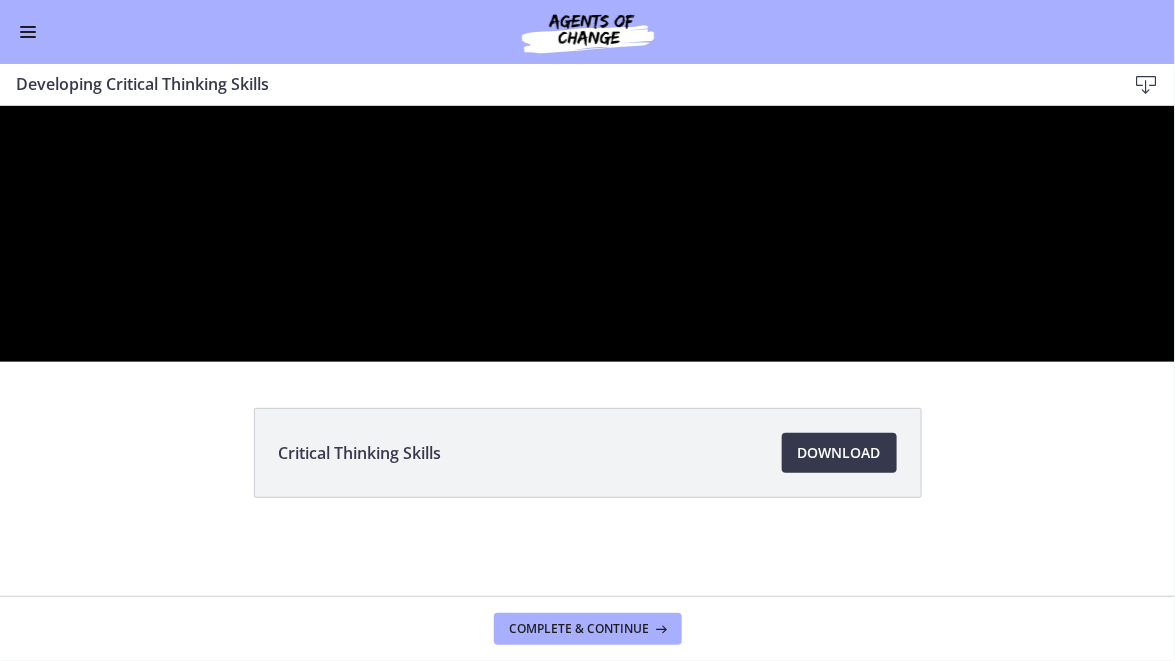 click at bounding box center [587, 233] 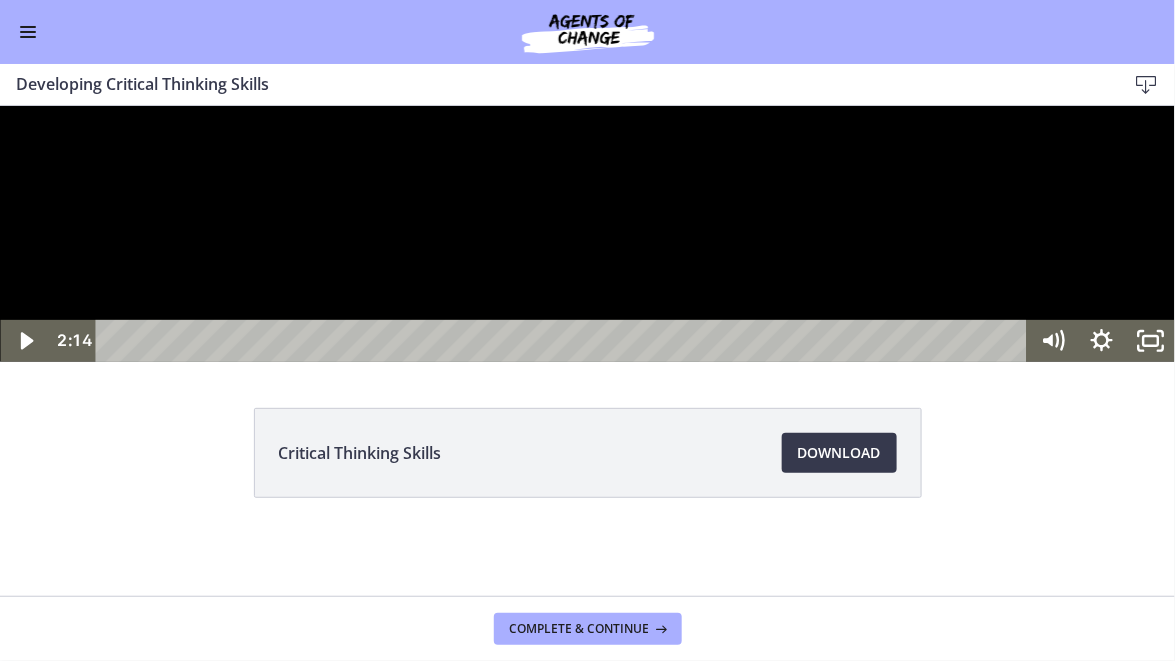 click at bounding box center [587, 233] 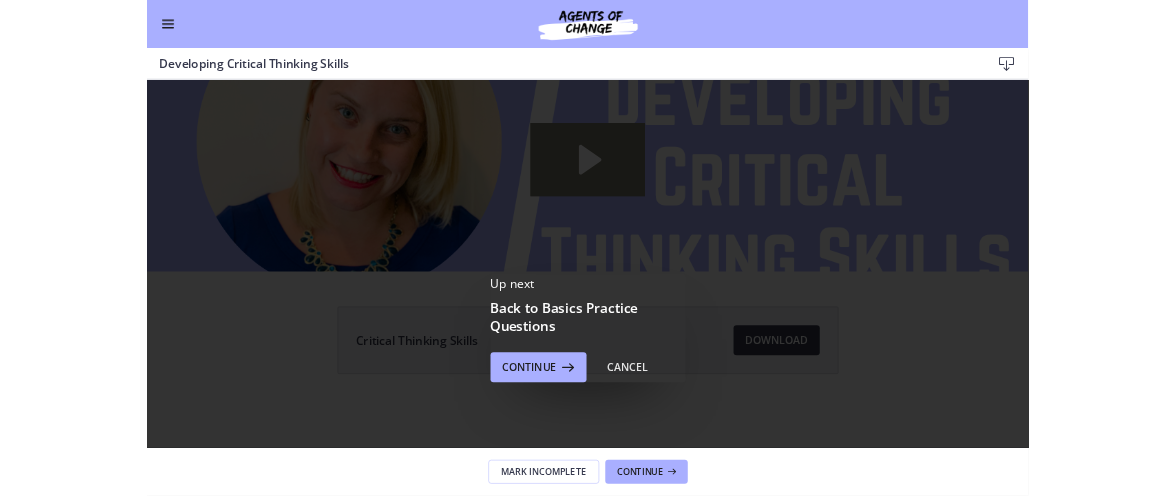 scroll, scrollTop: 0, scrollLeft: 0, axis: both 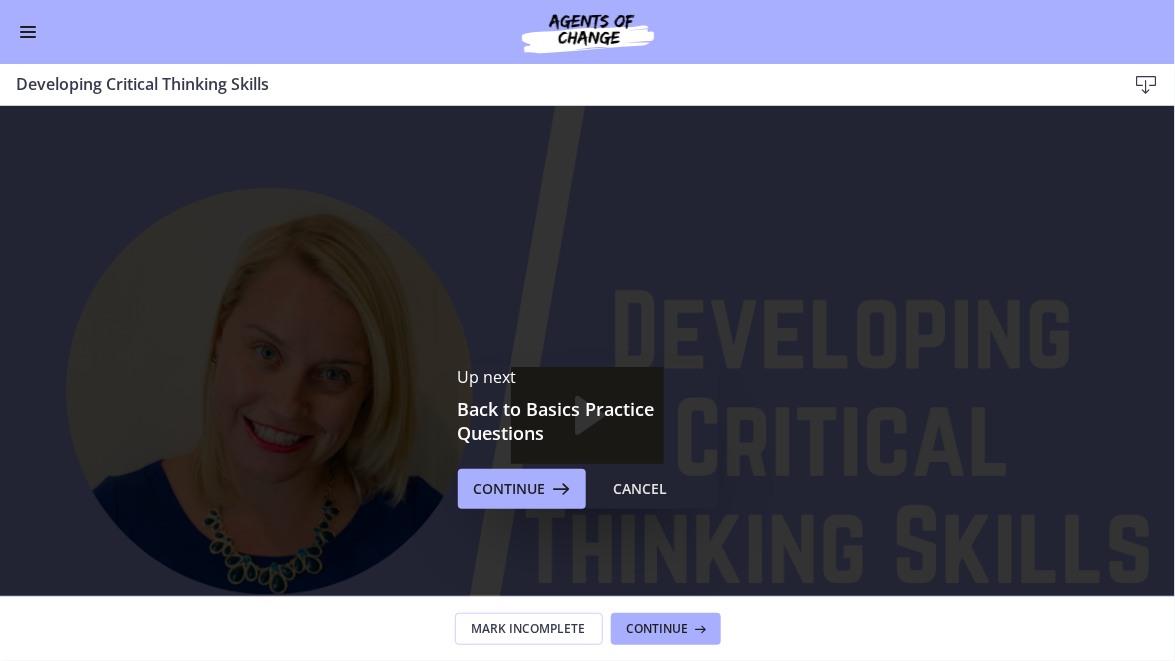 click 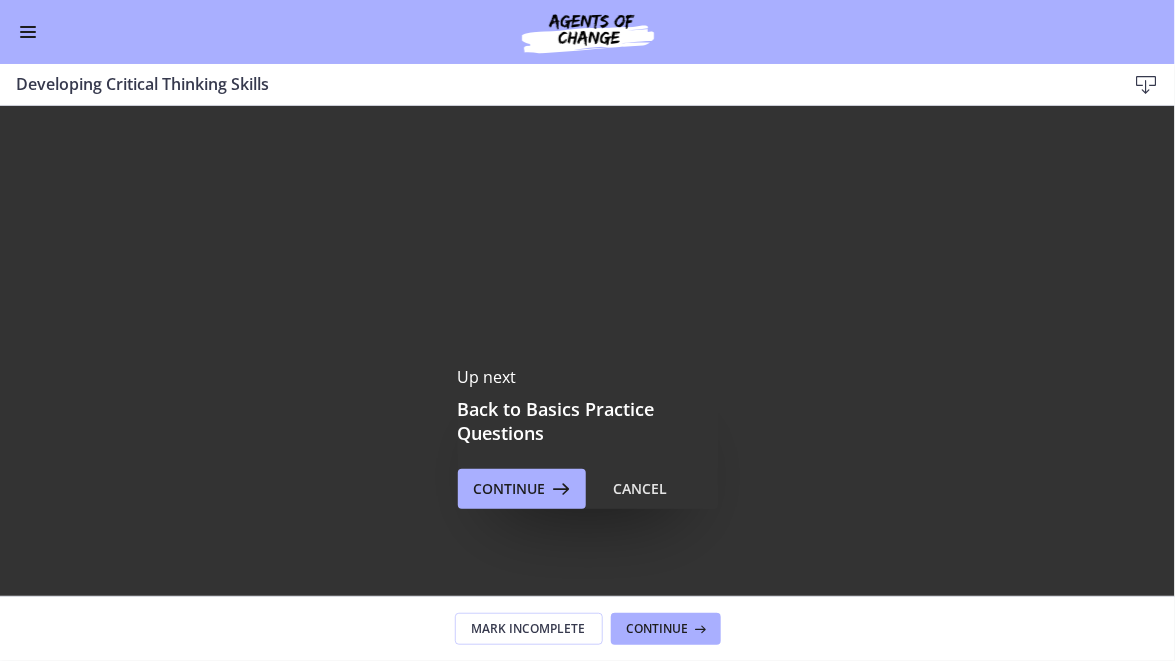 click 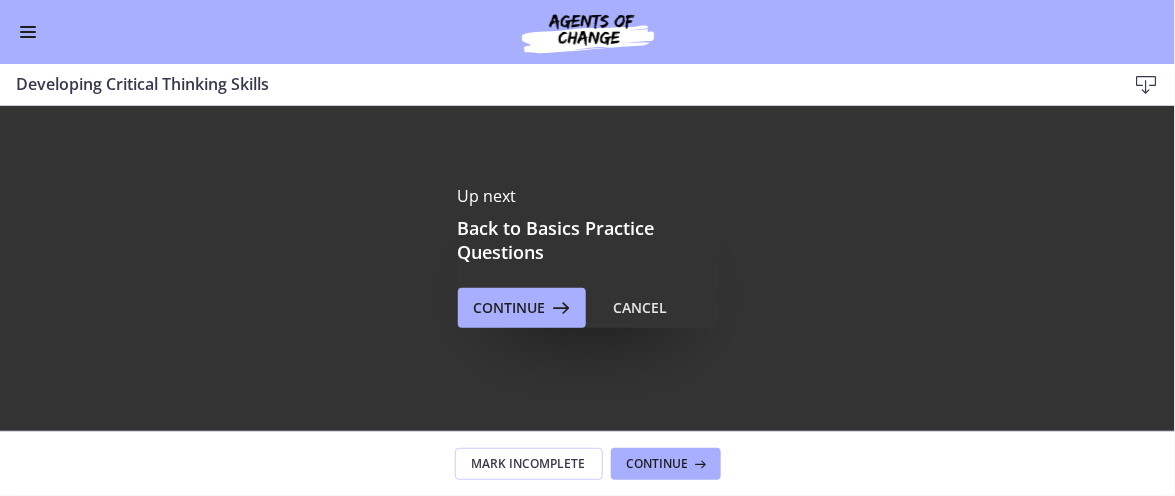scroll, scrollTop: 201, scrollLeft: 0, axis: vertical 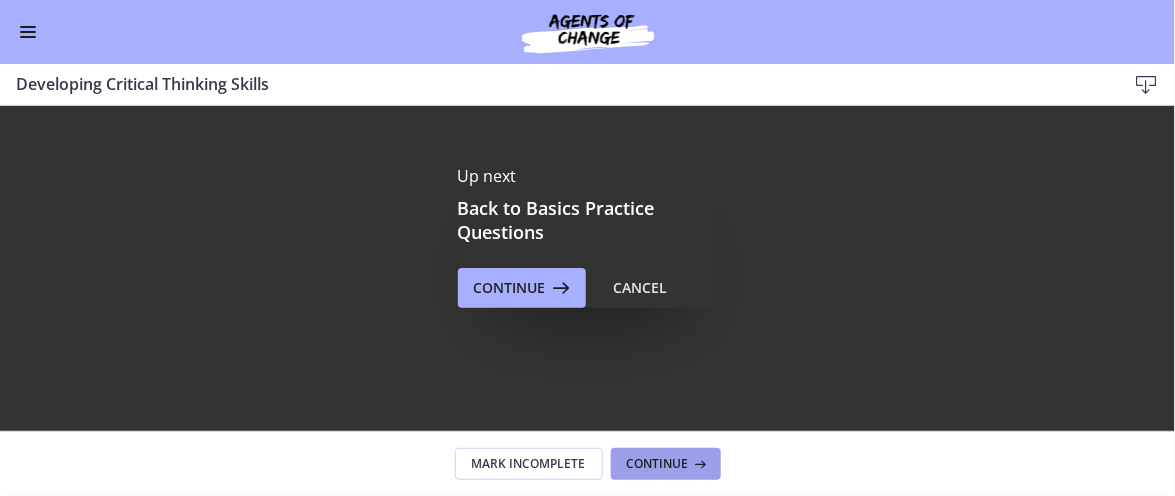 click on "Continue" at bounding box center (658, 464) 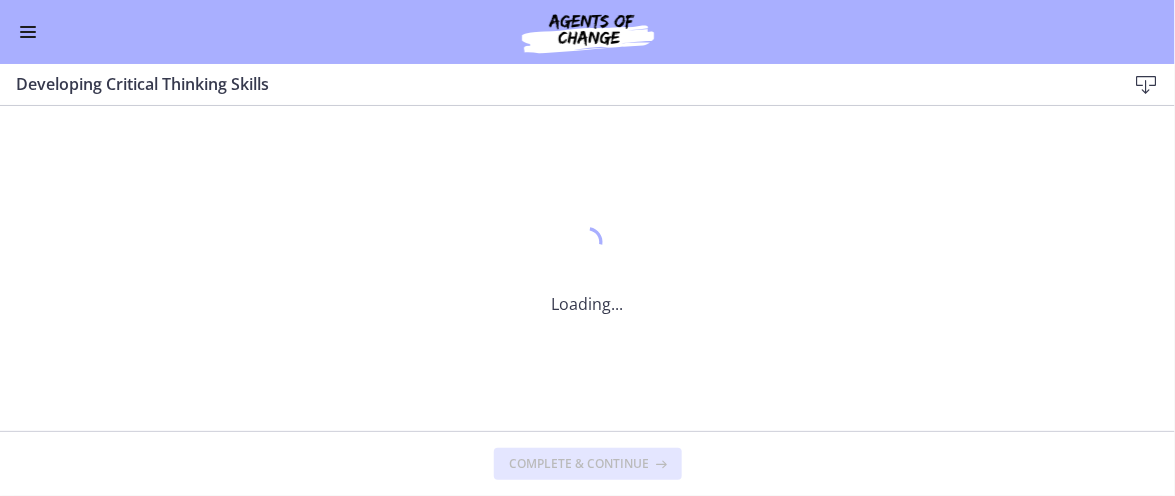 scroll, scrollTop: 0, scrollLeft: 0, axis: both 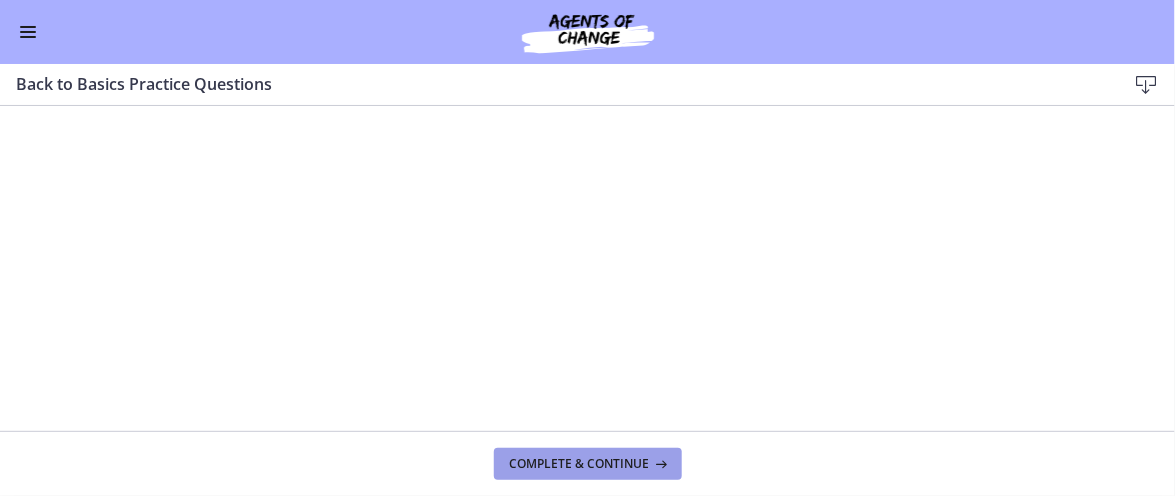 click on "Complete & continue" at bounding box center [580, 464] 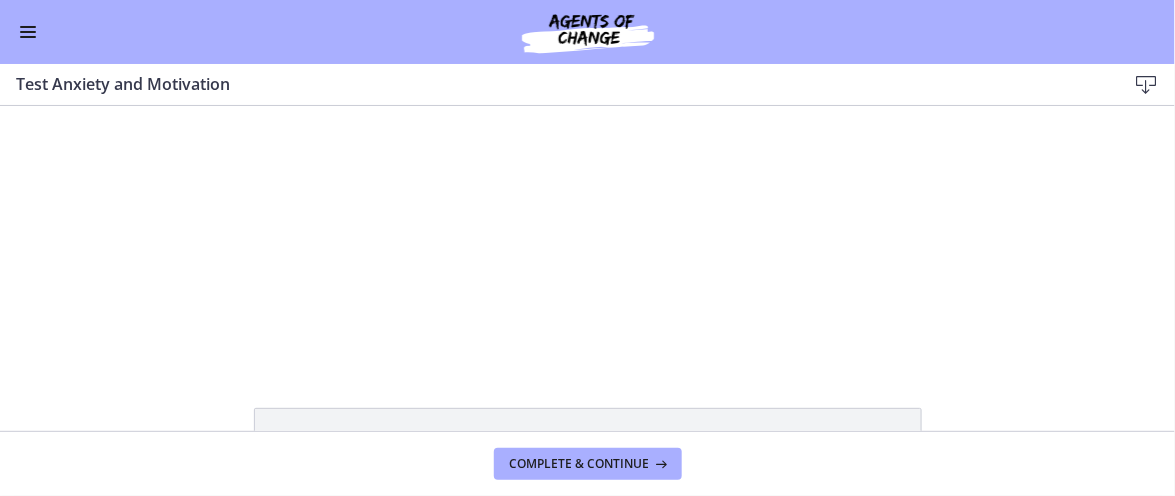 scroll, scrollTop: 0, scrollLeft: 0, axis: both 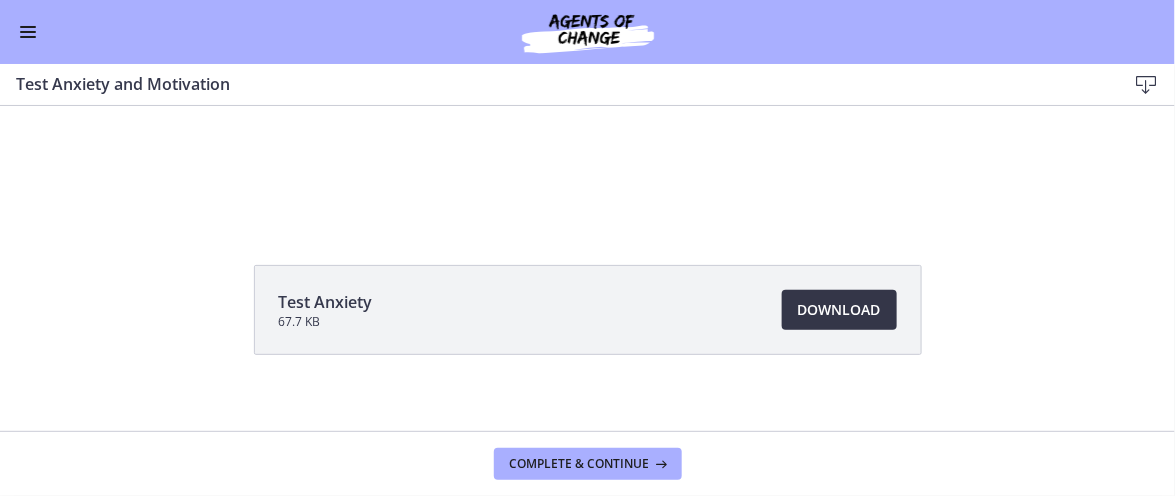 click on "Download
Opens in a new window" at bounding box center [839, 310] 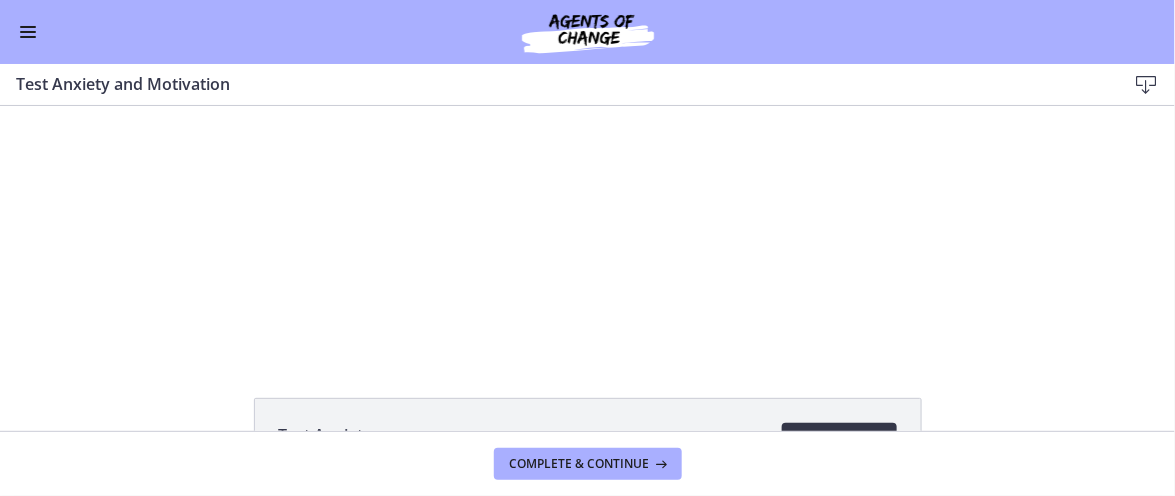 scroll, scrollTop: 0, scrollLeft: 0, axis: both 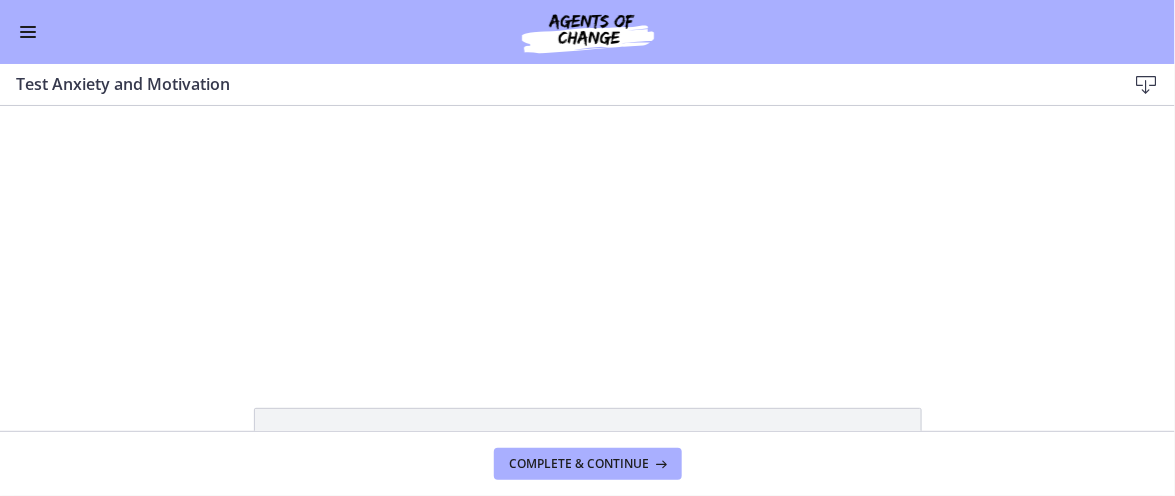click at bounding box center (28, 37) 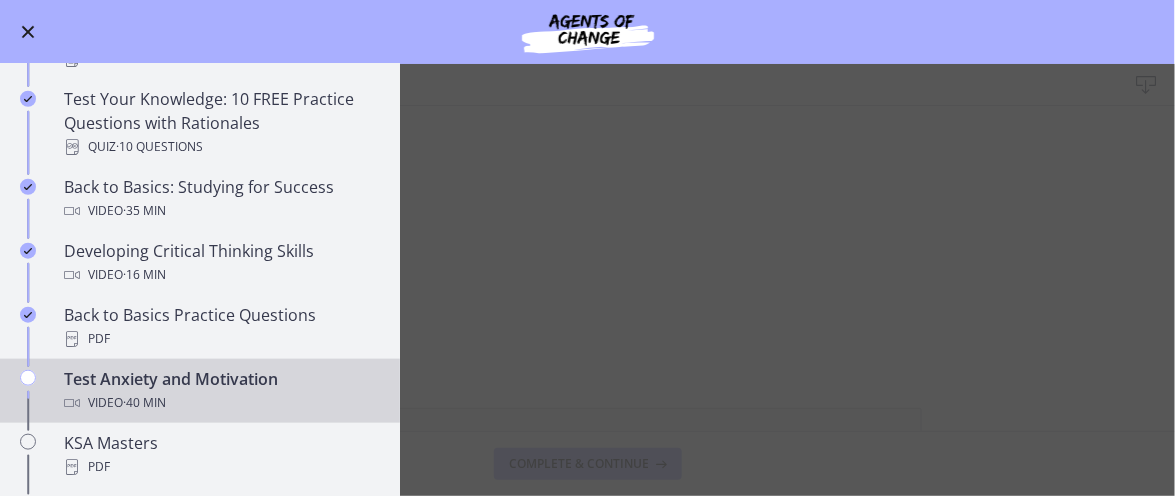 scroll, scrollTop: 457, scrollLeft: 0, axis: vertical 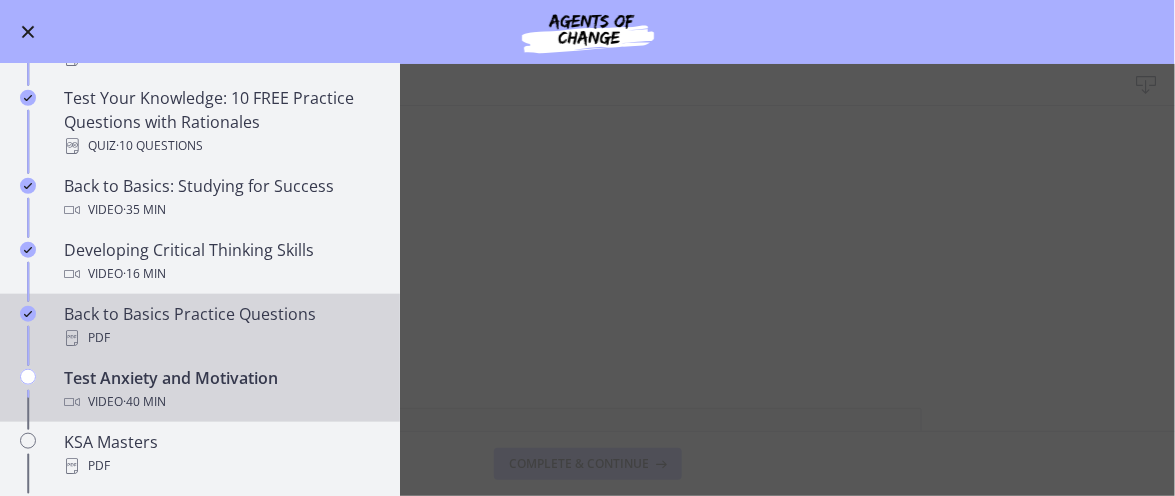 click on "PDF" at bounding box center [220, 338] 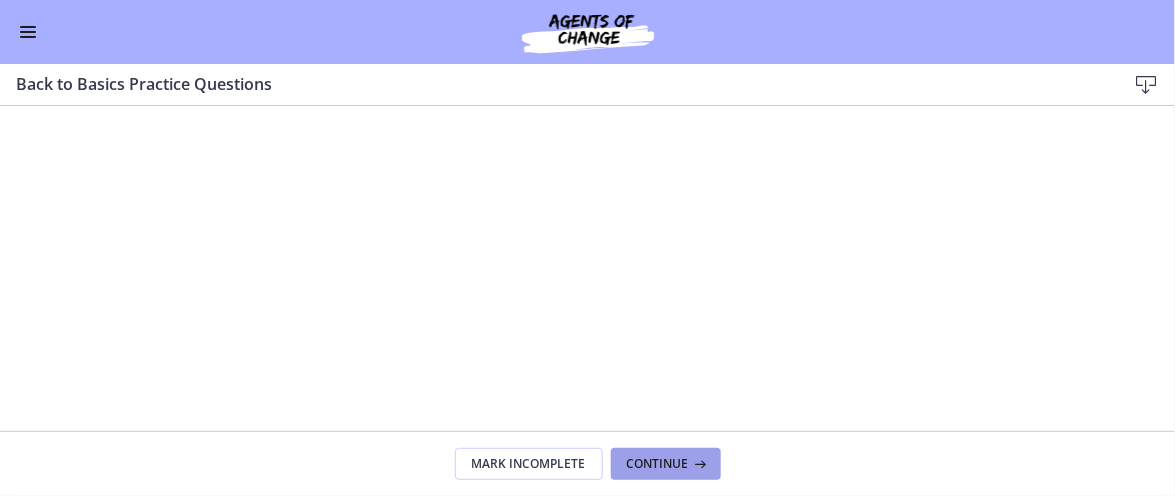 click at bounding box center (699, 464) 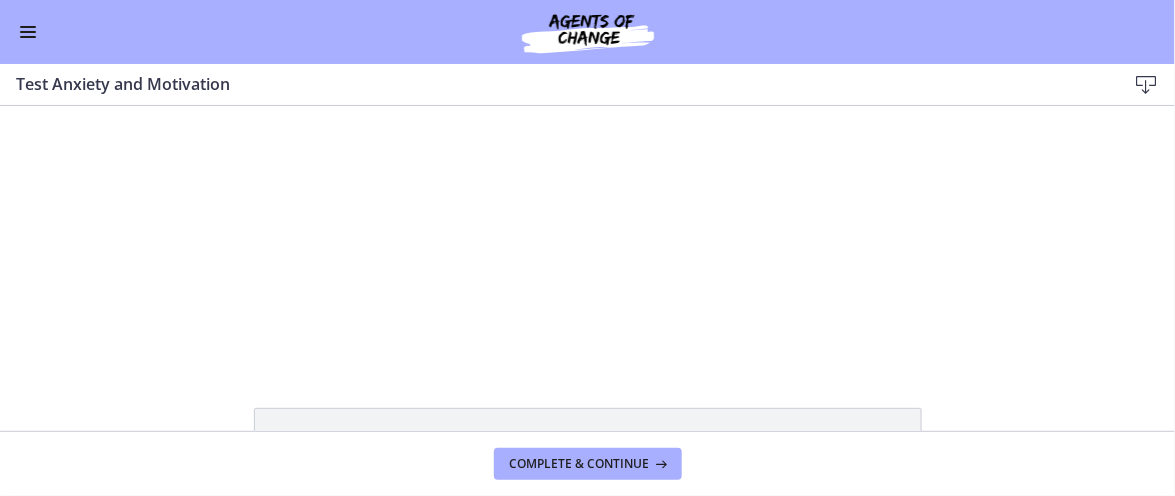 scroll, scrollTop: 0, scrollLeft: 0, axis: both 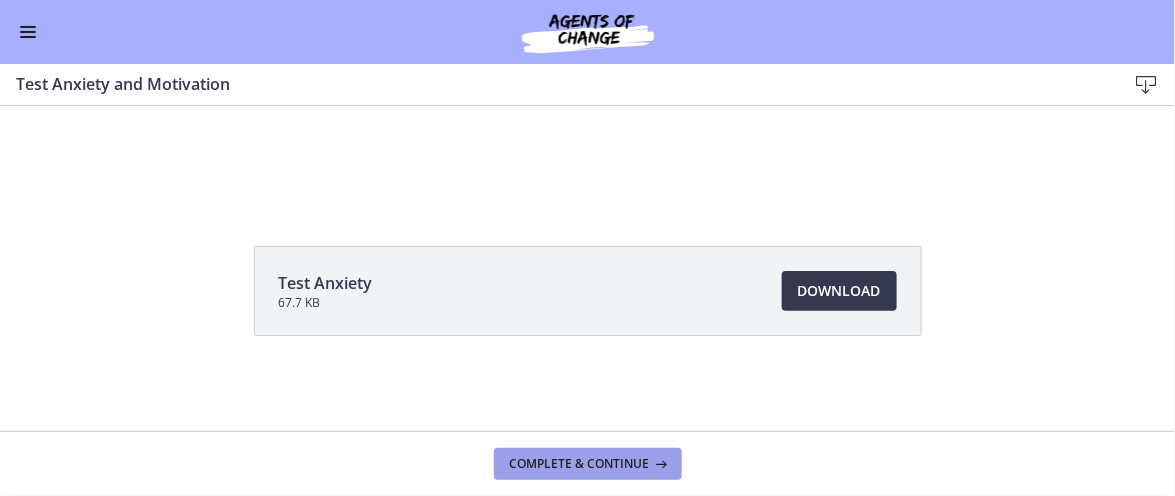 click on "Complete & continue" at bounding box center [588, 464] 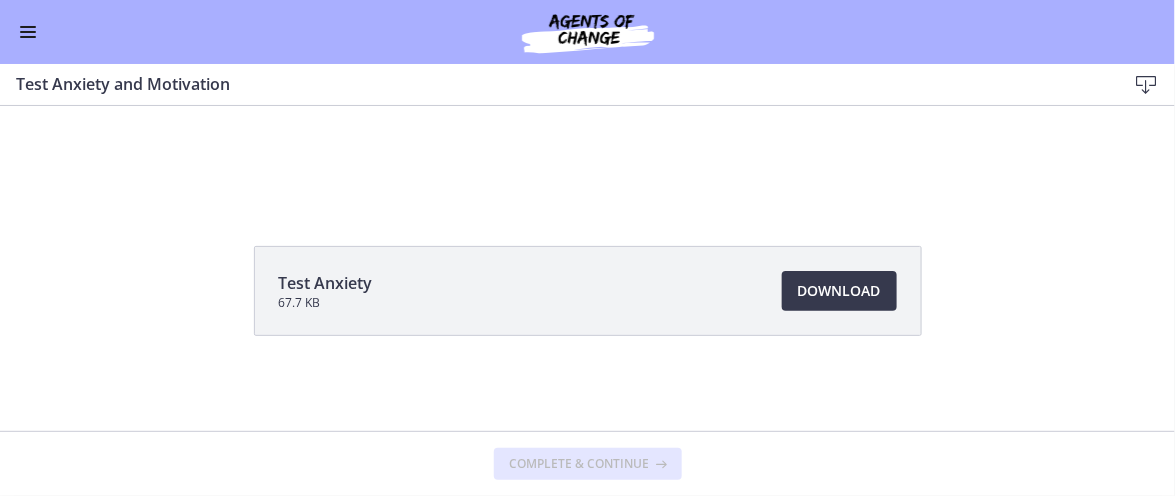 scroll, scrollTop: 0, scrollLeft: 0, axis: both 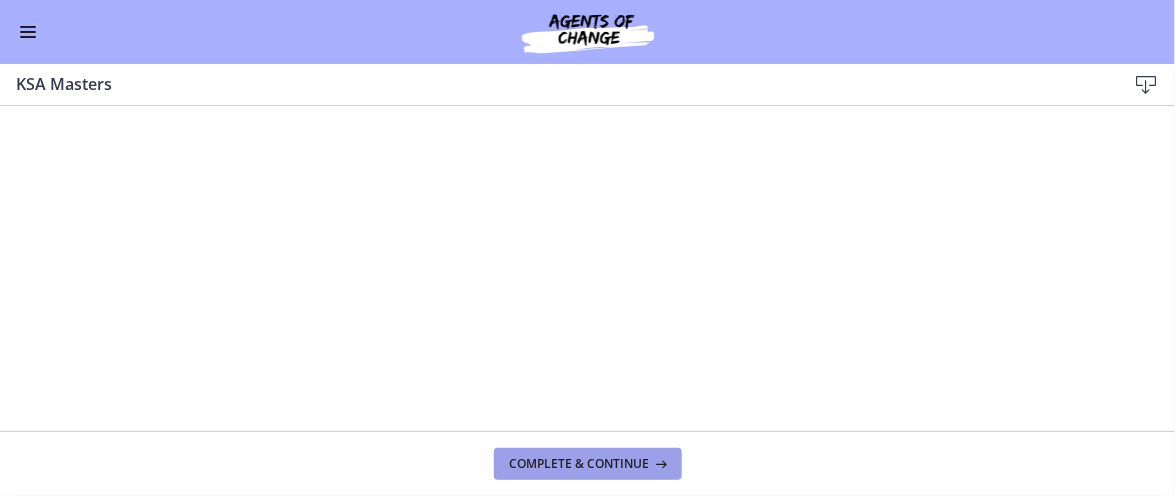 click at bounding box center (660, 464) 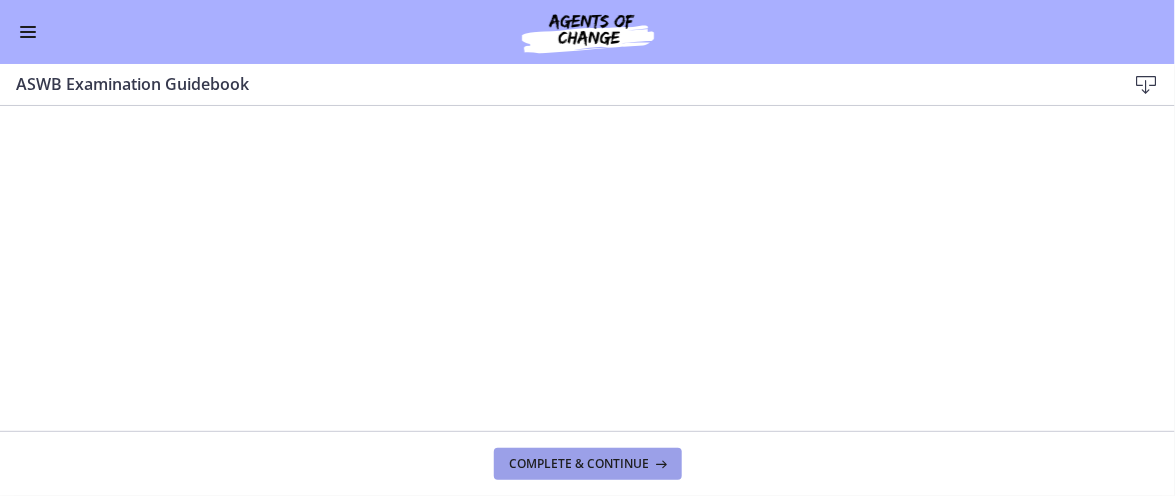 click at bounding box center [660, 464] 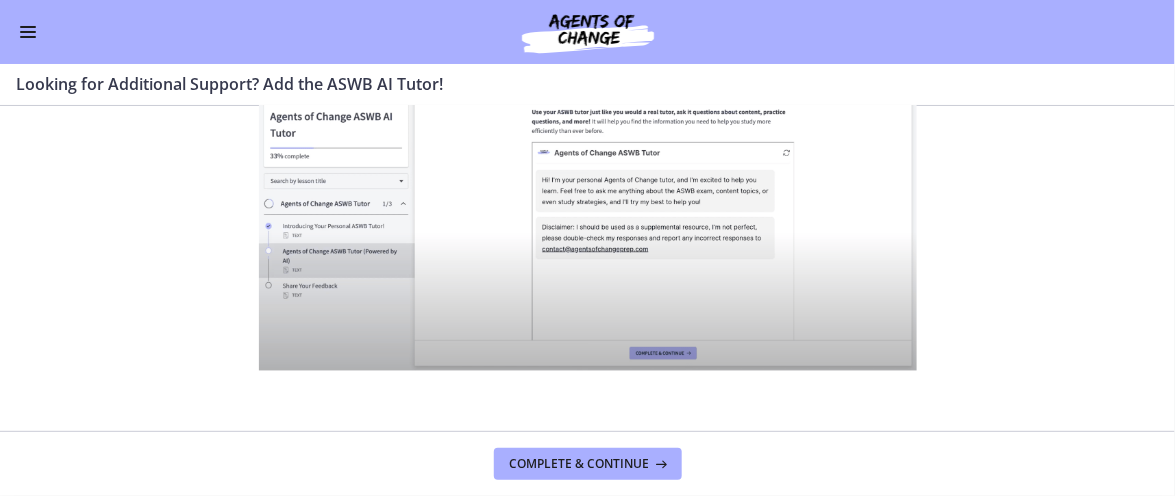 scroll, scrollTop: 1024, scrollLeft: 0, axis: vertical 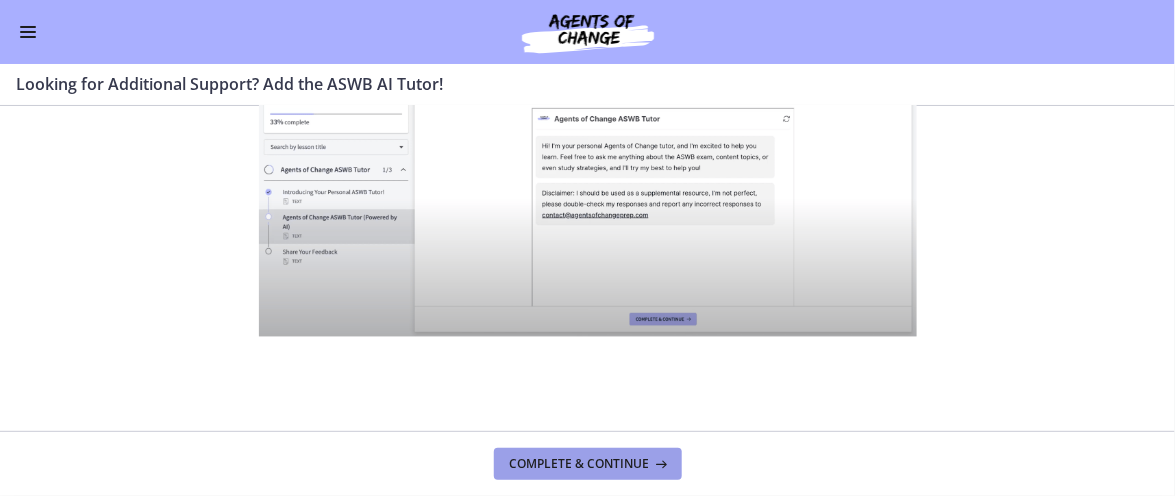 click on "Complete & continue" at bounding box center (588, 464) 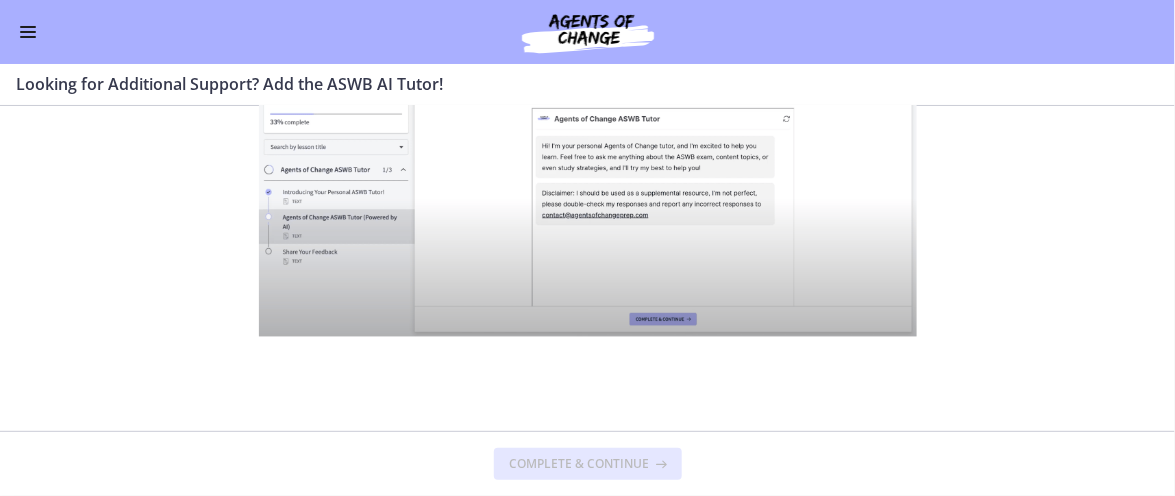 scroll, scrollTop: 0, scrollLeft: 0, axis: both 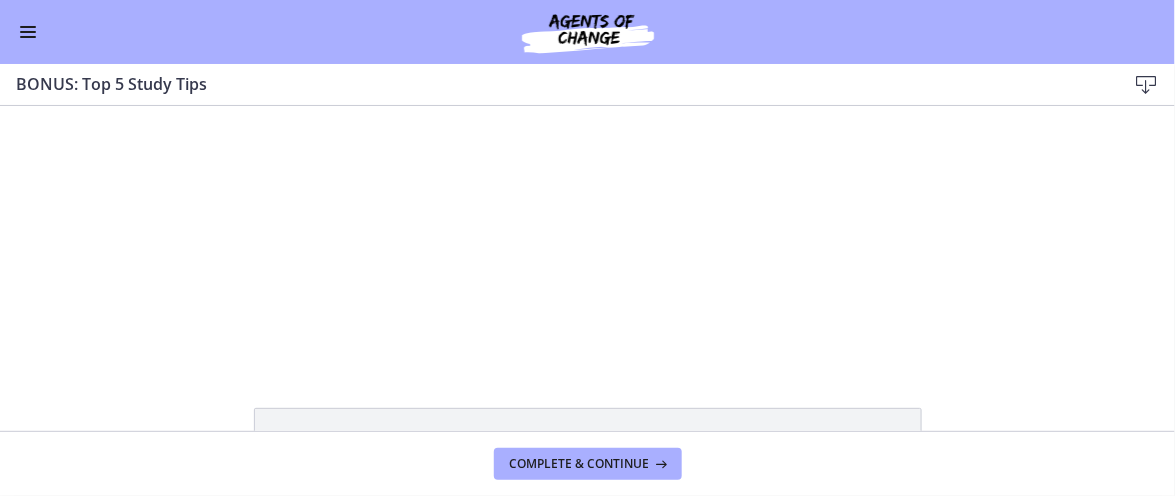 click at bounding box center [1147, 85] 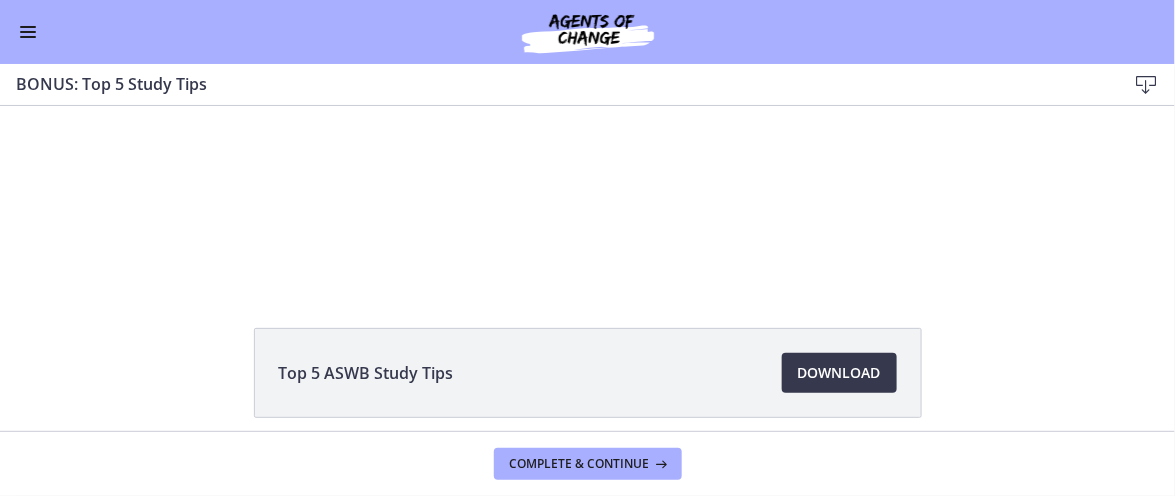 scroll, scrollTop: 114, scrollLeft: 0, axis: vertical 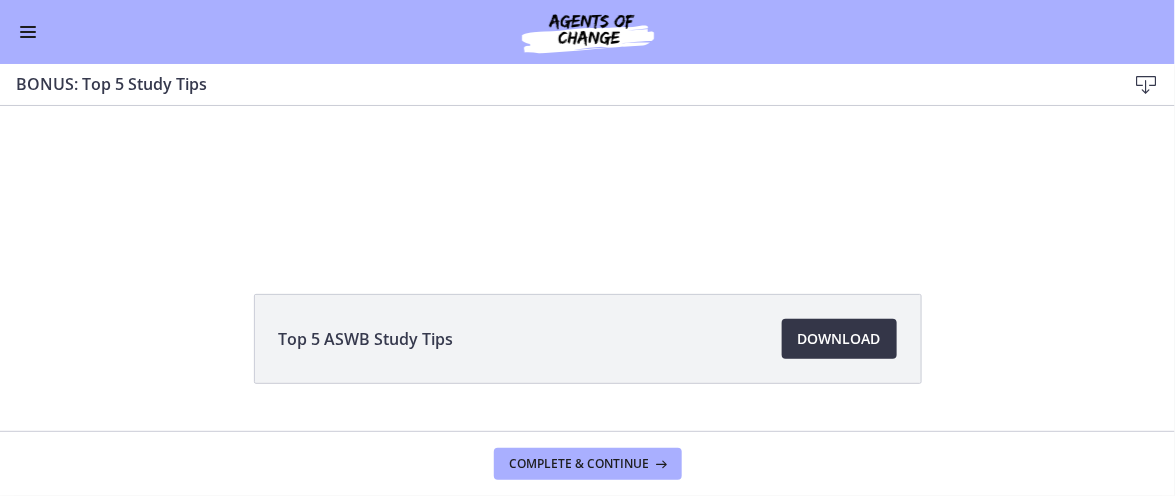 click on "Download
Opens in a new window" at bounding box center [839, 339] 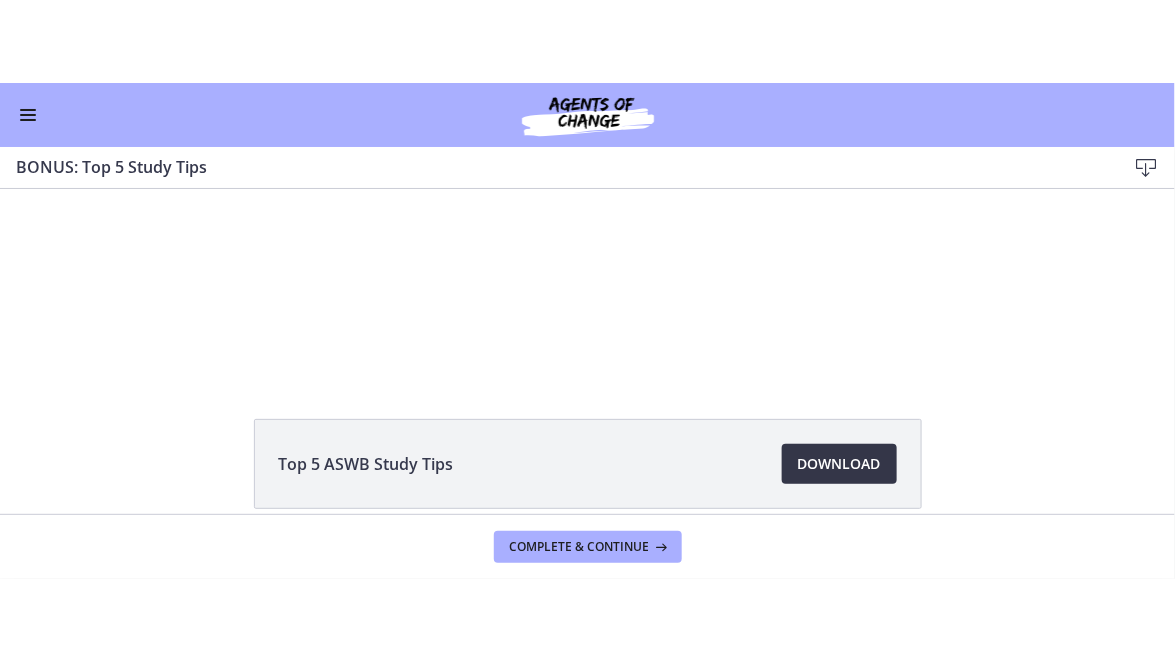 scroll, scrollTop: 0, scrollLeft: 0, axis: both 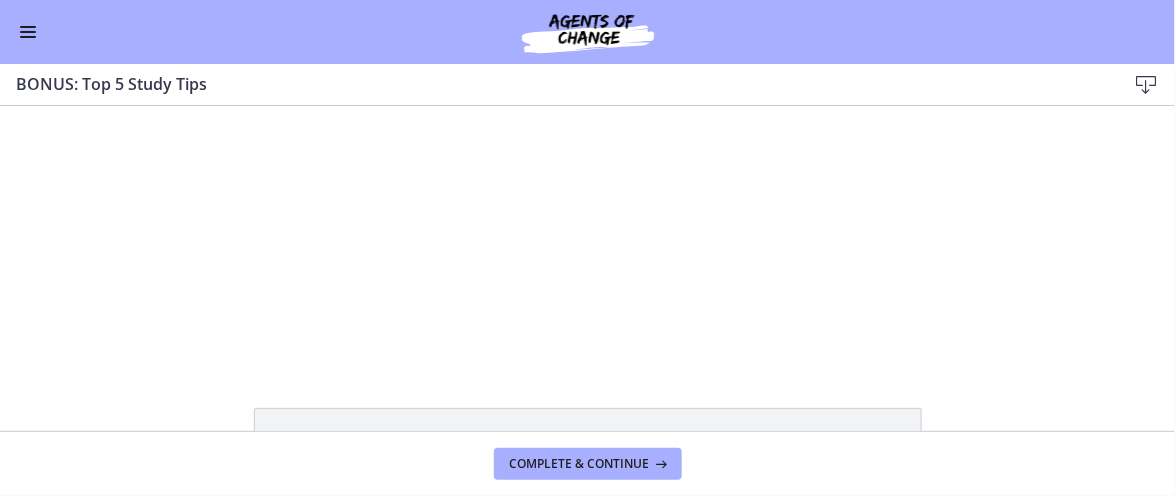 click at bounding box center (587, 233) 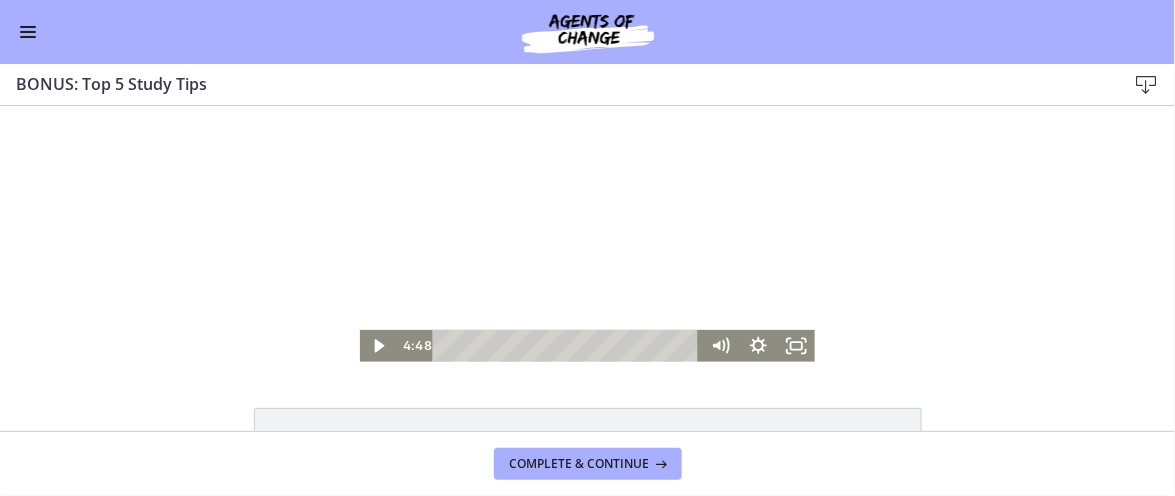 click 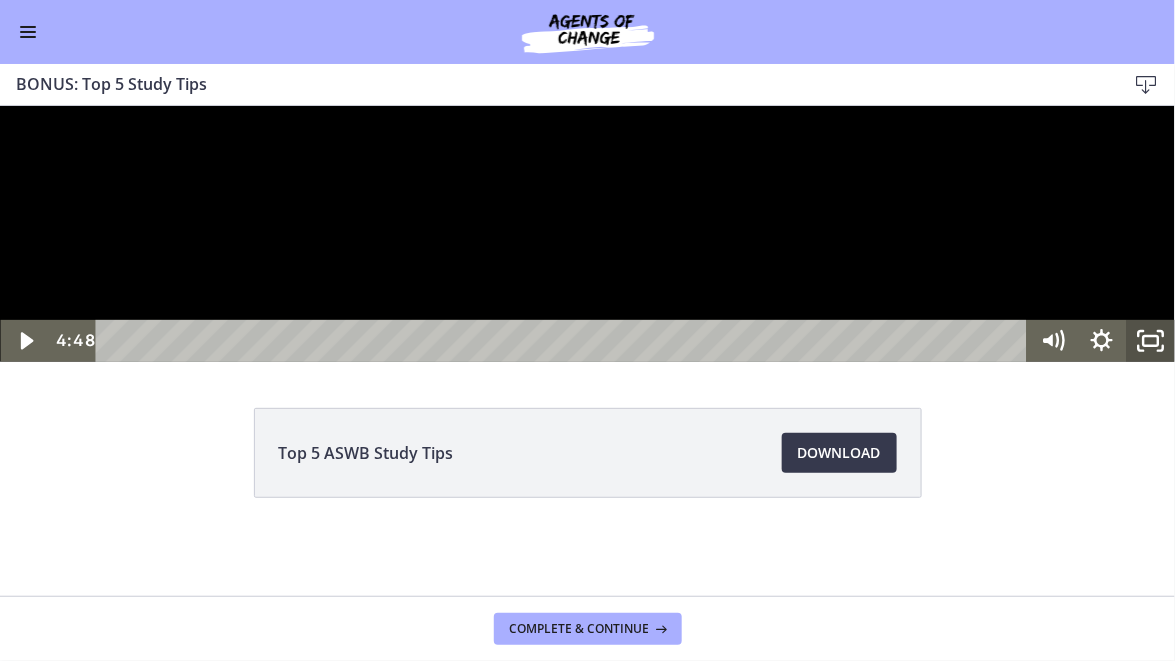click at bounding box center (587, 233) 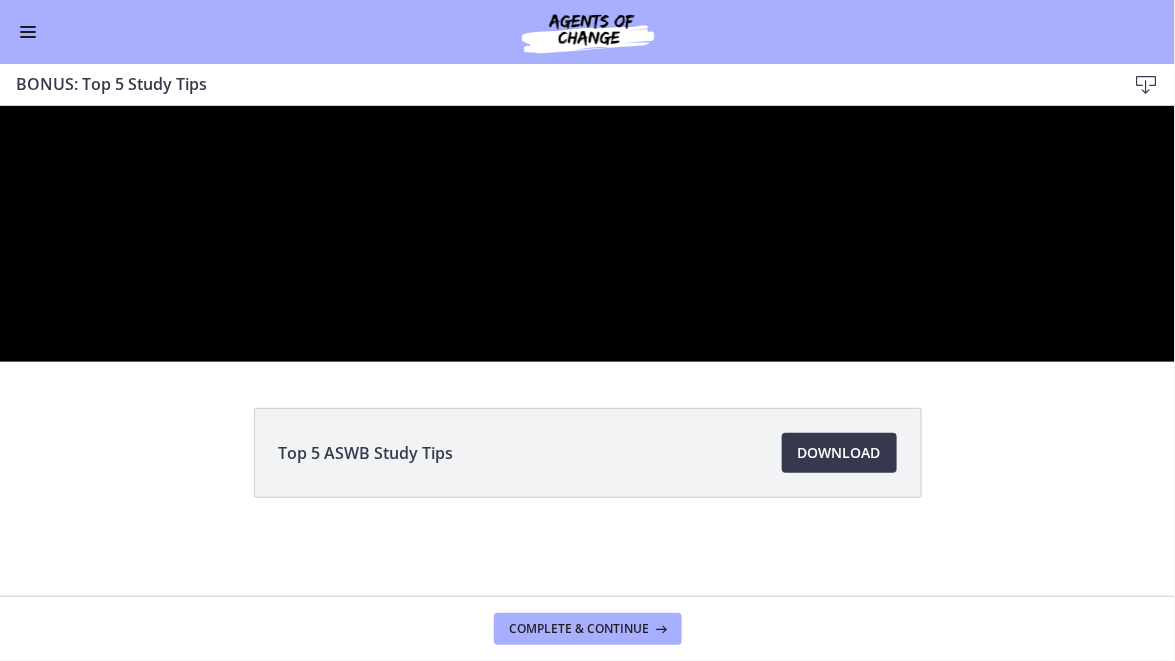 click at bounding box center [587, 233] 